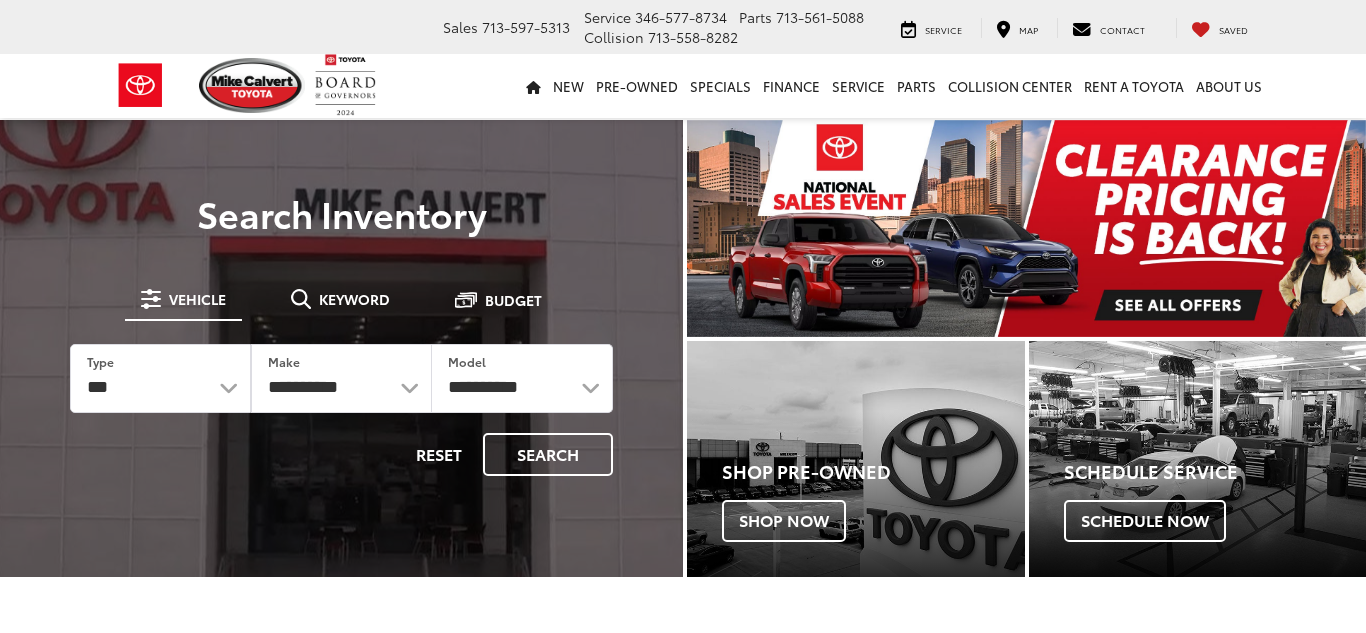 scroll, scrollTop: 0, scrollLeft: 0, axis: both 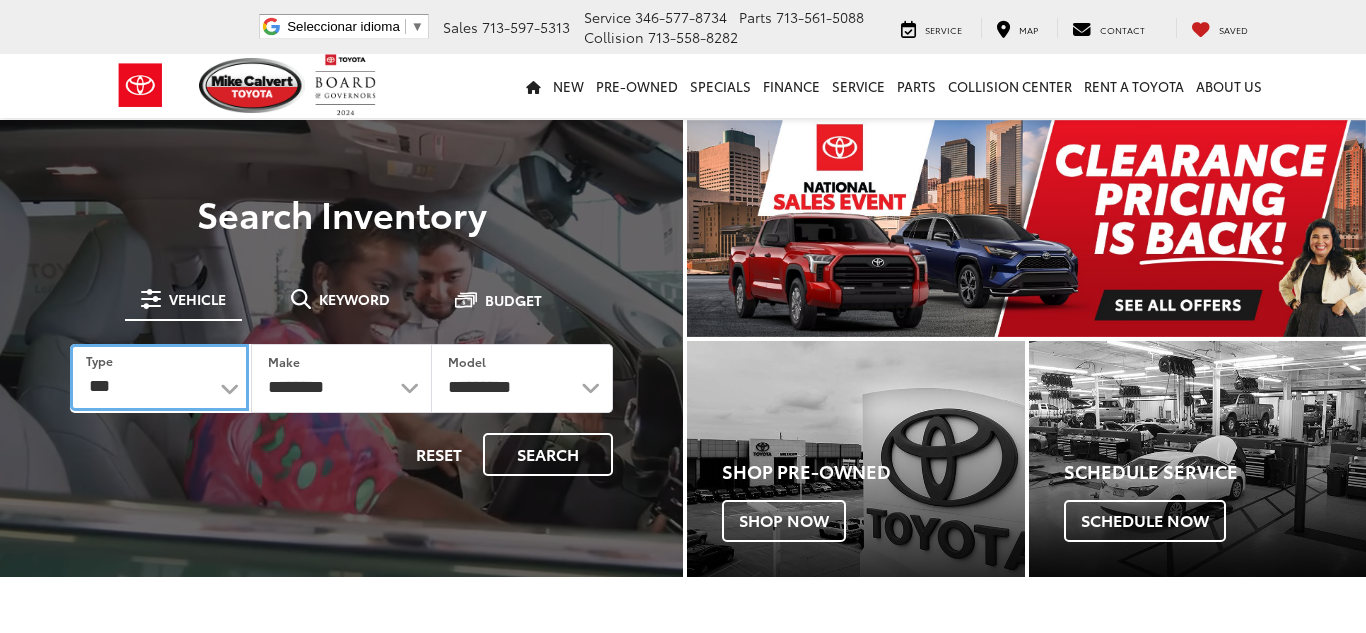 click on "***
***
****
*********" at bounding box center (159, 377) 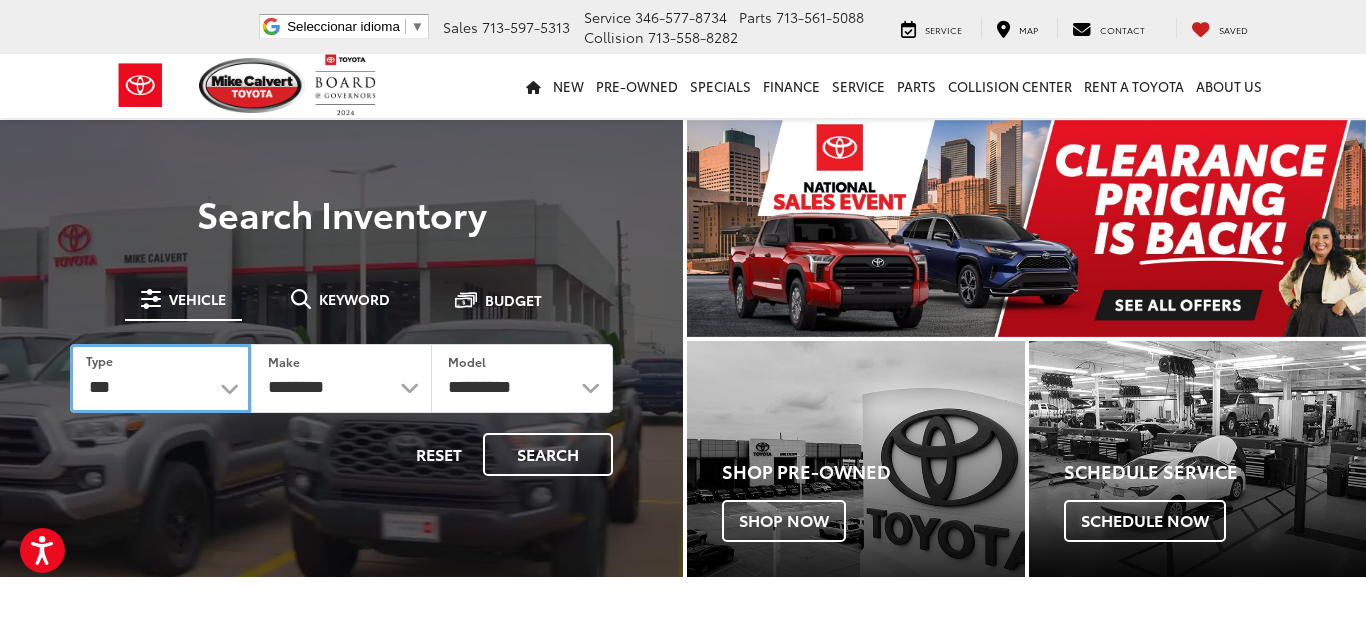 scroll, scrollTop: 0, scrollLeft: 0, axis: both 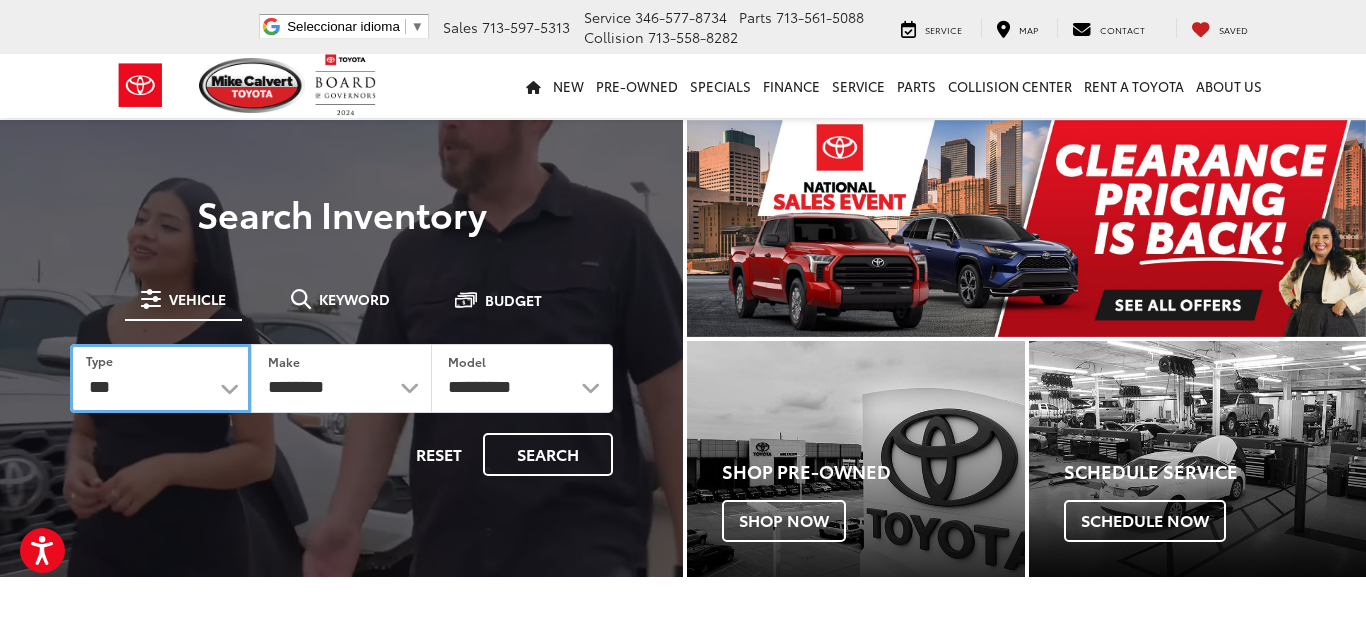 select on "******" 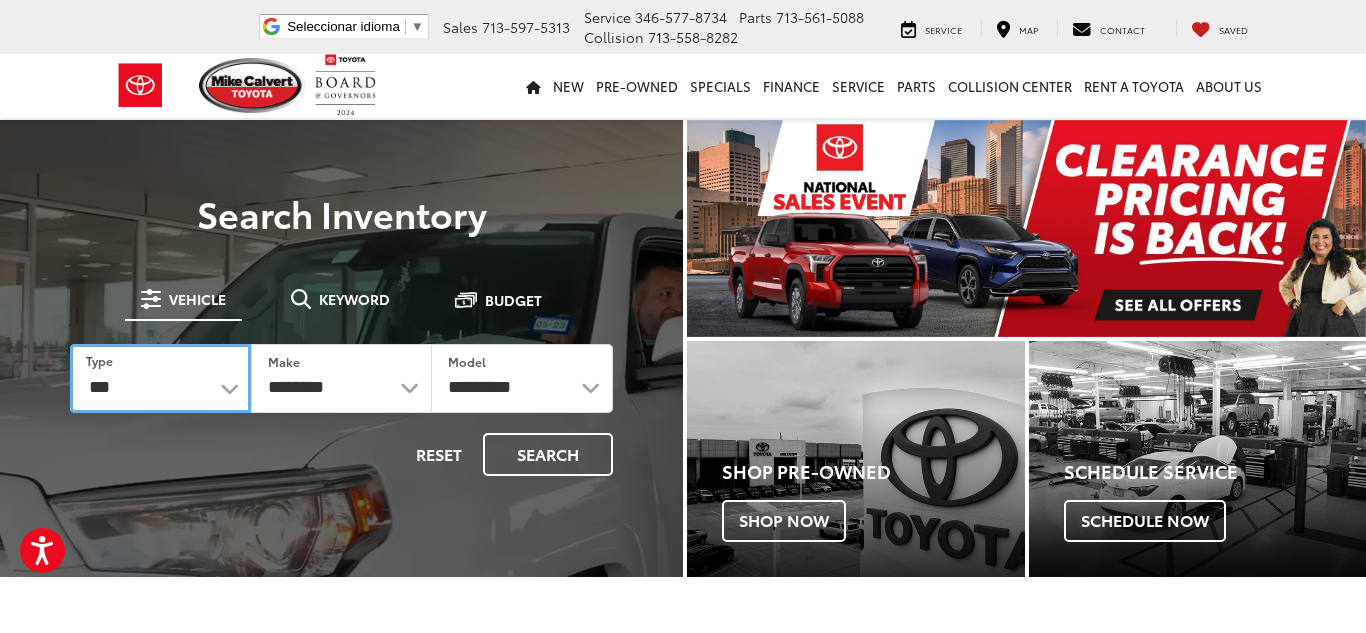 click on "***
***
****
*********" at bounding box center [160, 378] 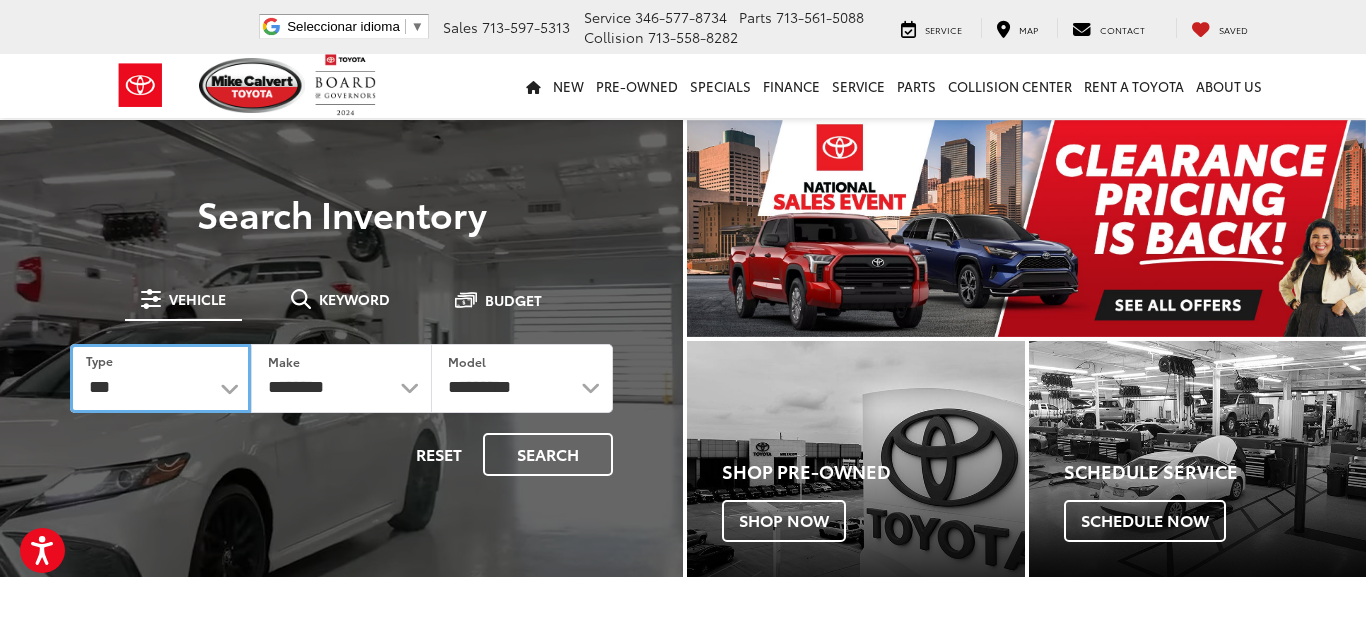 select on "******" 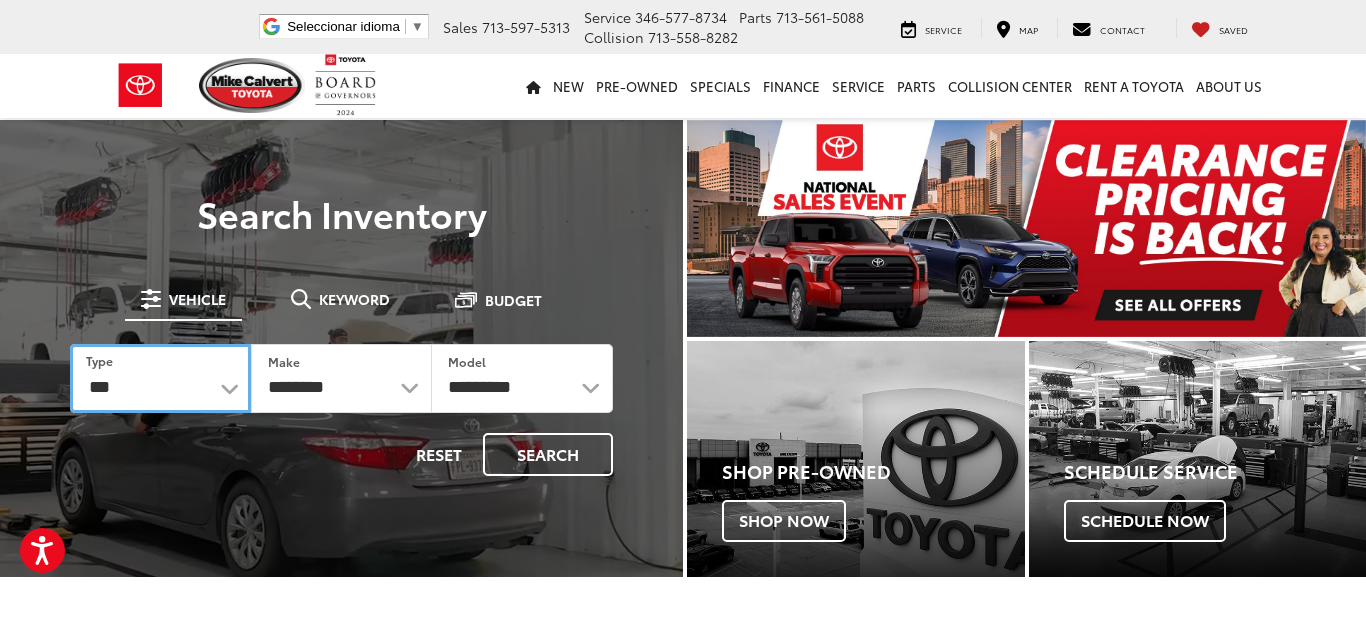 select 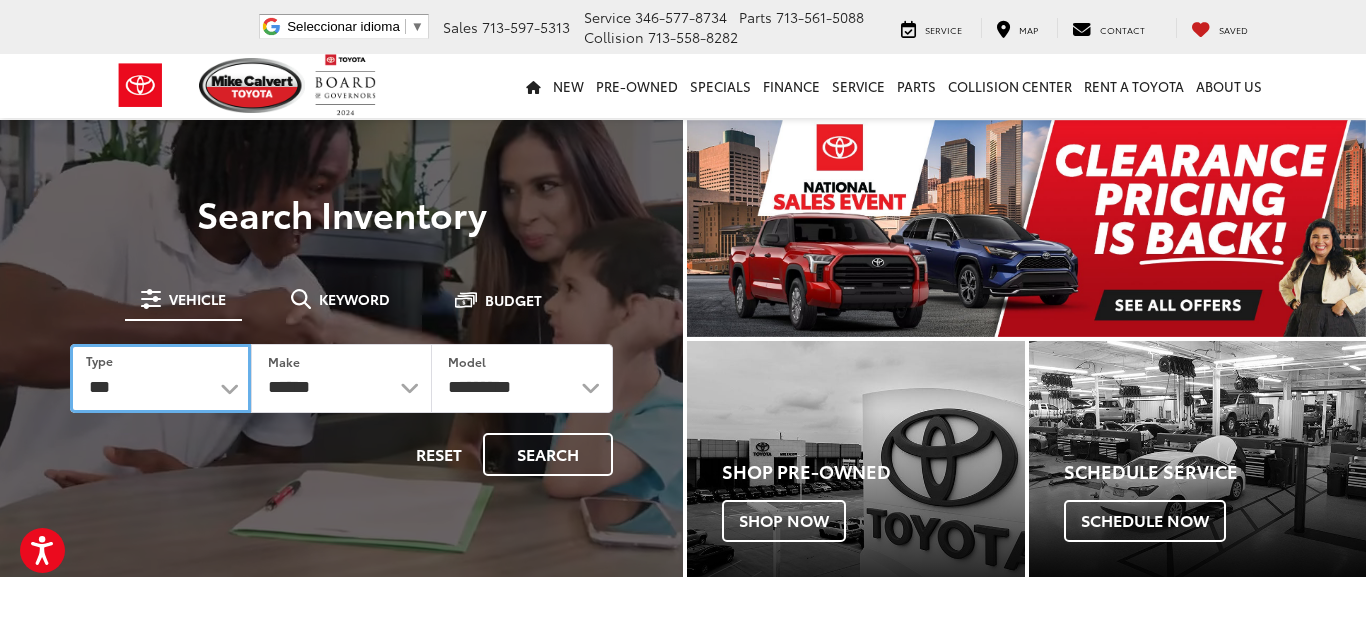 click on "***
***
****
*********" at bounding box center (160, 378) 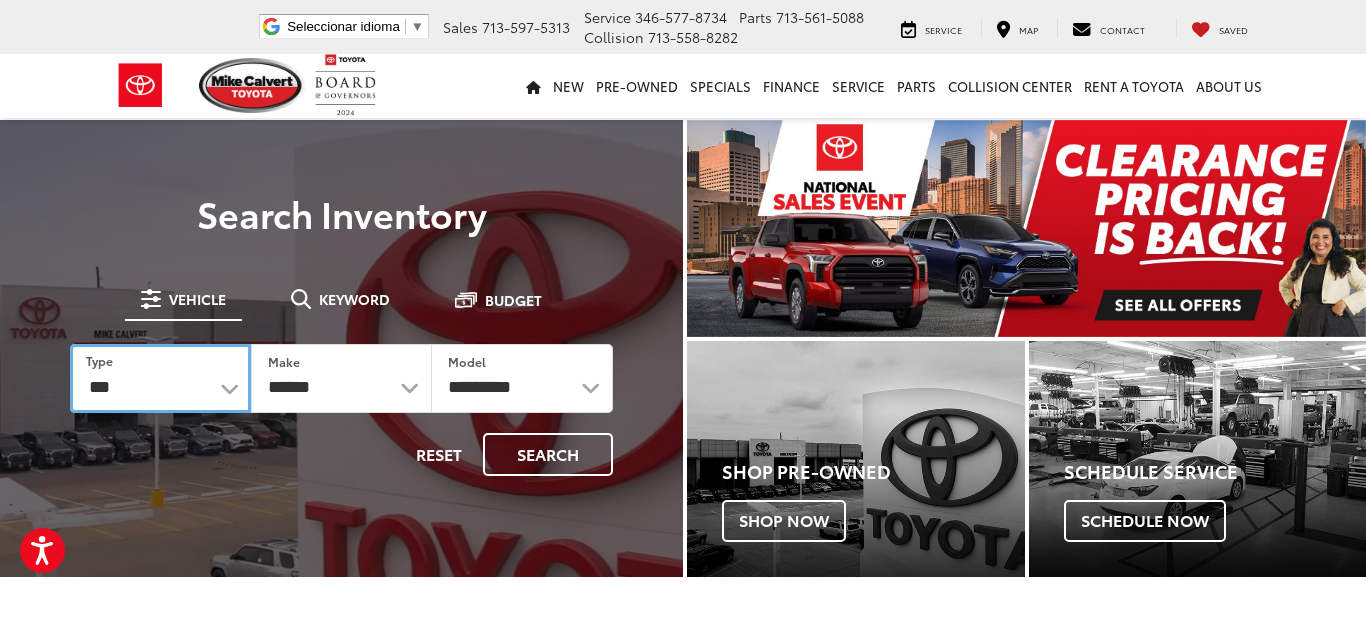click on "***
***
****
*********" at bounding box center (160, 378) 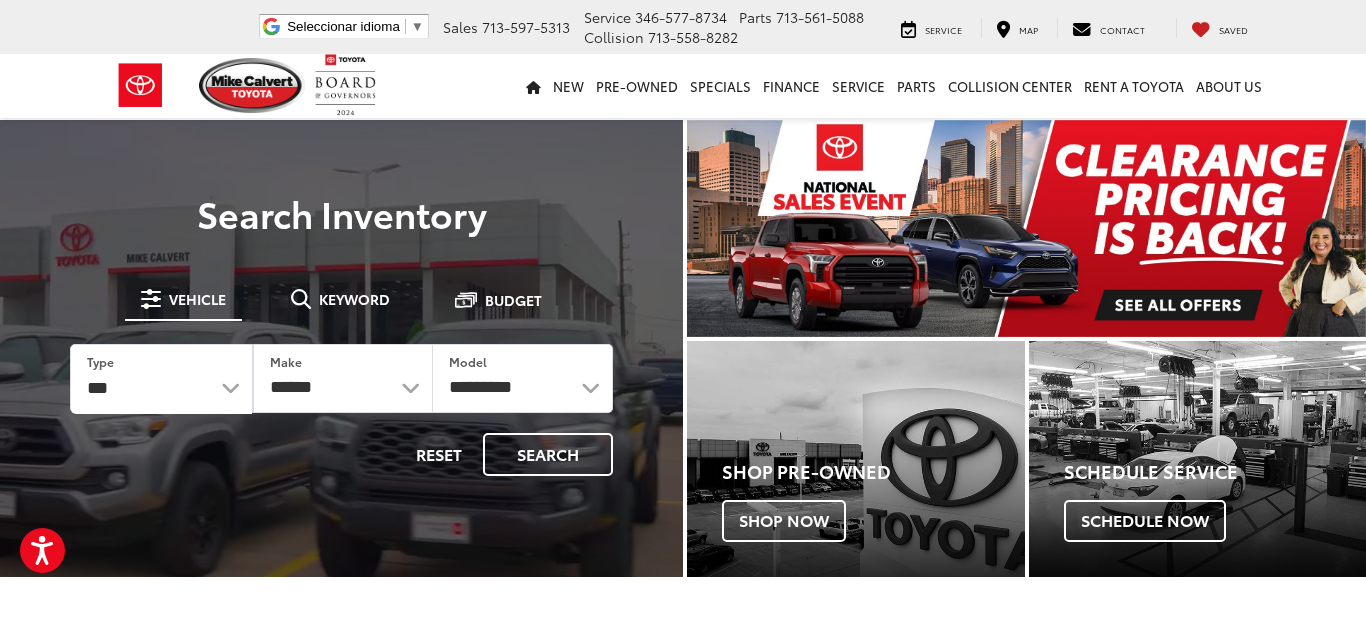click on "Reset
Search" at bounding box center [341, 454] 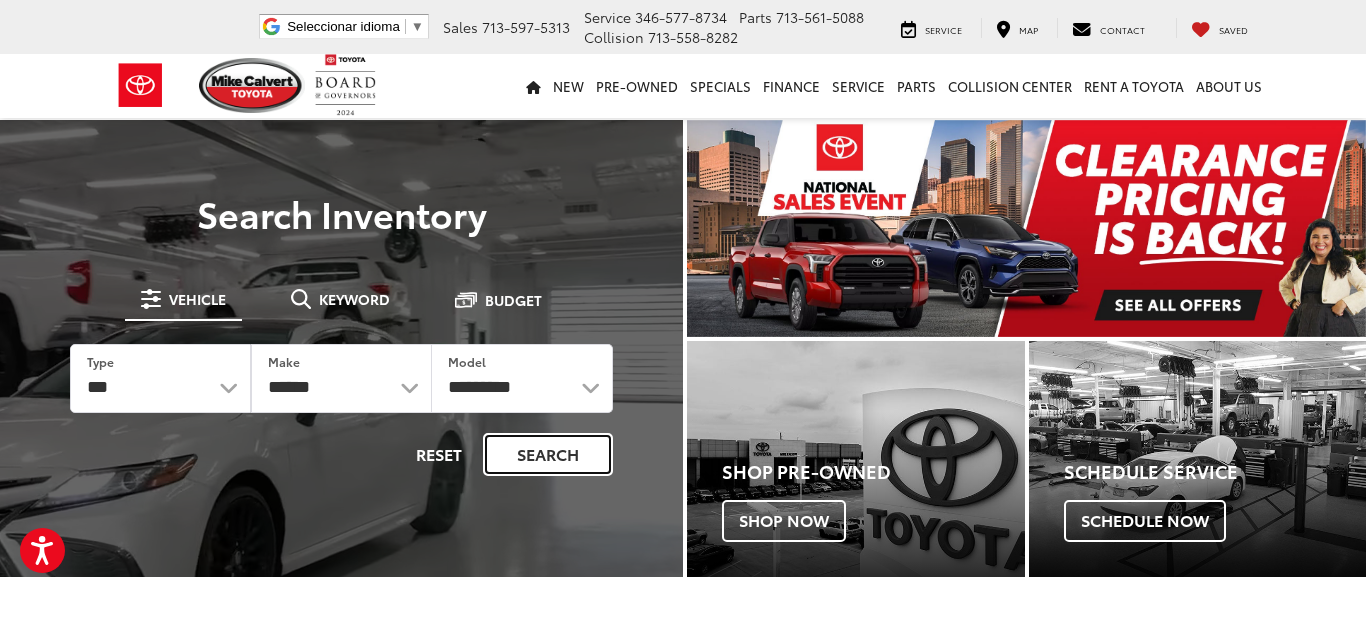 click on "Search" at bounding box center [548, 454] 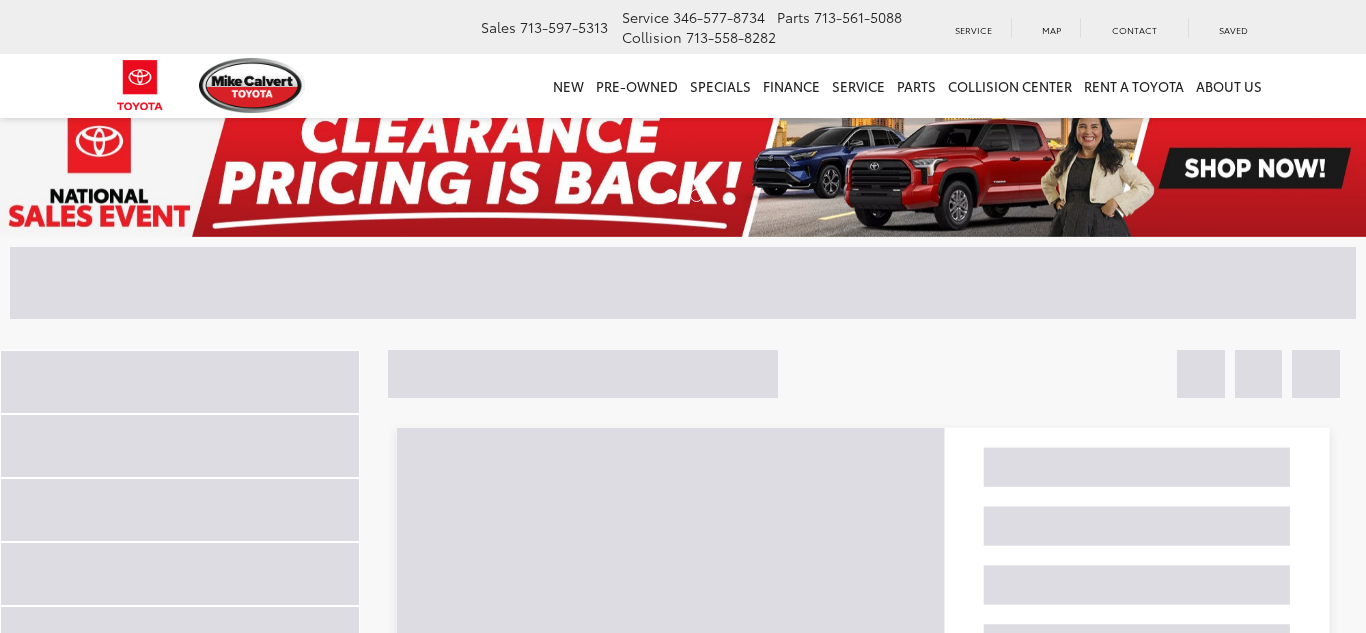 scroll, scrollTop: 0, scrollLeft: 0, axis: both 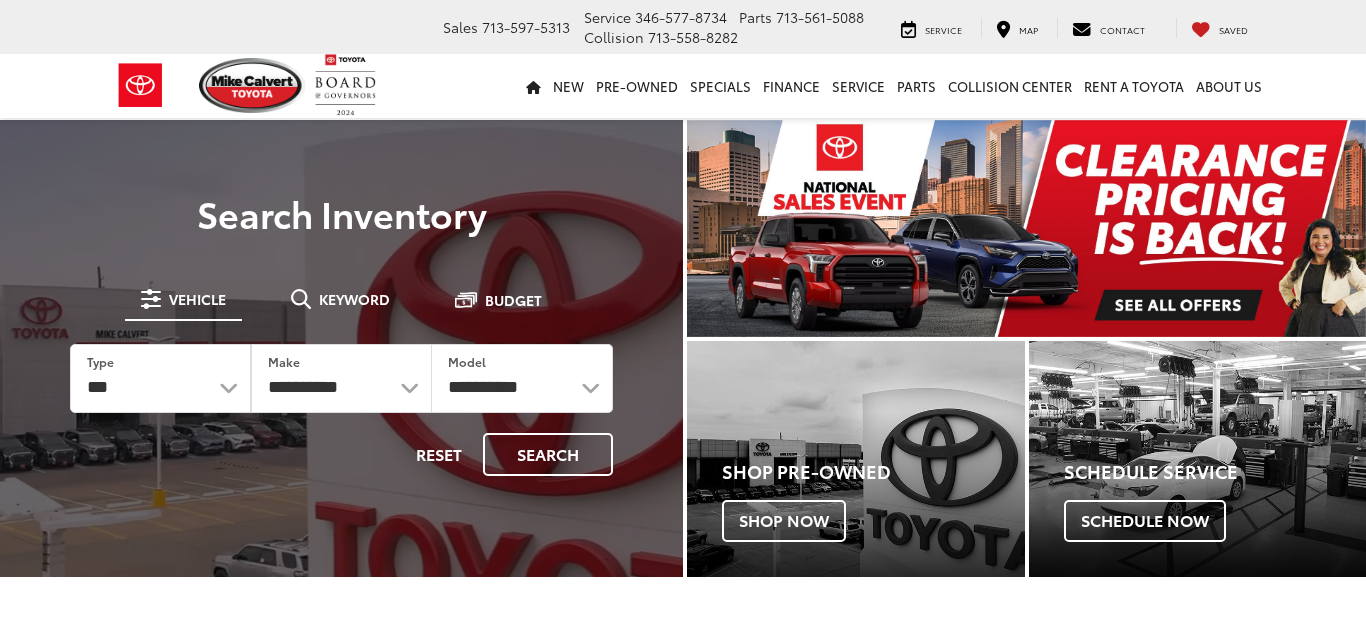 select on "******" 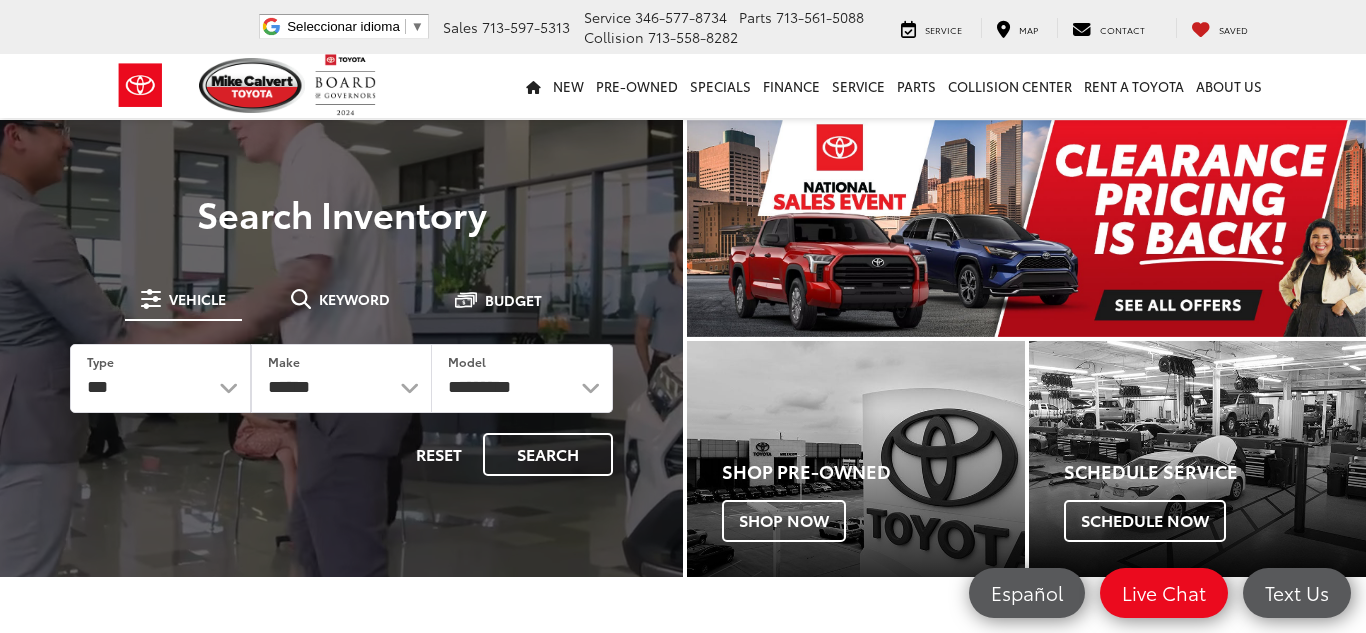 scroll, scrollTop: 0, scrollLeft: 0, axis: both 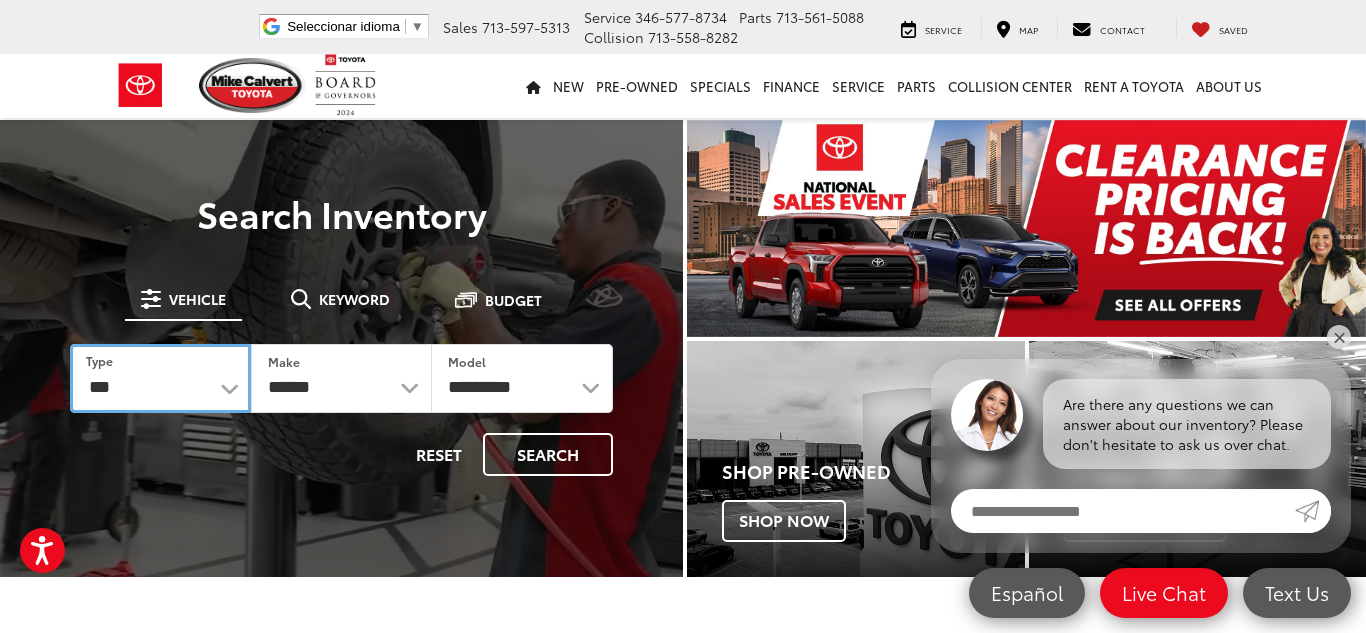 click on "***
***
****
*********" at bounding box center (160, 378) 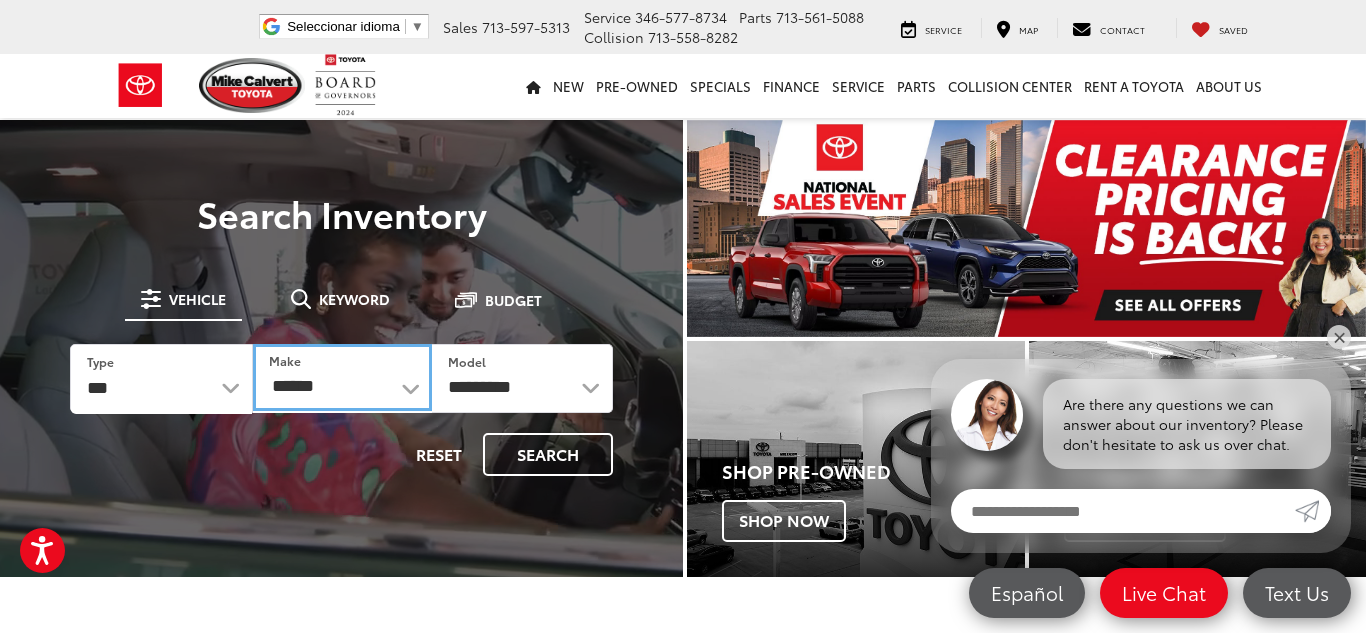 click on "******** ******" at bounding box center [342, 377] 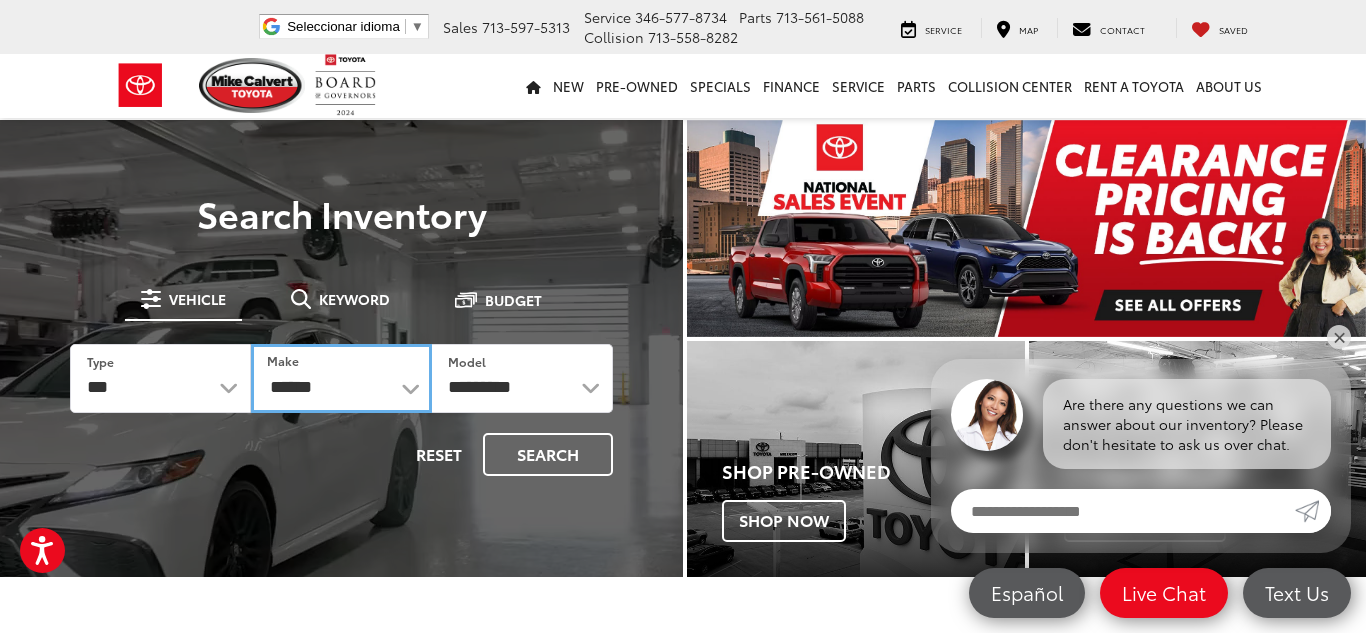 click on "******** ******" at bounding box center (341, 378) 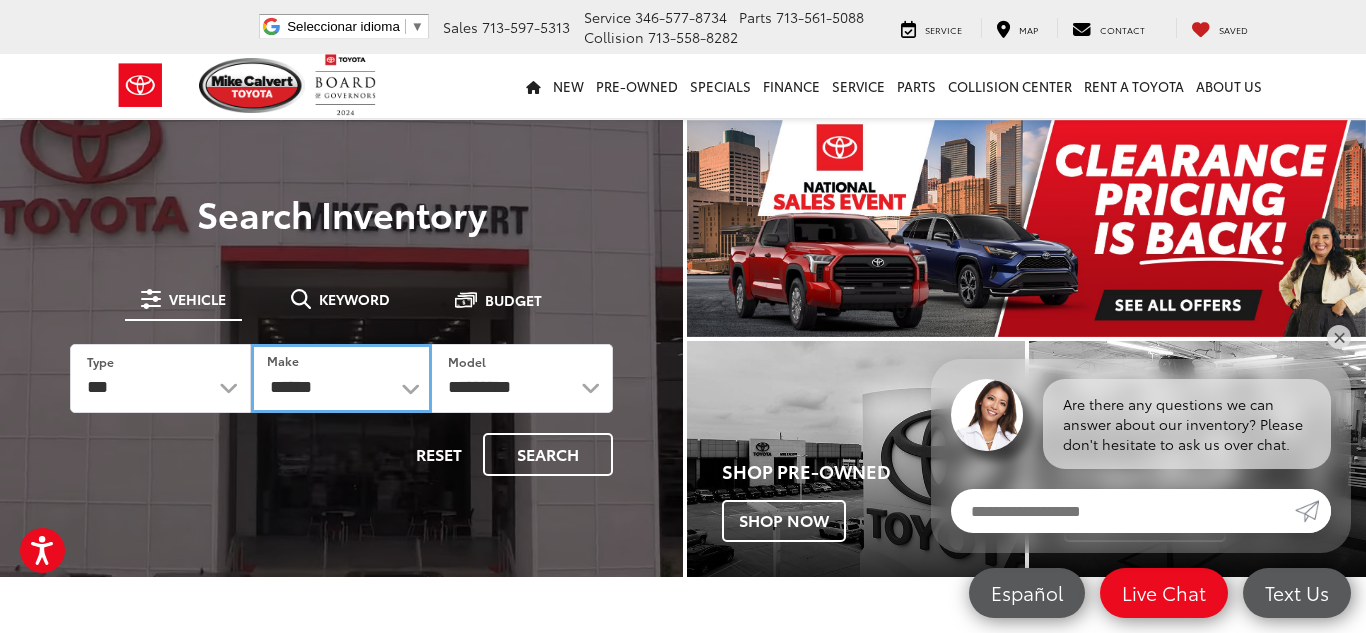 click on "******** ******" at bounding box center (341, 378) 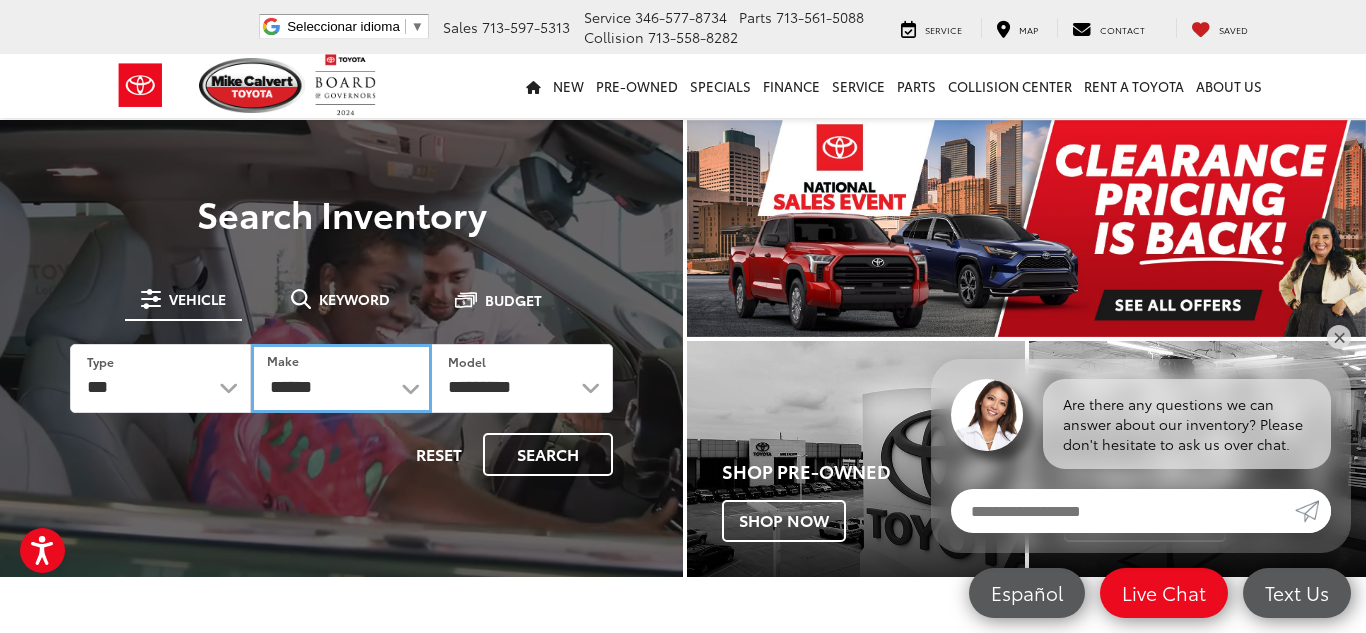 click on "******** ******" at bounding box center (341, 378) 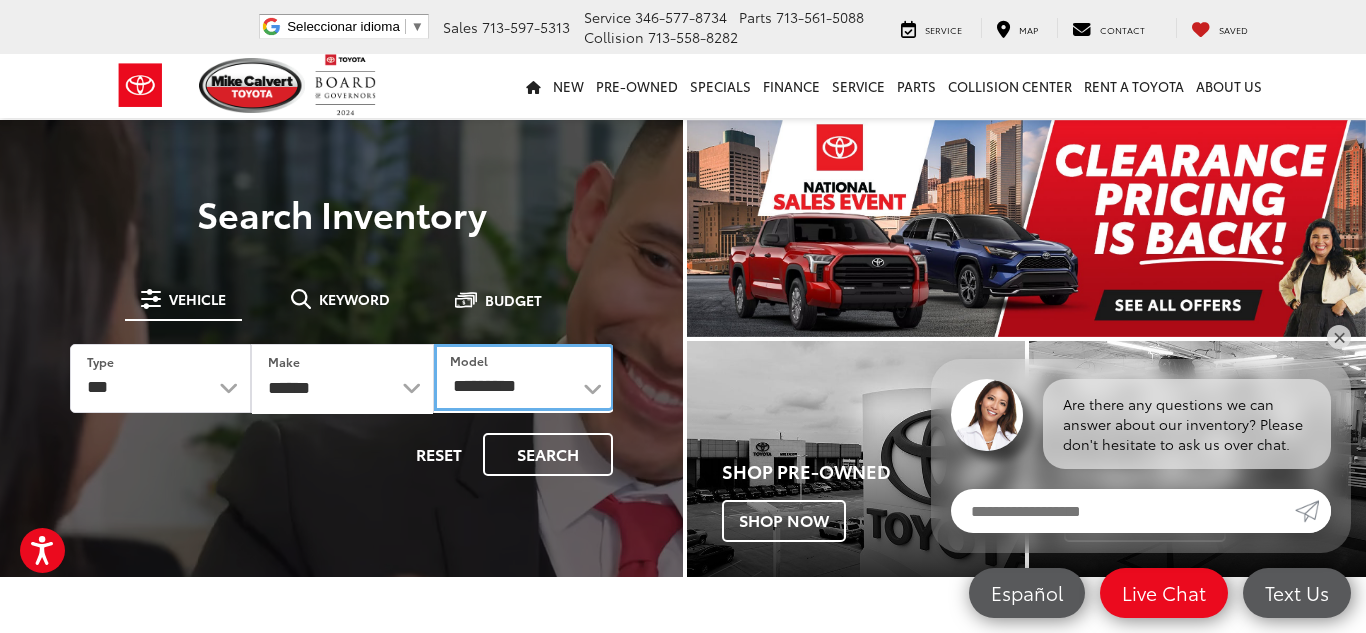 click on "**********" at bounding box center [524, 377] 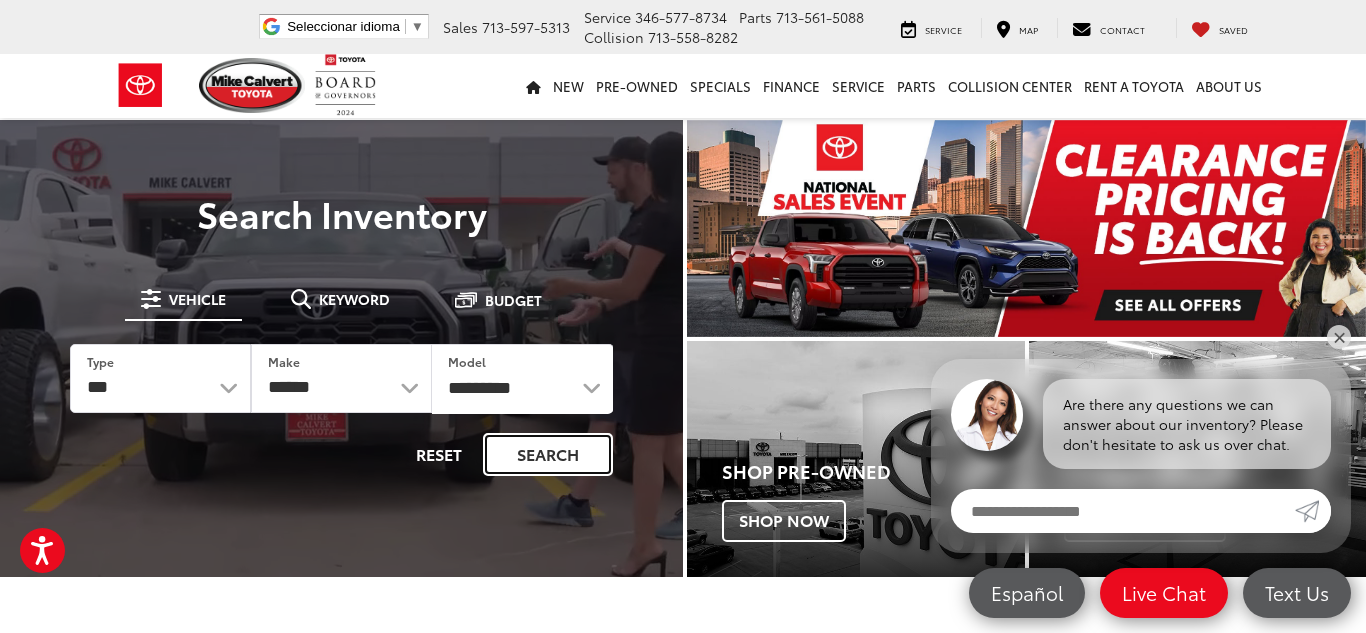 click on "Search" at bounding box center (548, 454) 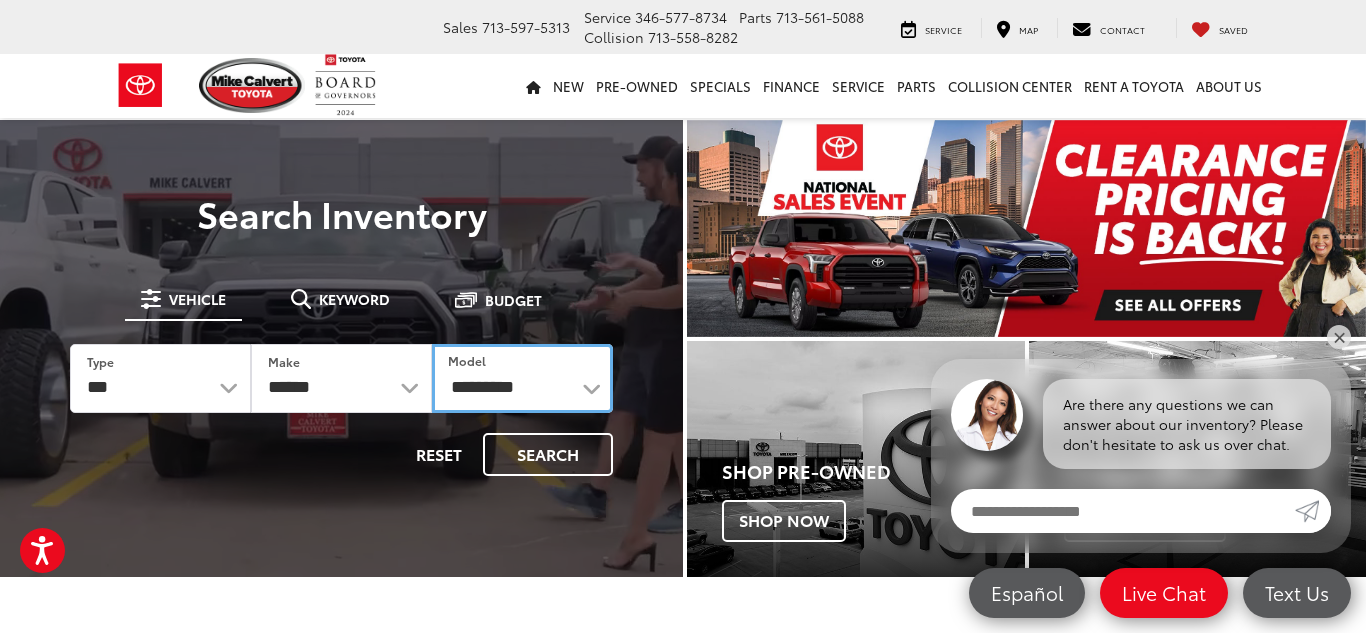 click on "**********" at bounding box center (522, 378) 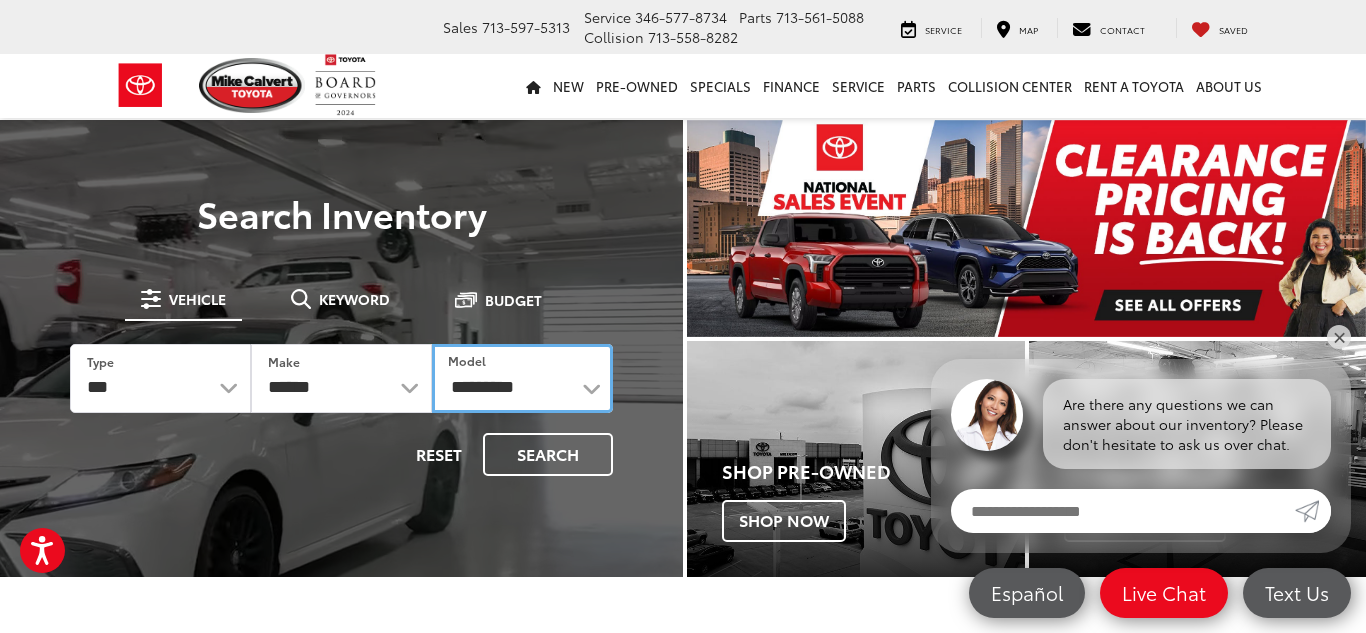 select on "******" 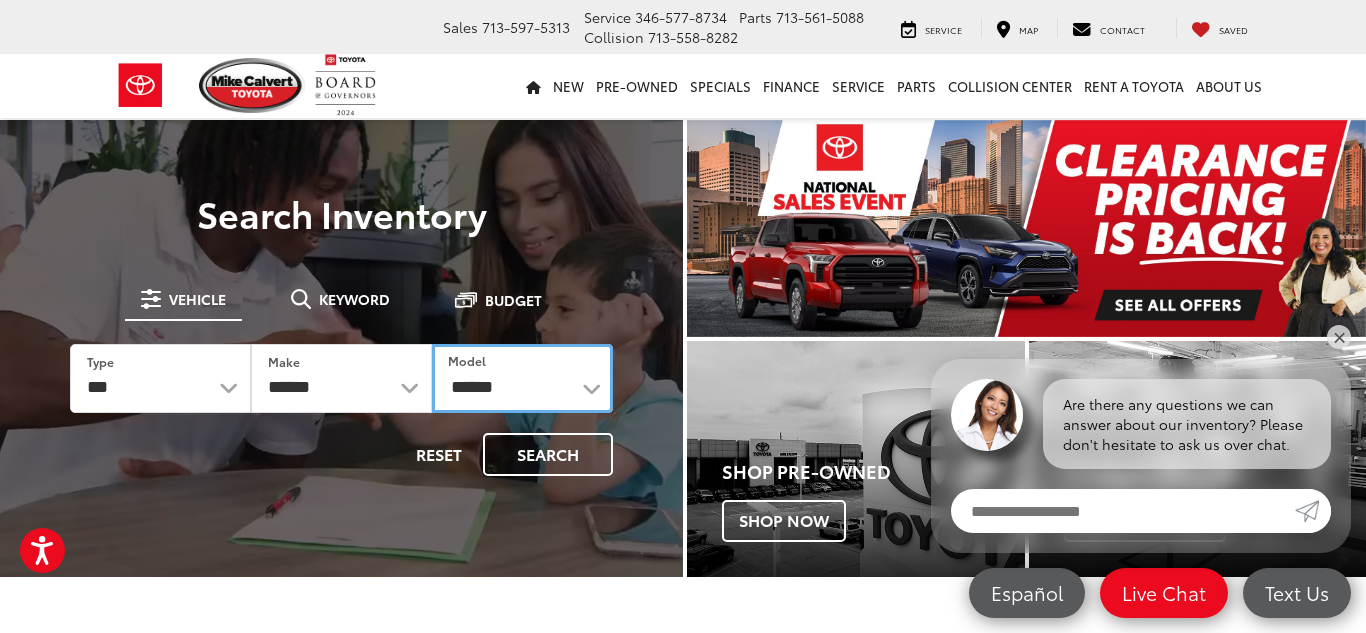 click on "**********" at bounding box center (522, 378) 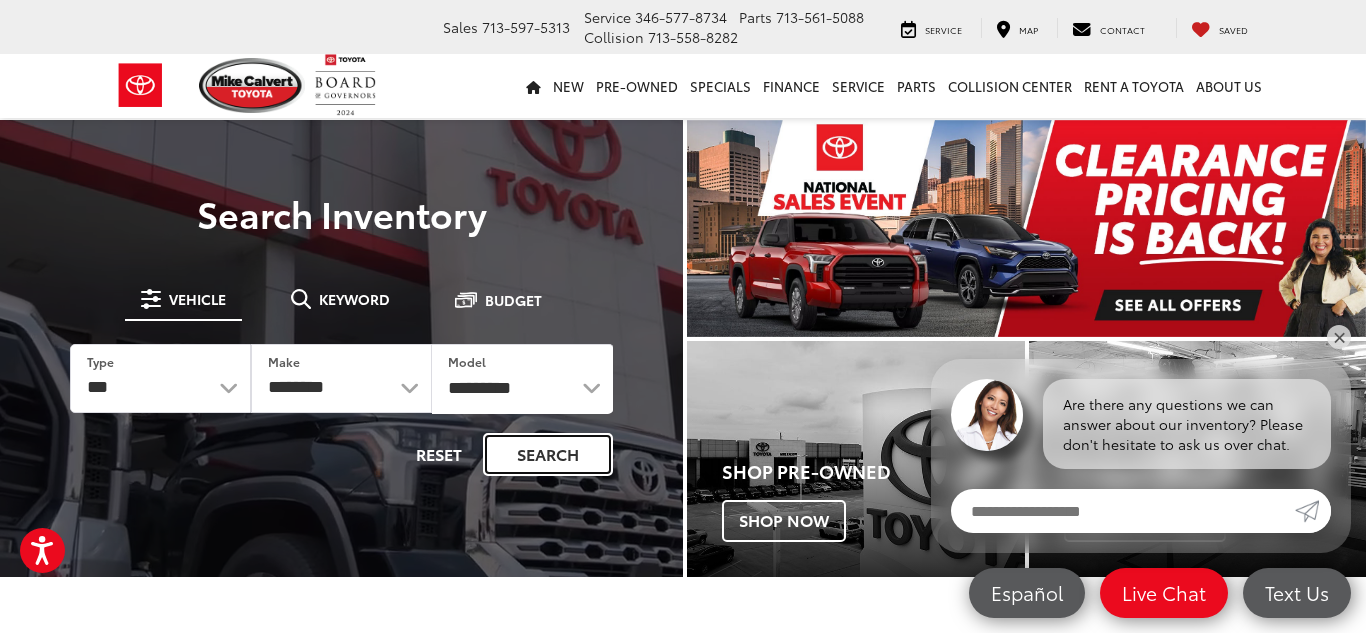 click on "Search" at bounding box center [548, 454] 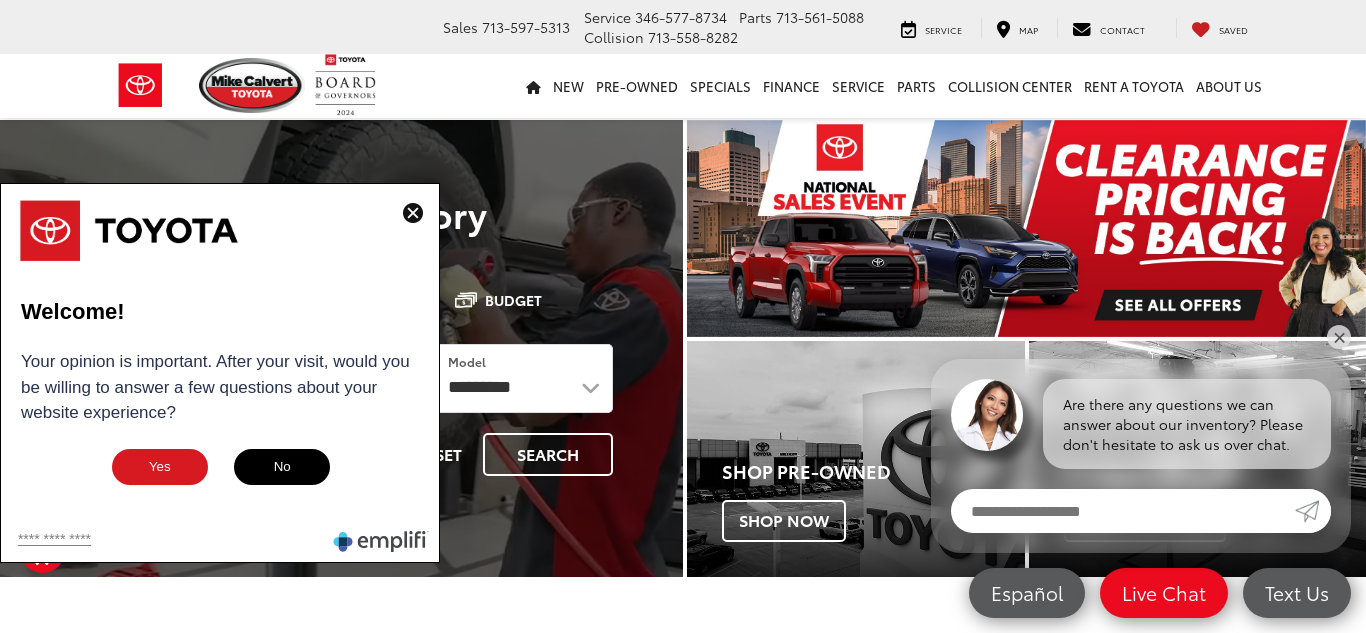 click at bounding box center [413, 213] 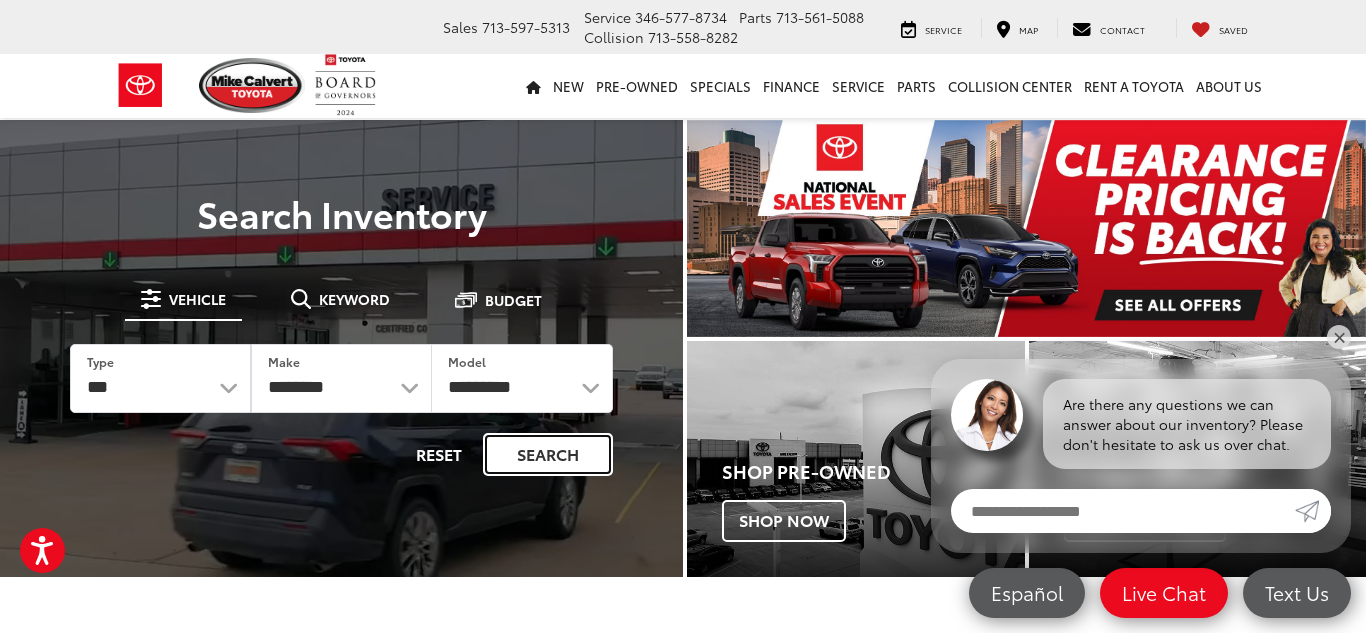 click on "Search" at bounding box center [548, 454] 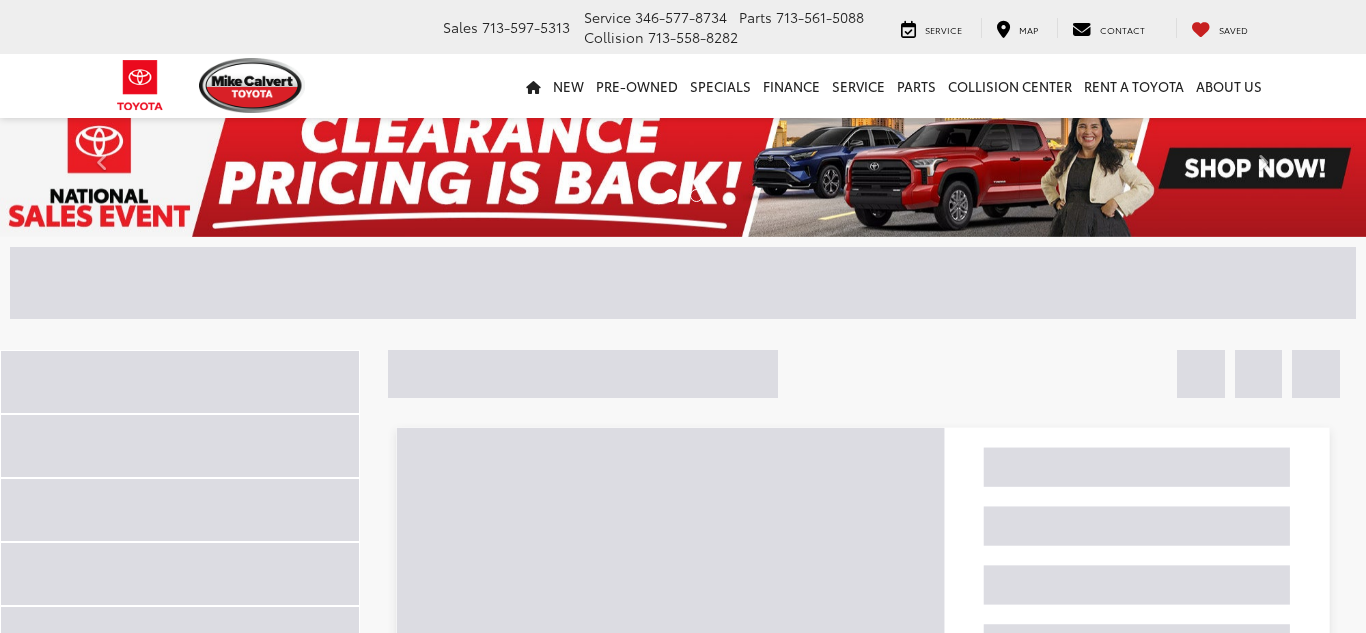 scroll, scrollTop: 0, scrollLeft: 0, axis: both 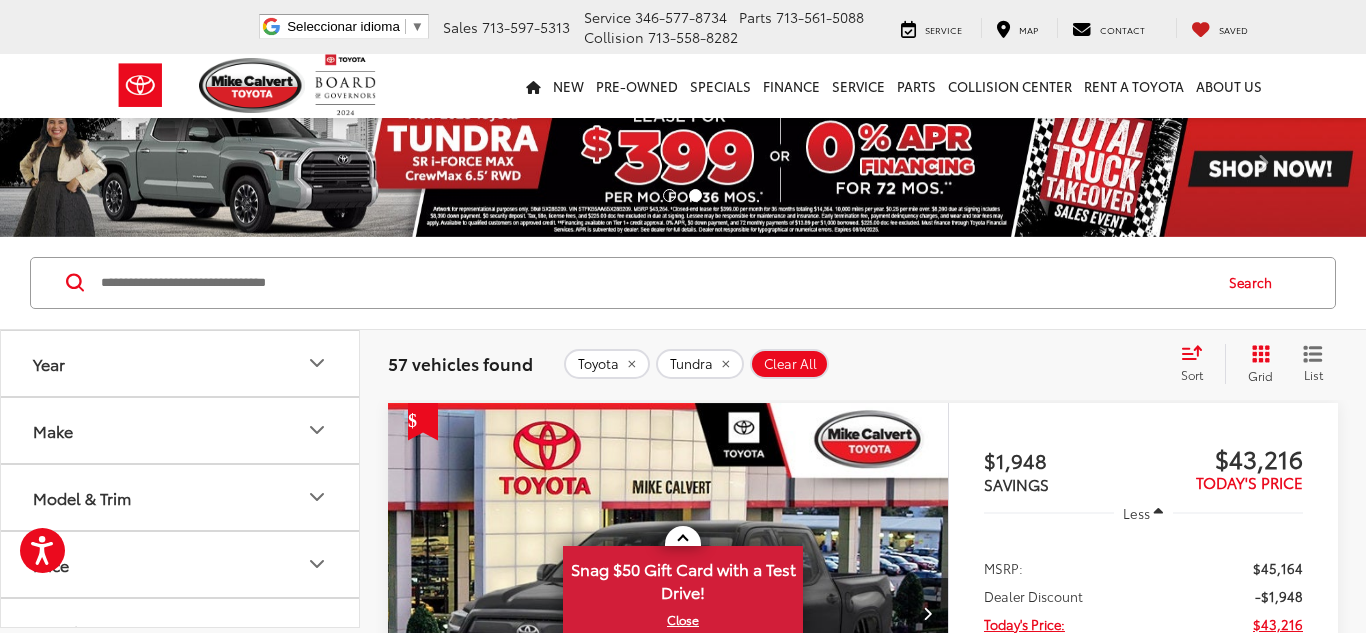 click on "Search" at bounding box center [683, 283] 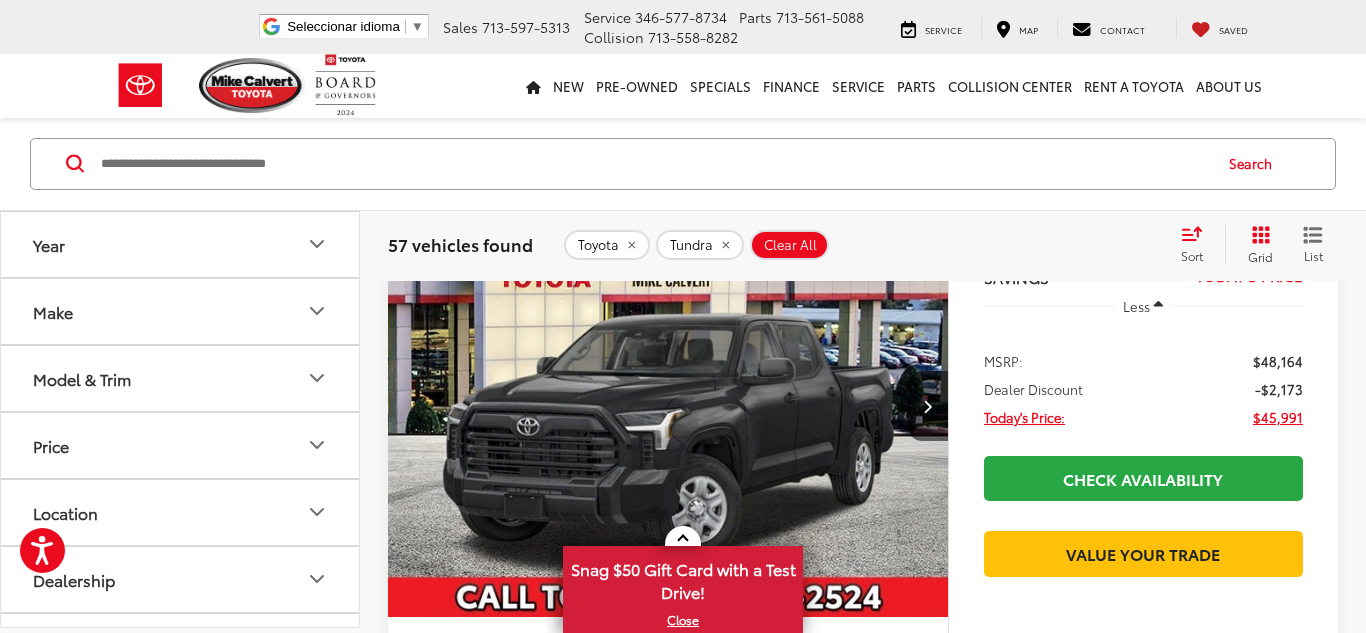 scroll, scrollTop: 936, scrollLeft: 0, axis: vertical 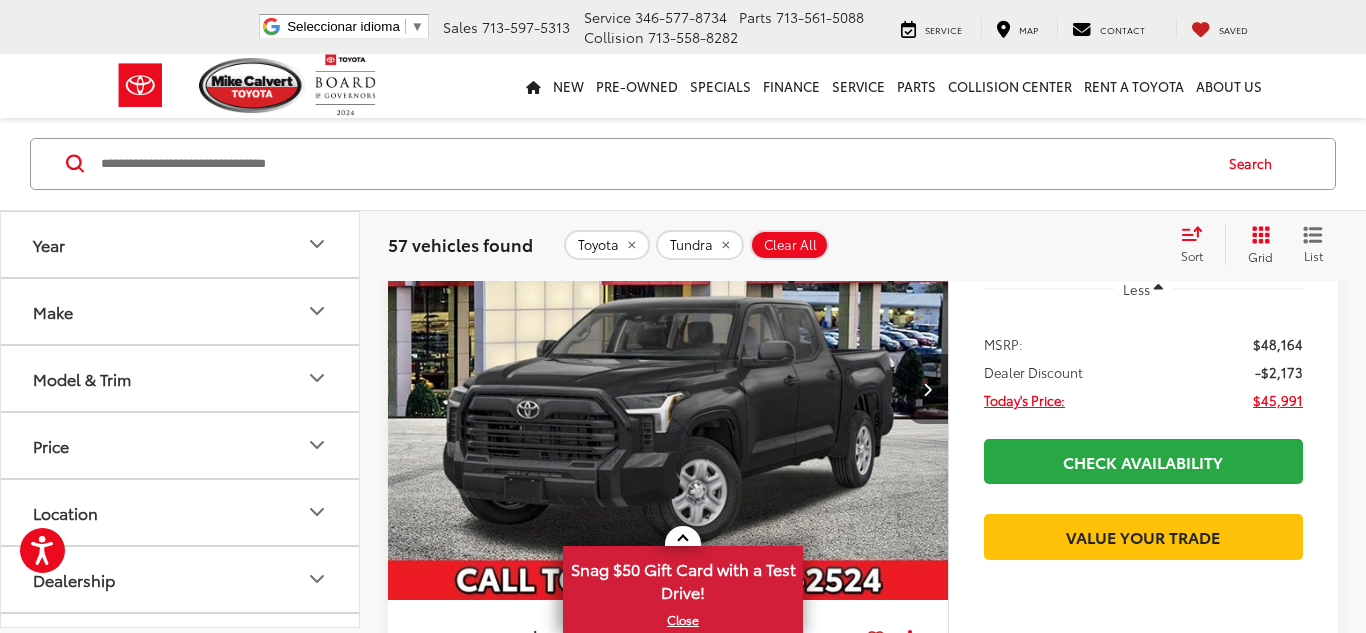click at bounding box center (928, 389) 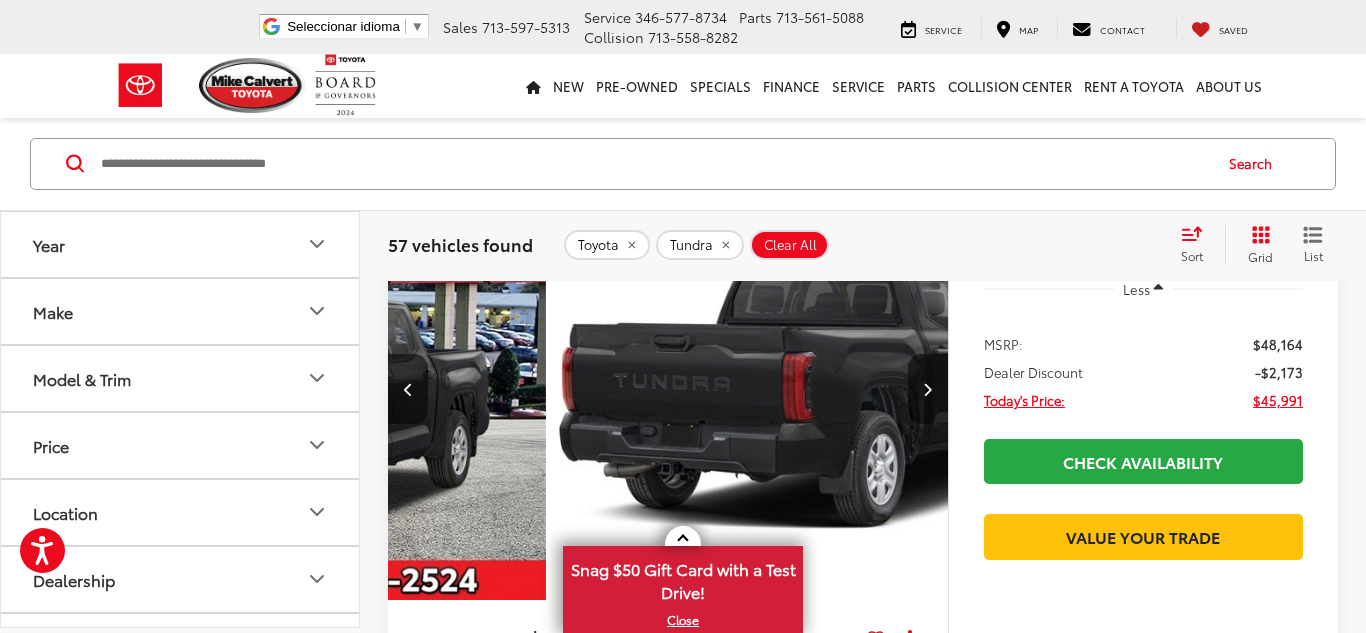 scroll, scrollTop: 0, scrollLeft: 563, axis: horizontal 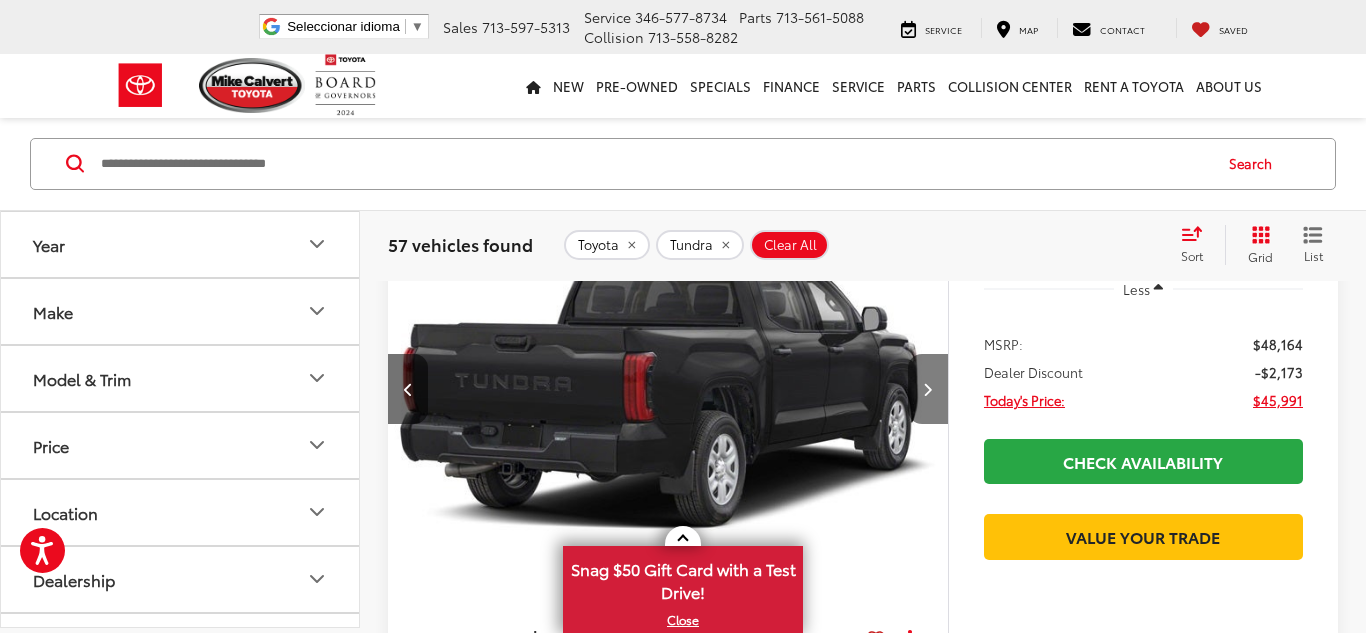 click at bounding box center (928, 389) 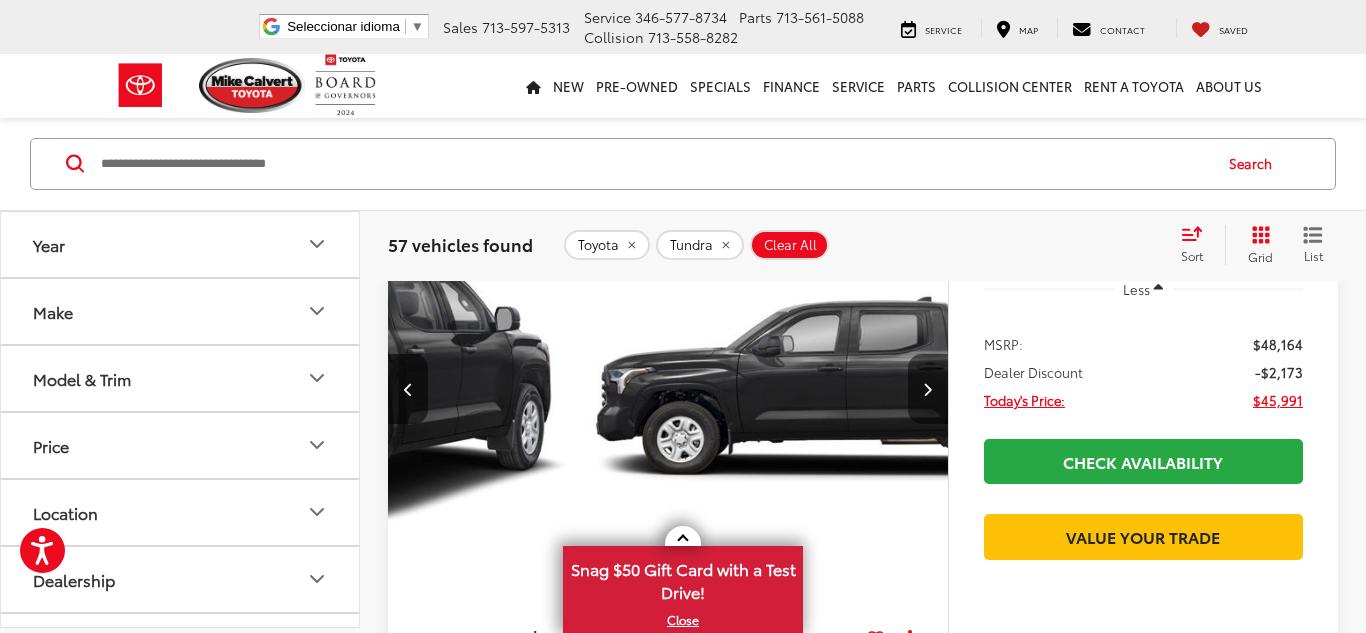 scroll, scrollTop: 0, scrollLeft: 1126, axis: horizontal 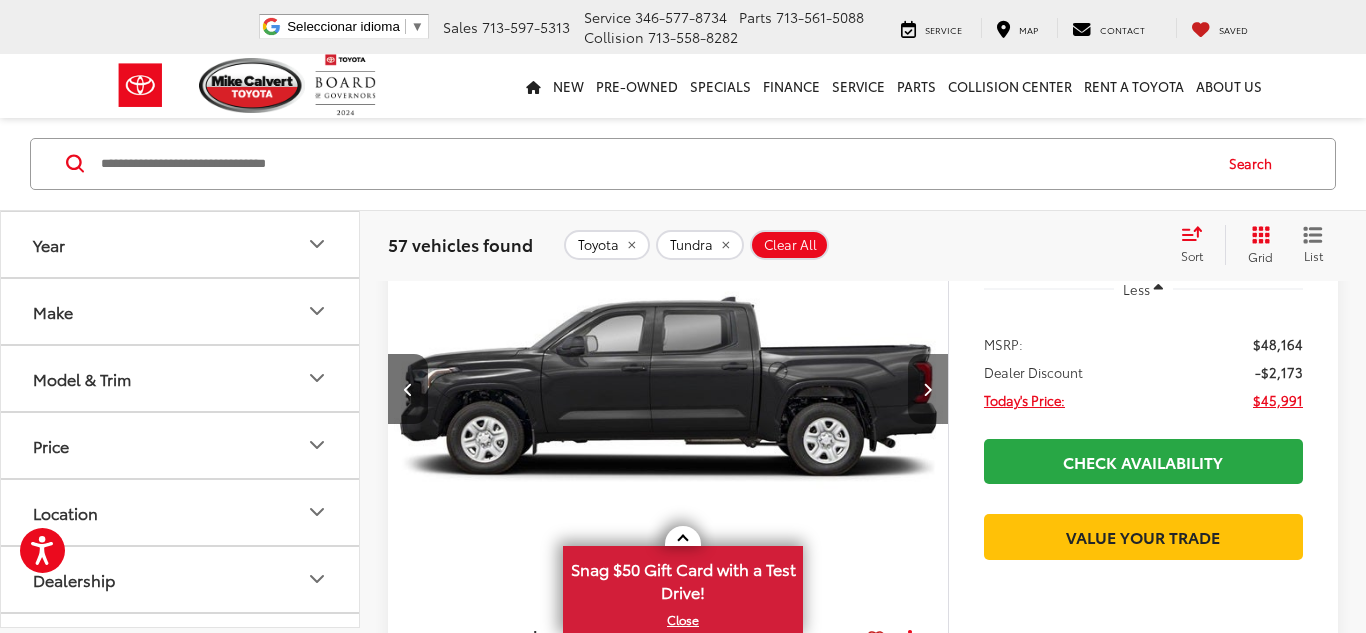 click at bounding box center (928, 389) 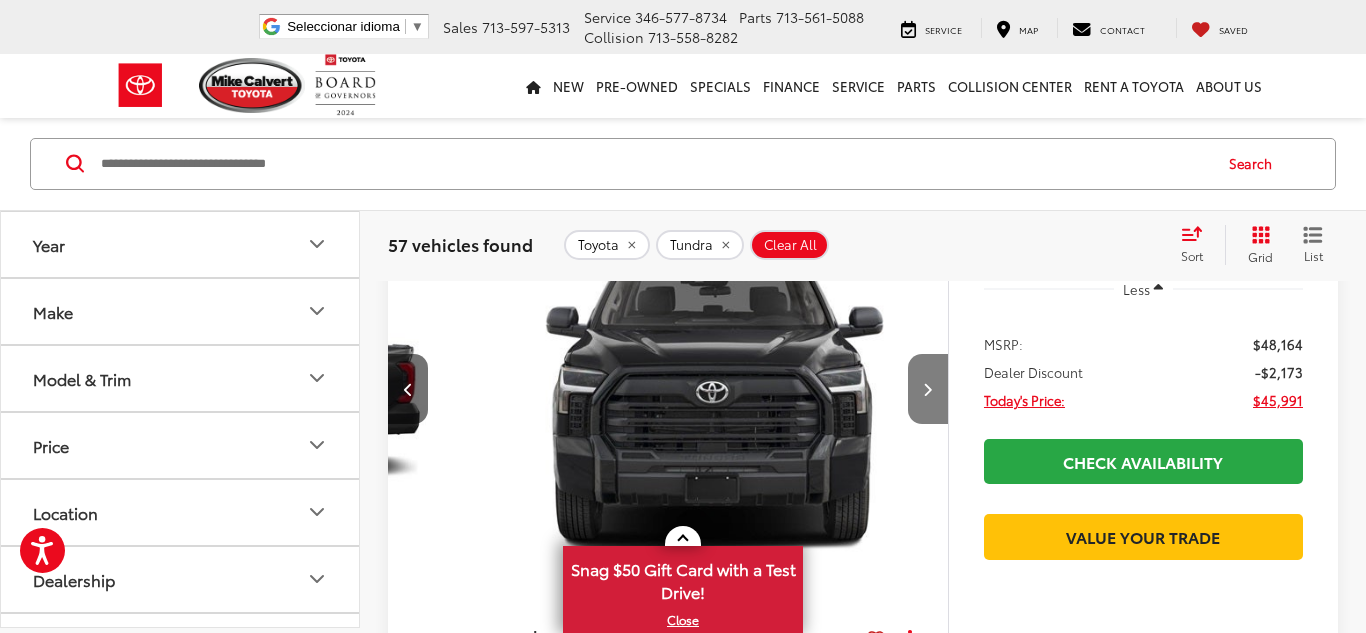 scroll, scrollTop: 0, scrollLeft: 1689, axis: horizontal 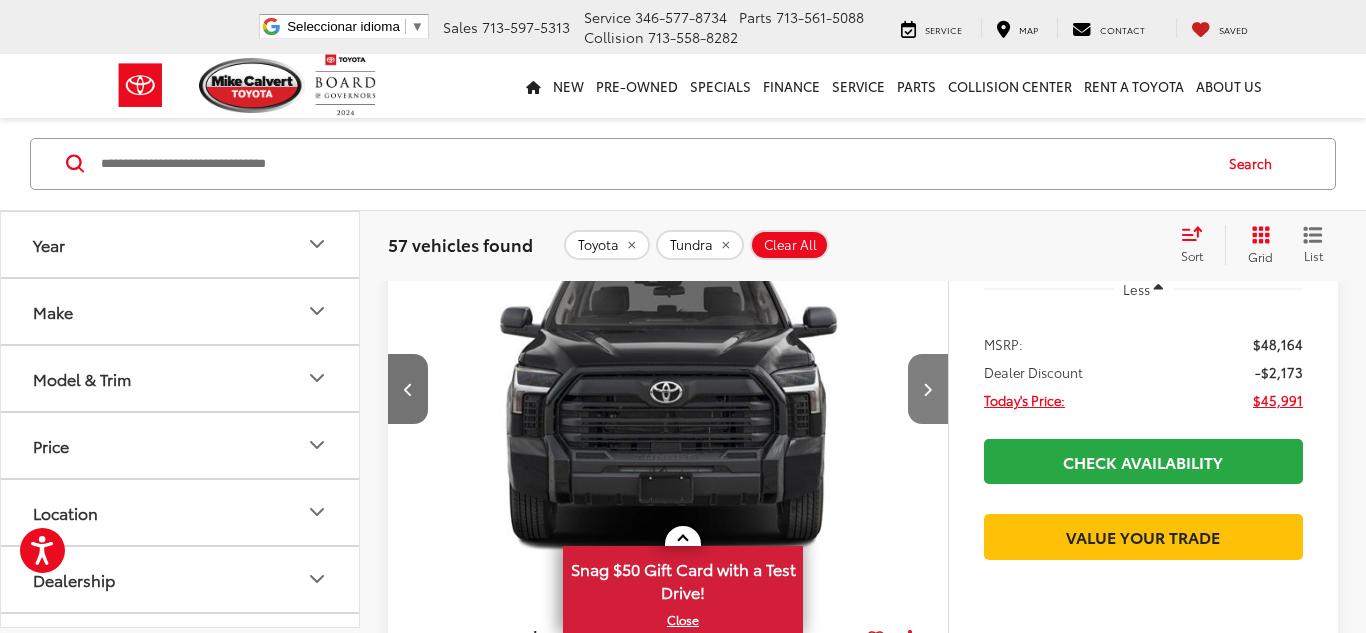 click at bounding box center [928, 389] 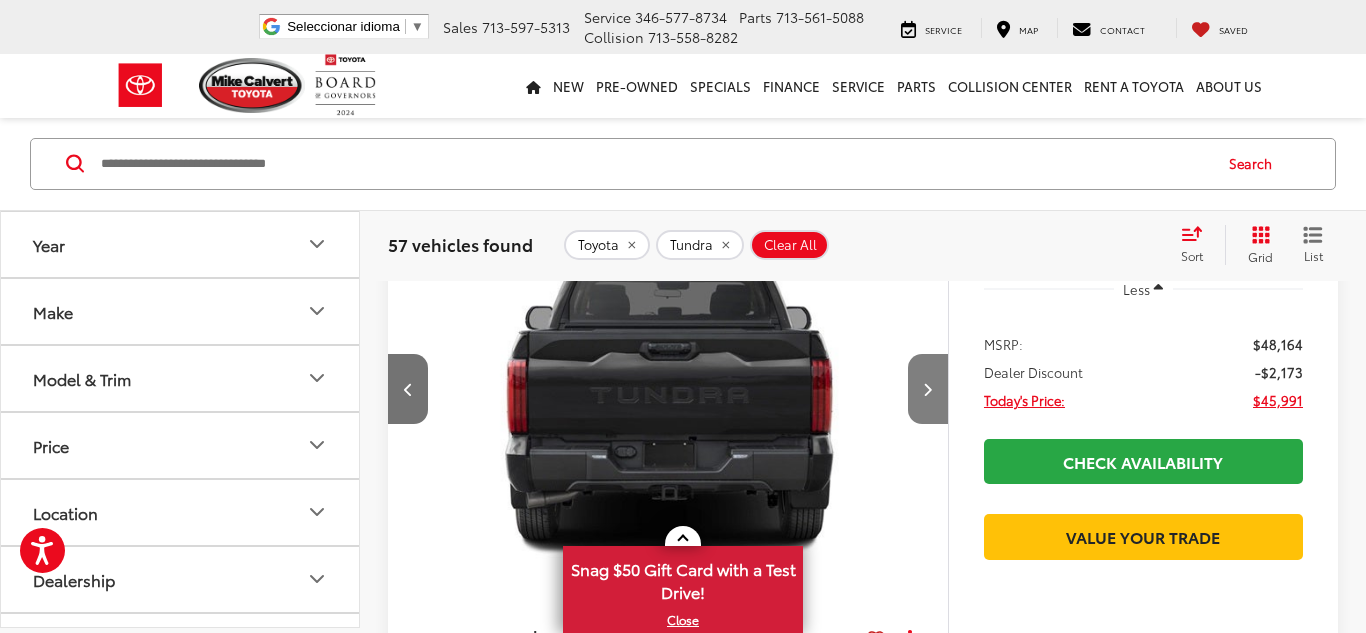 scroll, scrollTop: 0, scrollLeft: 2252, axis: horizontal 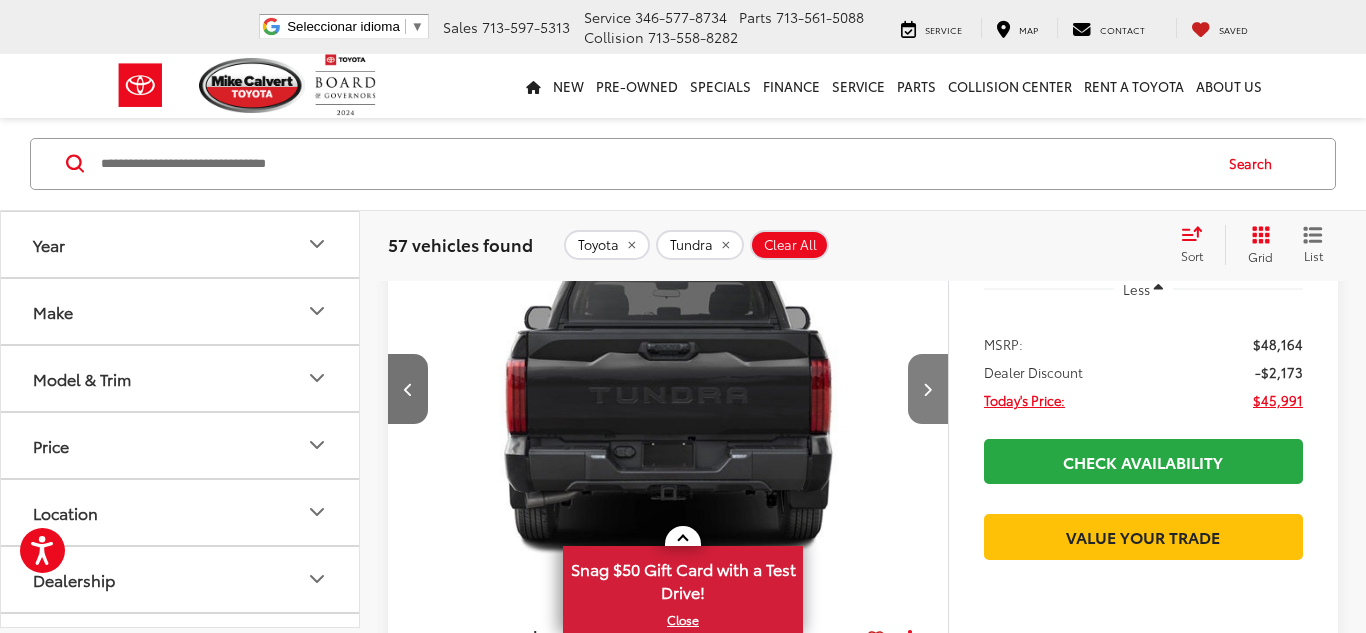 click at bounding box center [928, 389] 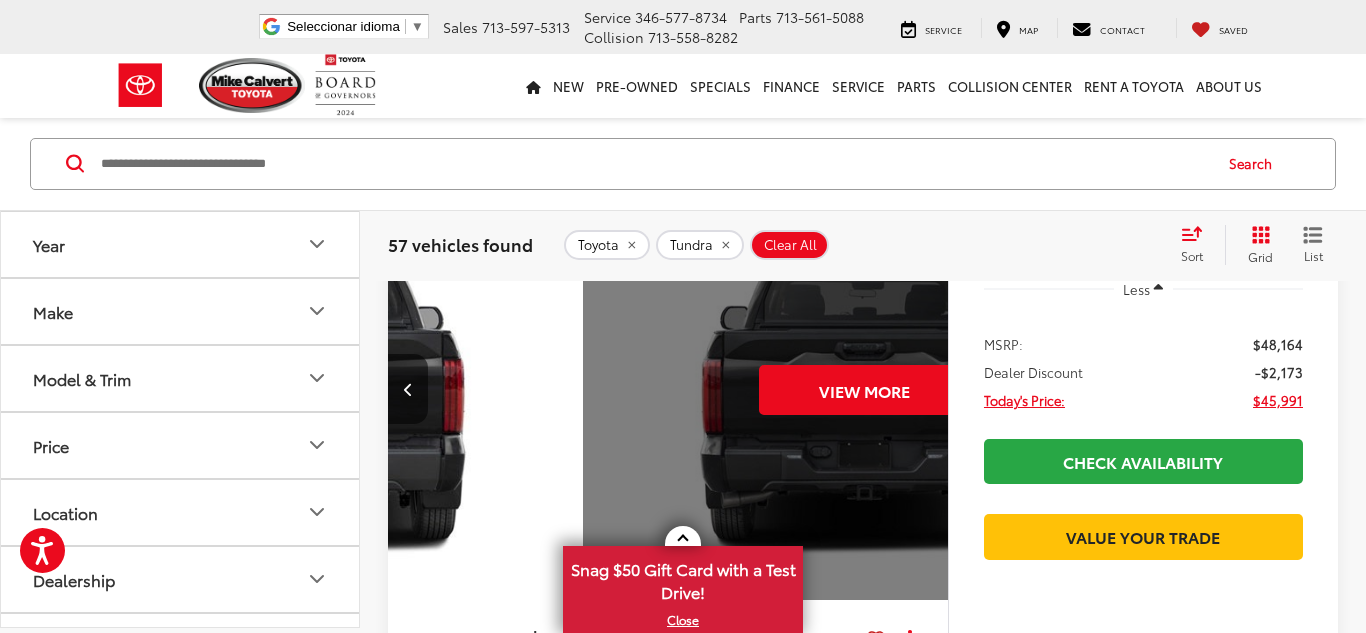 scroll, scrollTop: 0, scrollLeft: 2815, axis: horizontal 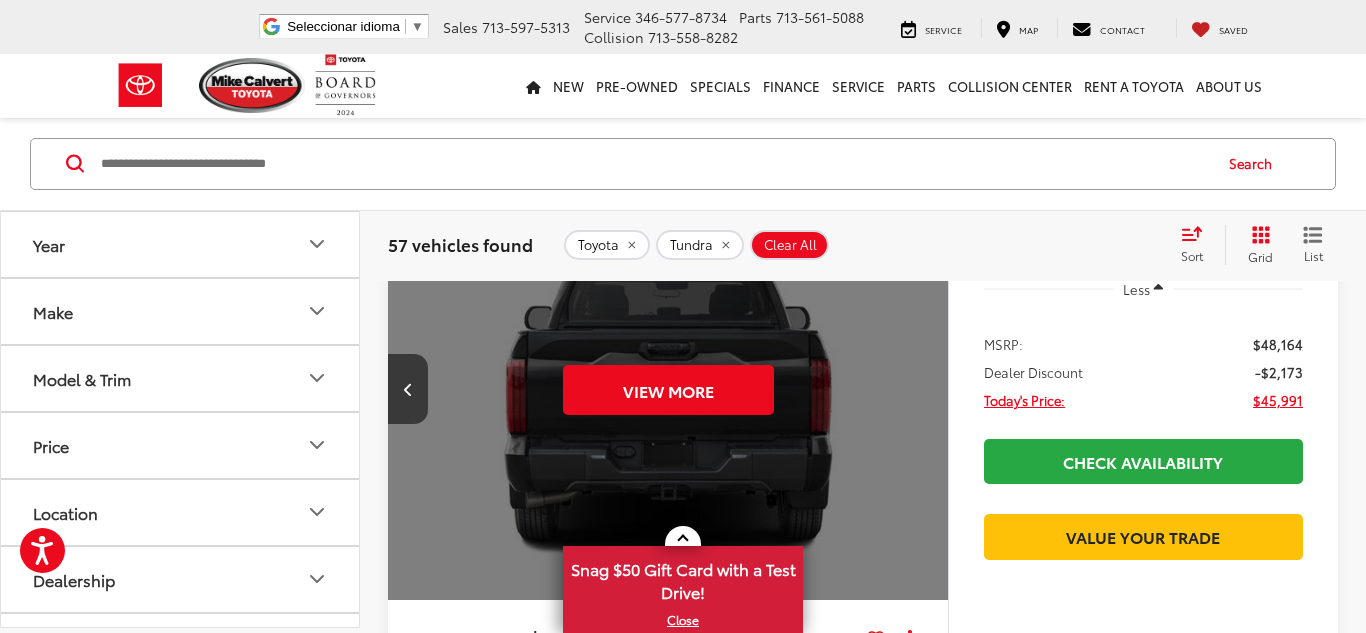 click on "View More" at bounding box center (668, 390) 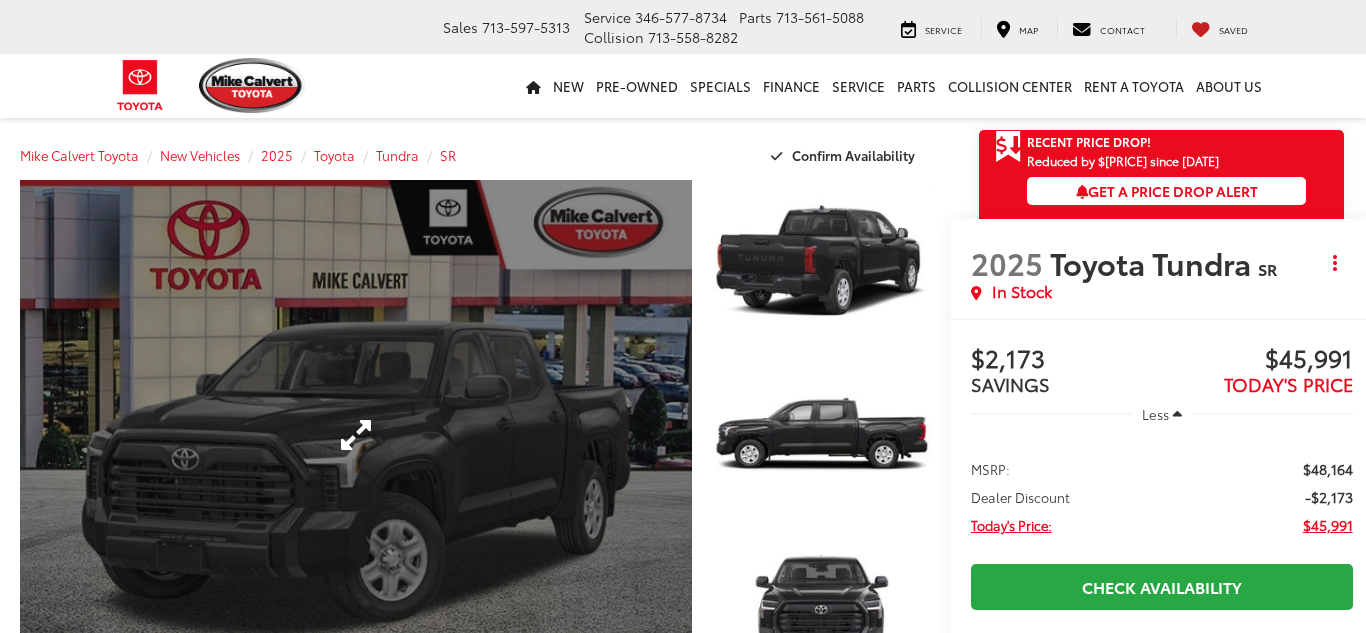 scroll, scrollTop: 0, scrollLeft: 0, axis: both 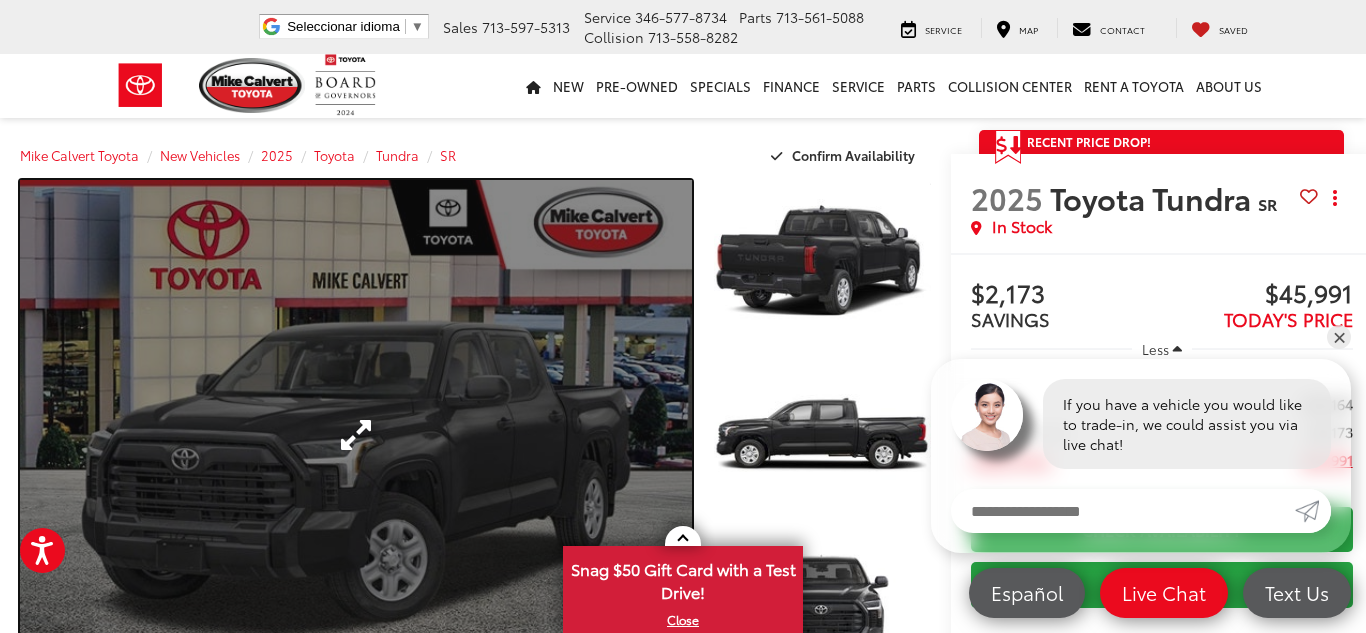 click at bounding box center [356, 435] 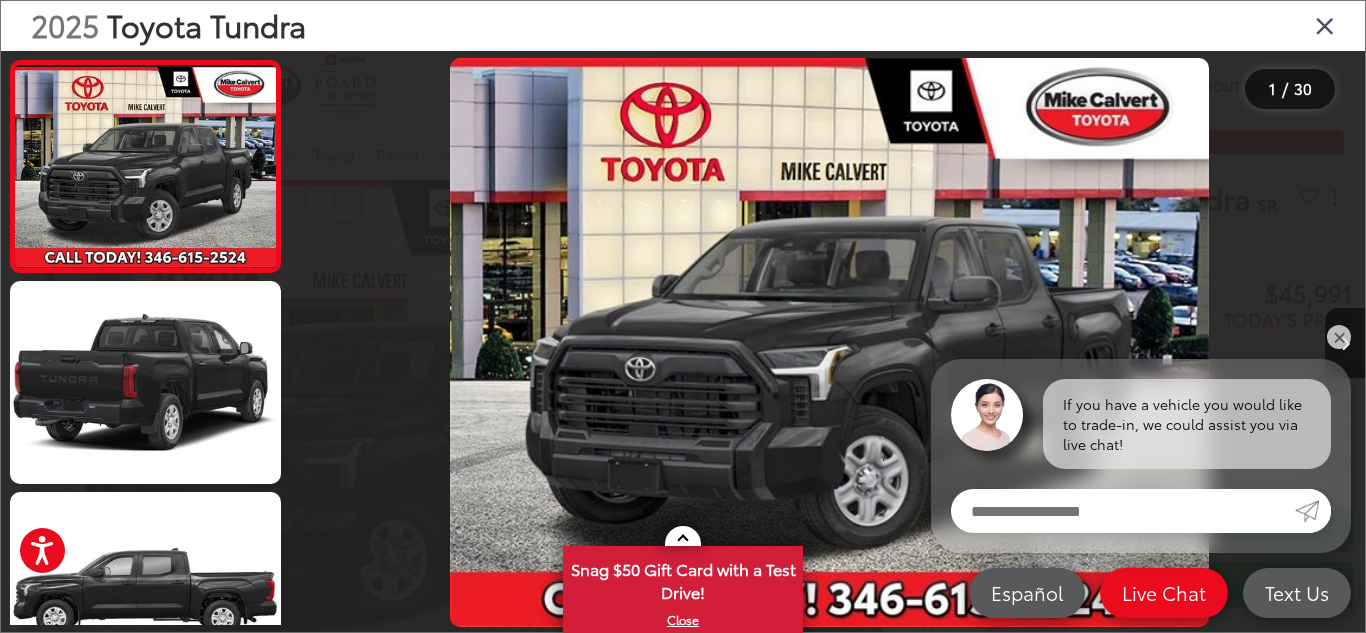 click at bounding box center (830, 343) 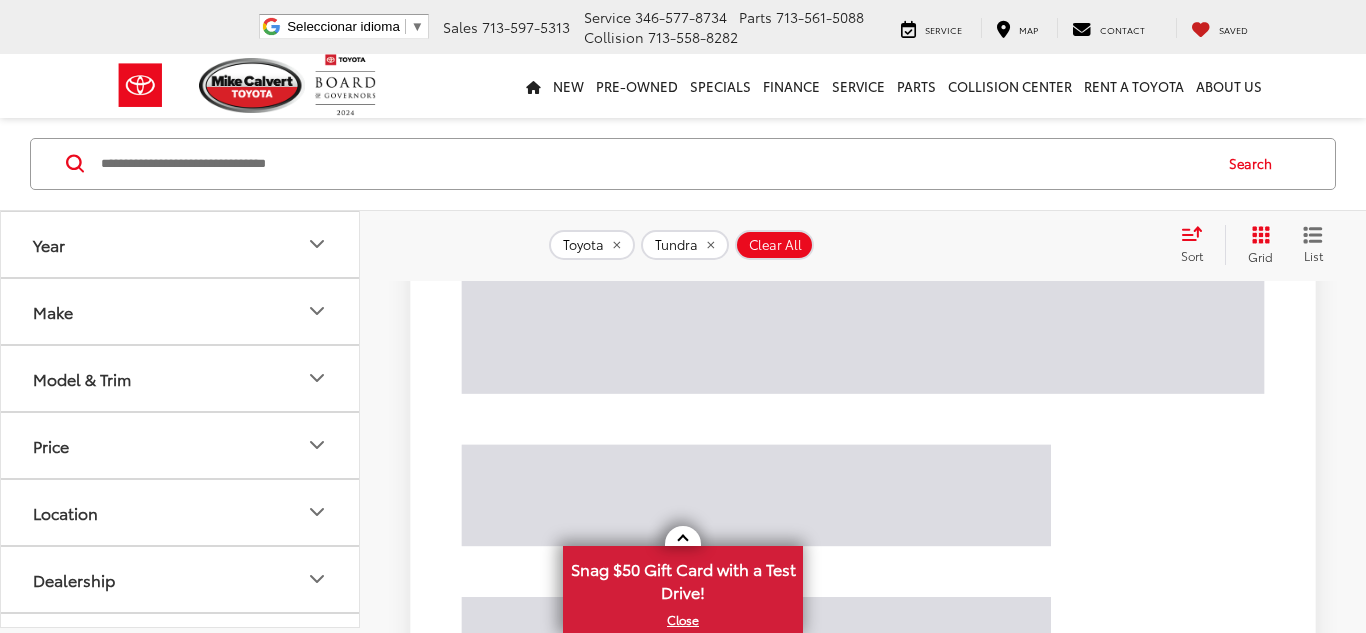 scroll, scrollTop: 119, scrollLeft: 0, axis: vertical 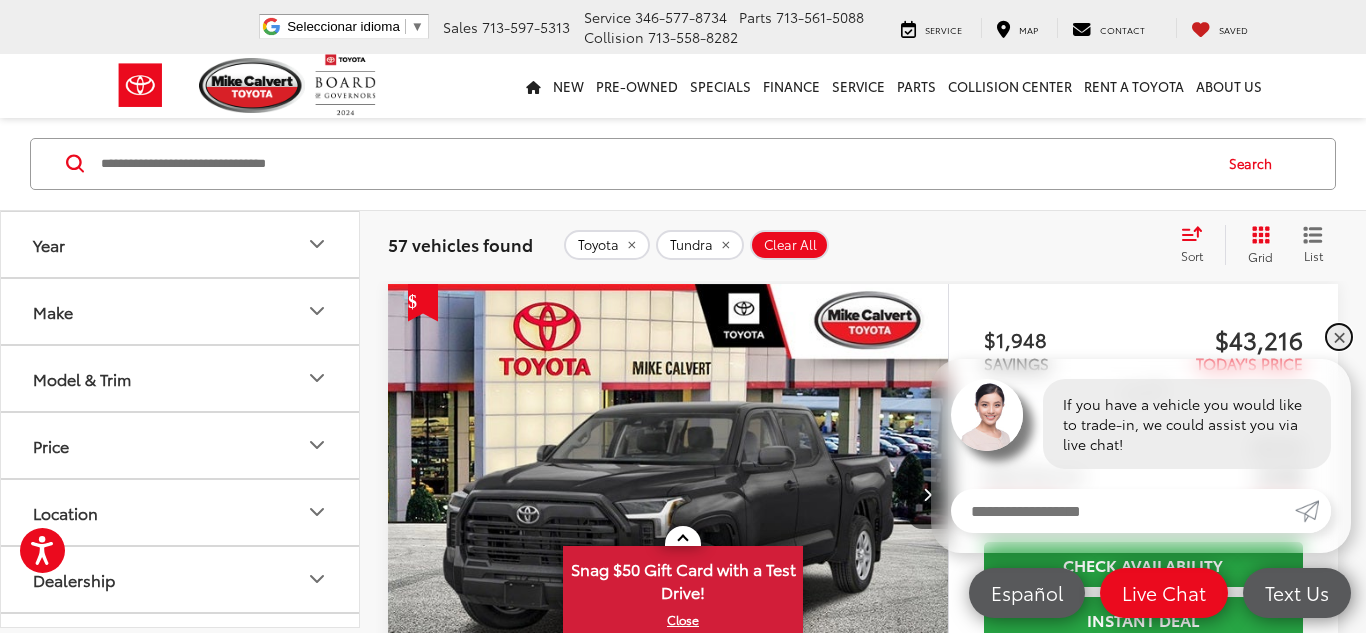 click on "✕" at bounding box center [1339, 337] 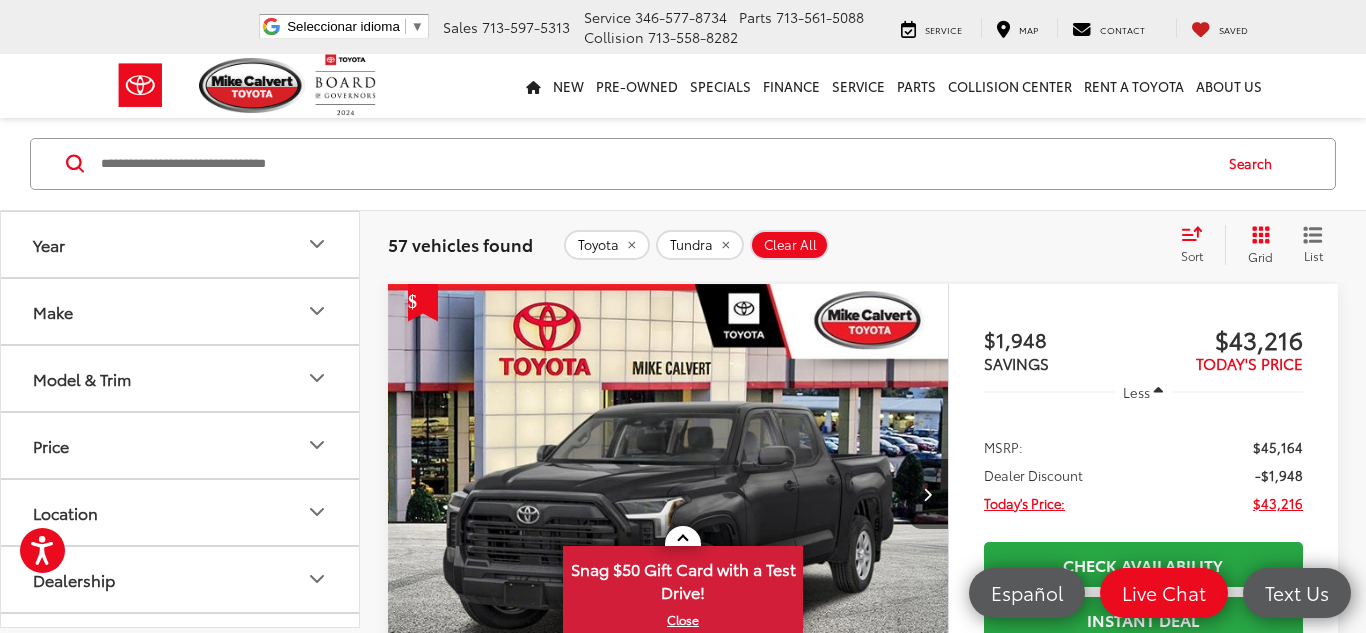 click on "New
New
New Tundra Inventory
Schedule Test Drive
Model Research
Toyota Reviews
Toyota Comparisons
Commercial Truck Center
New 4Runner i-FORCE MAX Inventory
Pre-Owned
Pre-Owned
Toyota Certified Pre-Owned Vehicles
Vehicles Under 10k
Toyota Certified Program Overview
OffSite Group Inventory
Specials
New Specials
Pre-owned Specials
Certified Pre-Owned Specials
Service & Parts Specials
Military Rebate
College Rebate
Manufacturer Specials
Finance
Finance Department
Get Pre-Approved
Get Pre-Qualified
Payment Calculator
Value Your Trade
Toyota Lease Deals
Special Auto Financing
Get pre-qualified with Capital One (no impact to your credit score)
Service
Service
Mobile Service
ToyotaCare" at bounding box center (683, 86) 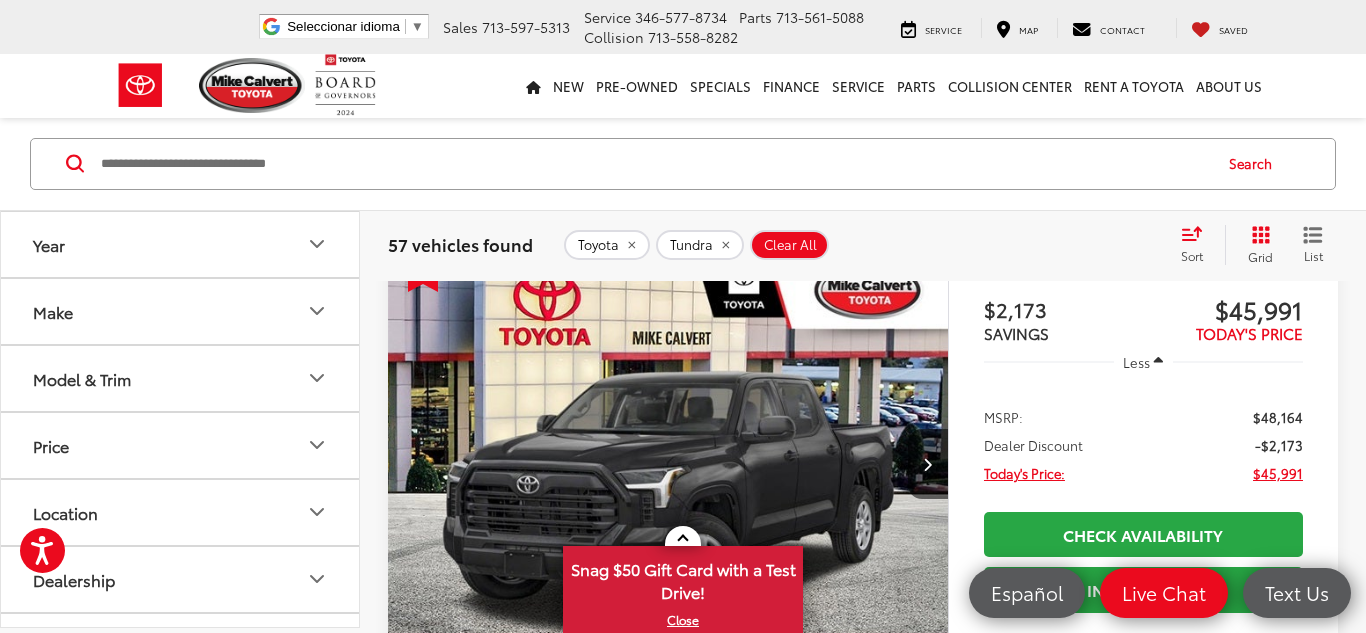 scroll, scrollTop: 878, scrollLeft: 0, axis: vertical 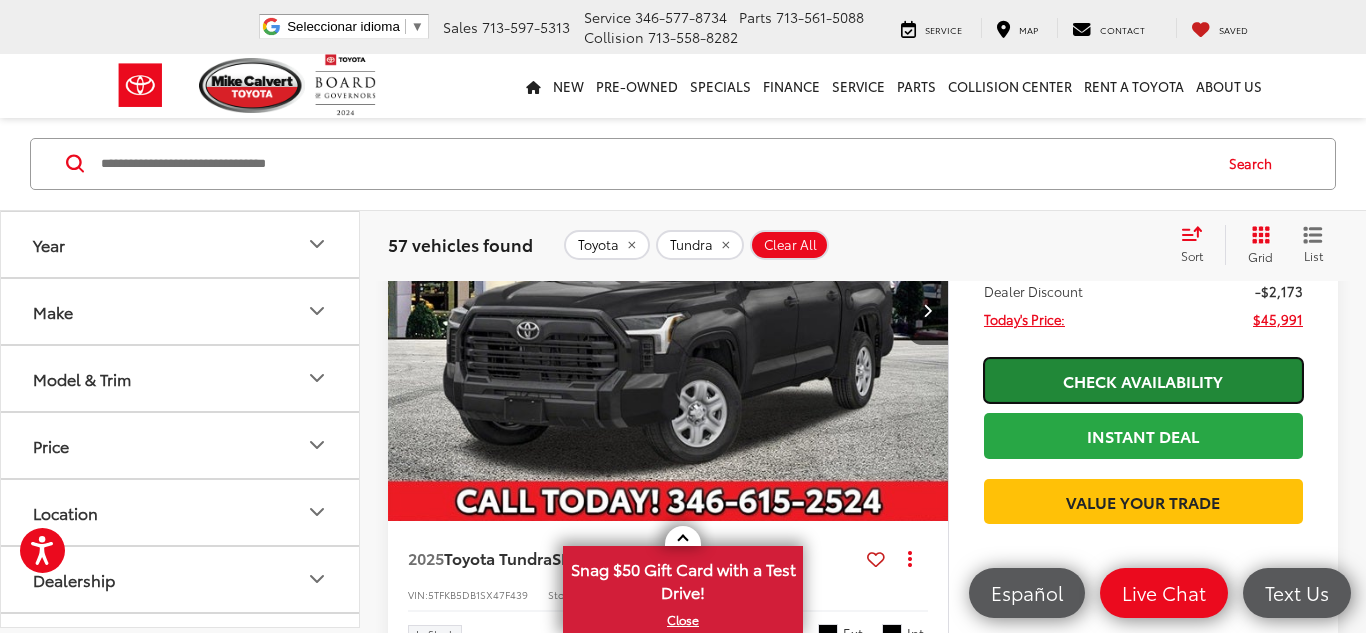 click on "Check Availability" at bounding box center [1143, 380] 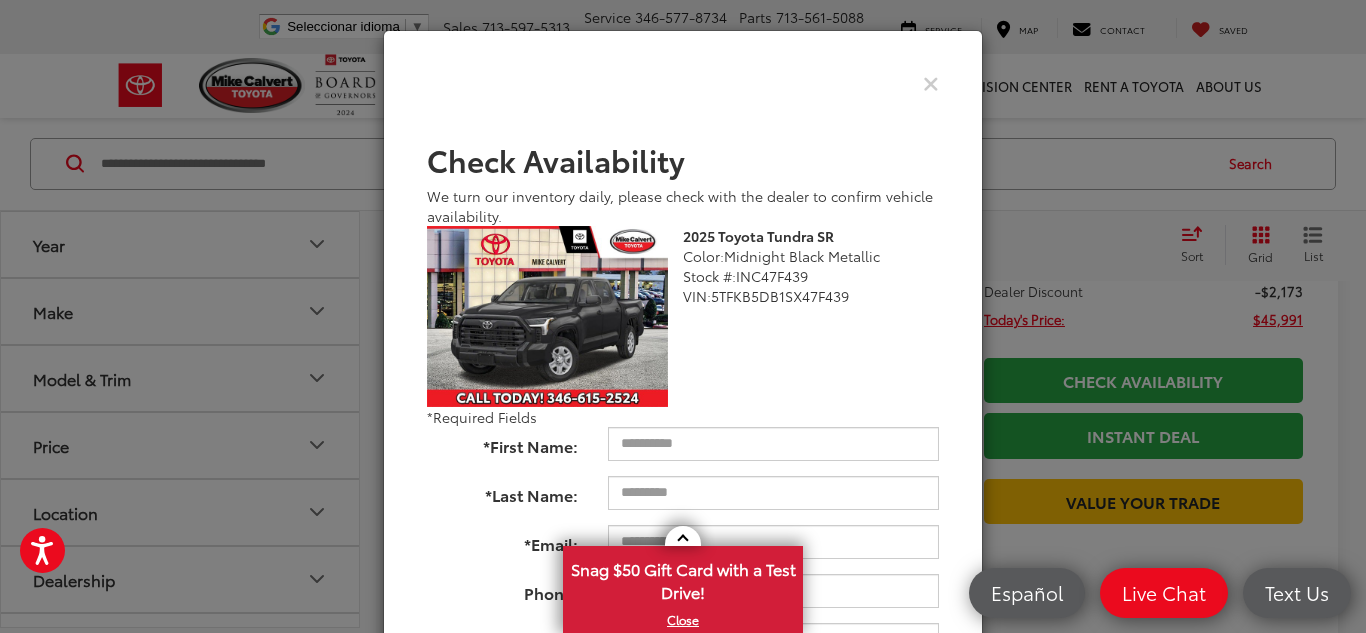 click on "Check Availability
We turn our inventory daily, please check with the dealer to confirm vehicle availability.
2025 Toyota Tundra SR
Color:  Midnight Black Metallic
Stock #:  INC47F439
VIN:  5TFKB5DB1SX47F439
Toyota
Tundra
SR
2025
24619
False
N
*Required Fields
*First Name:
[NAME]
*Last Name:
[NAME]
*Email:
[EMAIL]
Phone:
[PHONE]
Comments:
Check Availability" at bounding box center [683, 426] 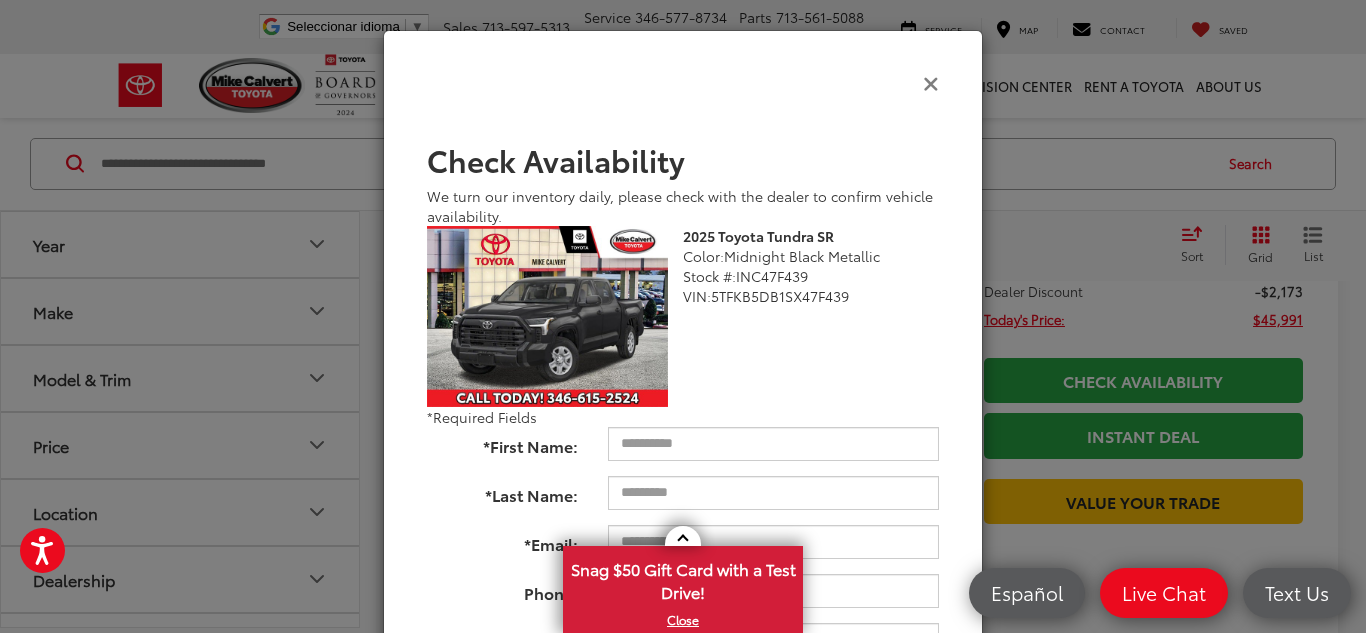 click at bounding box center (931, 82) 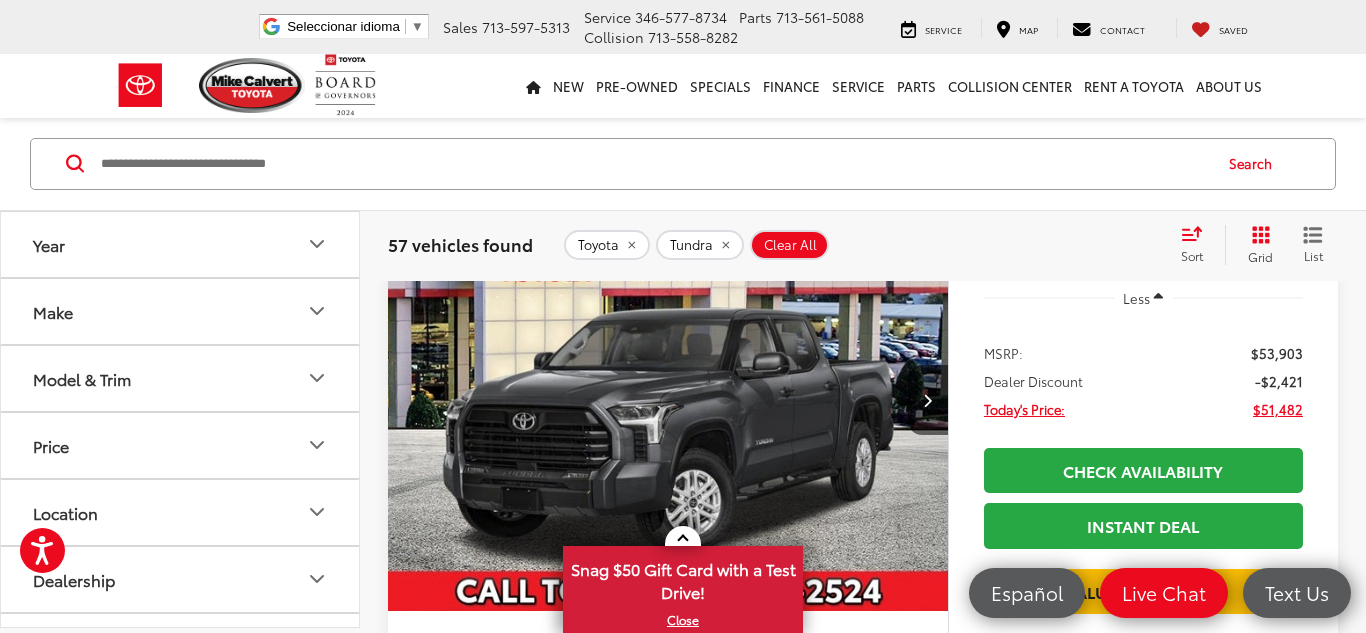 scroll, scrollTop: 2334, scrollLeft: 0, axis: vertical 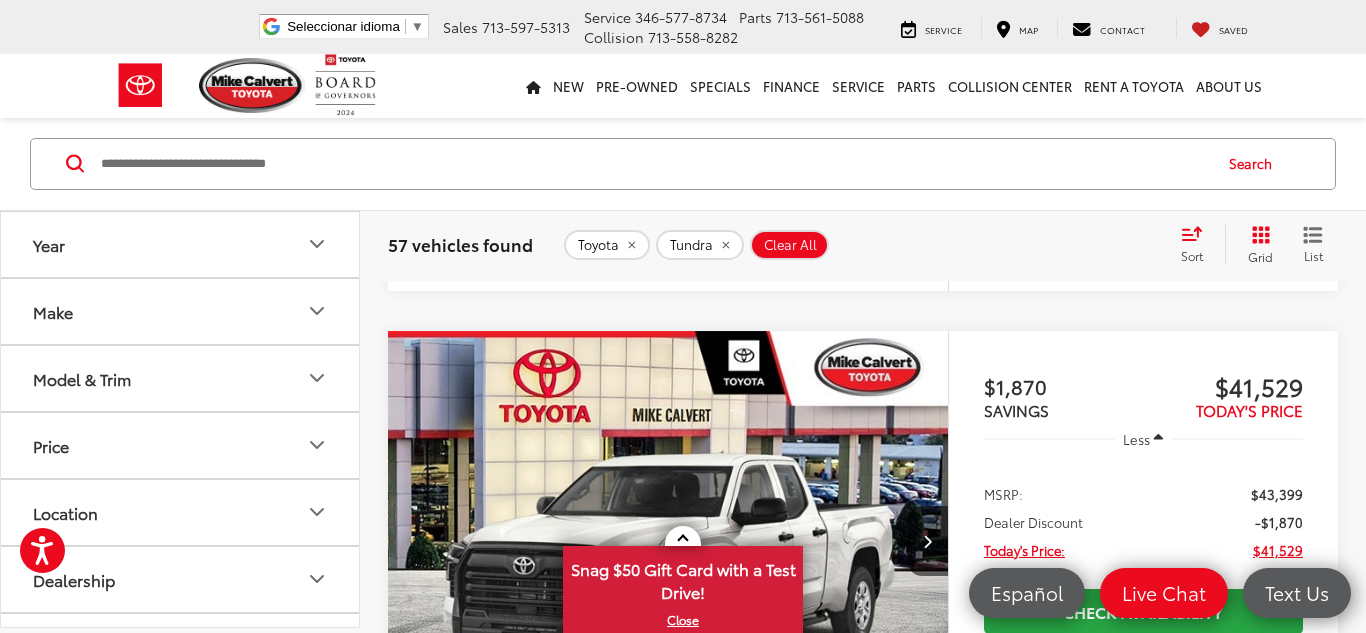 click on "Magnetic Gray Metallic 2025 Toyota Tundra SR RWD 10-Speed Automatic 3.4L V6 Heritage Black Cloth. More...   Track Price
$1,948
SAVINGS
$43,216
TODAY'S PRICE
Less
MSRP:
$45,164
Dealer Discount
-$1,948
Today's Price:
$43,216" 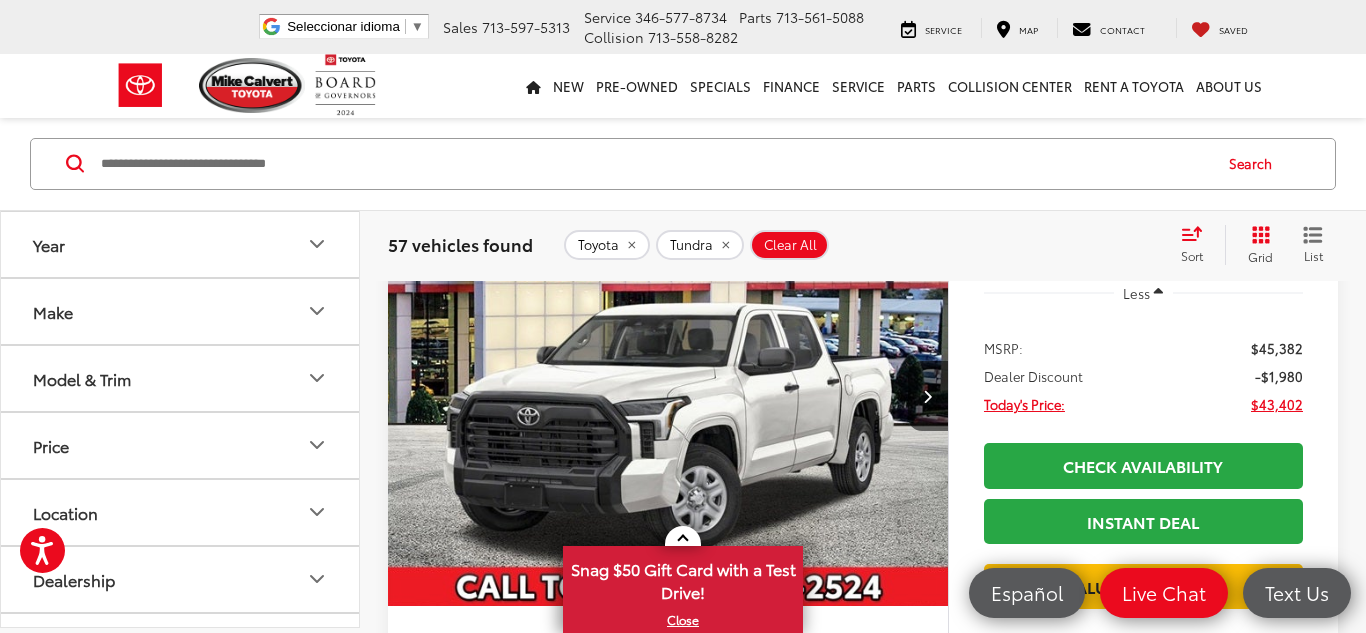 scroll, scrollTop: 5900, scrollLeft: 0, axis: vertical 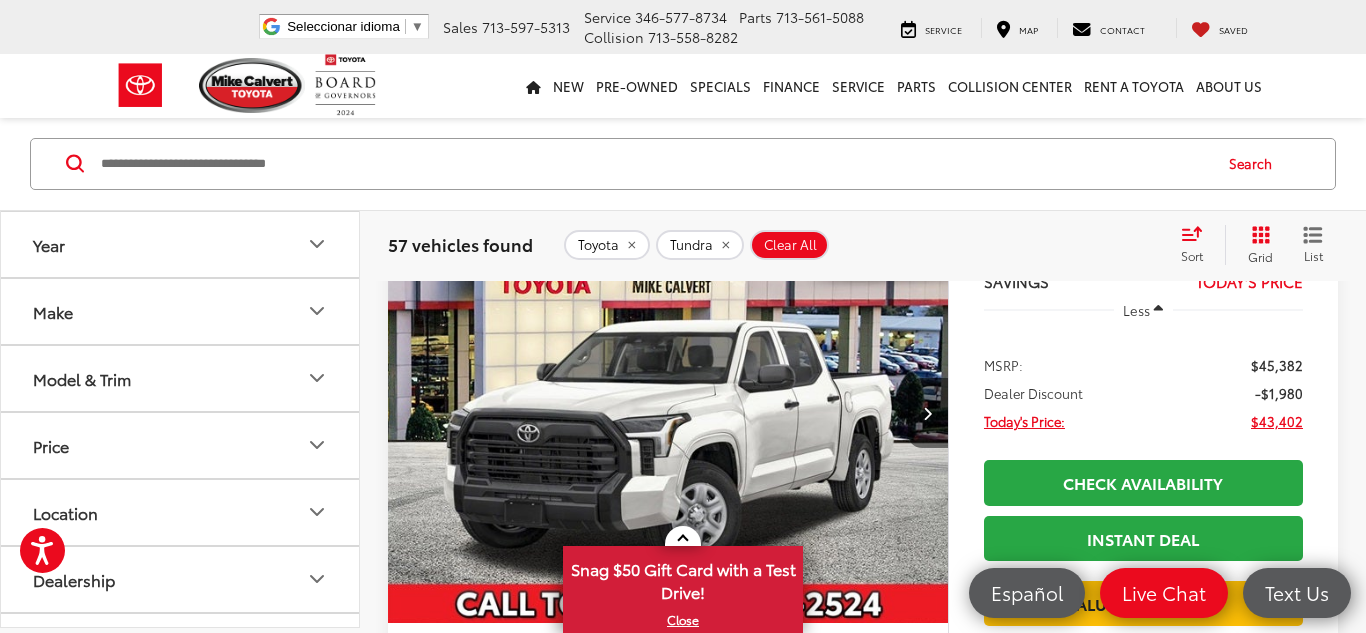 click at bounding box center (927, 413) 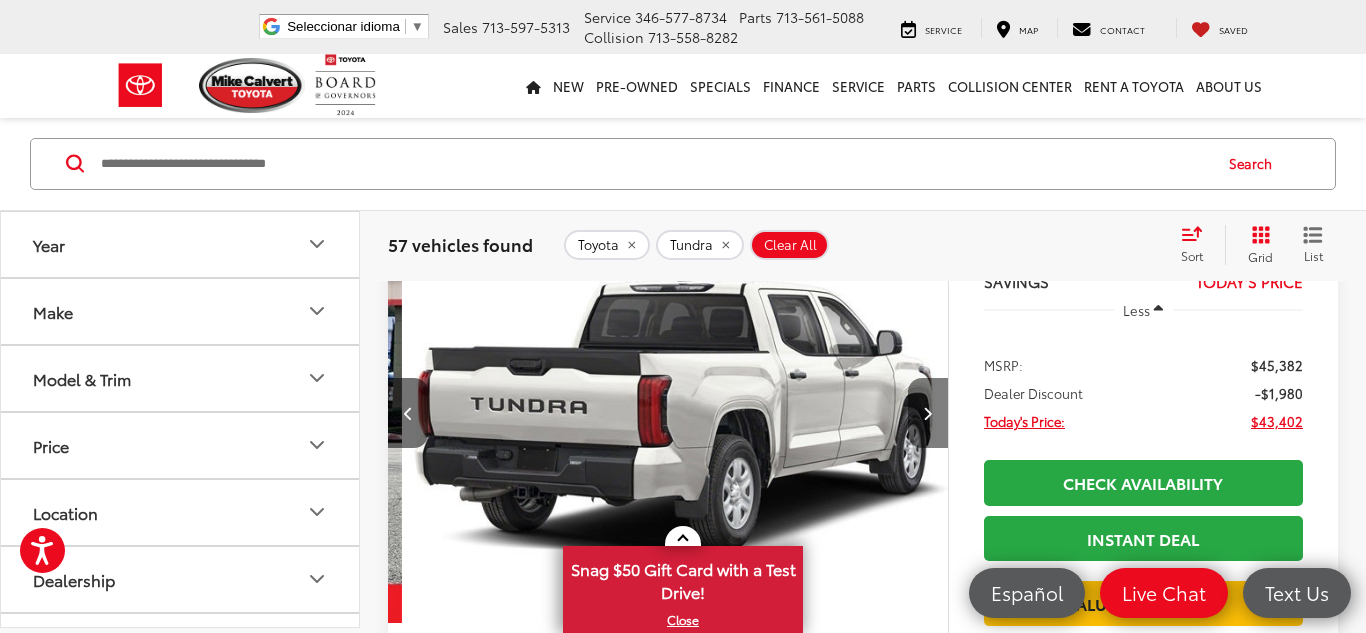 scroll, scrollTop: 0, scrollLeft: 563, axis: horizontal 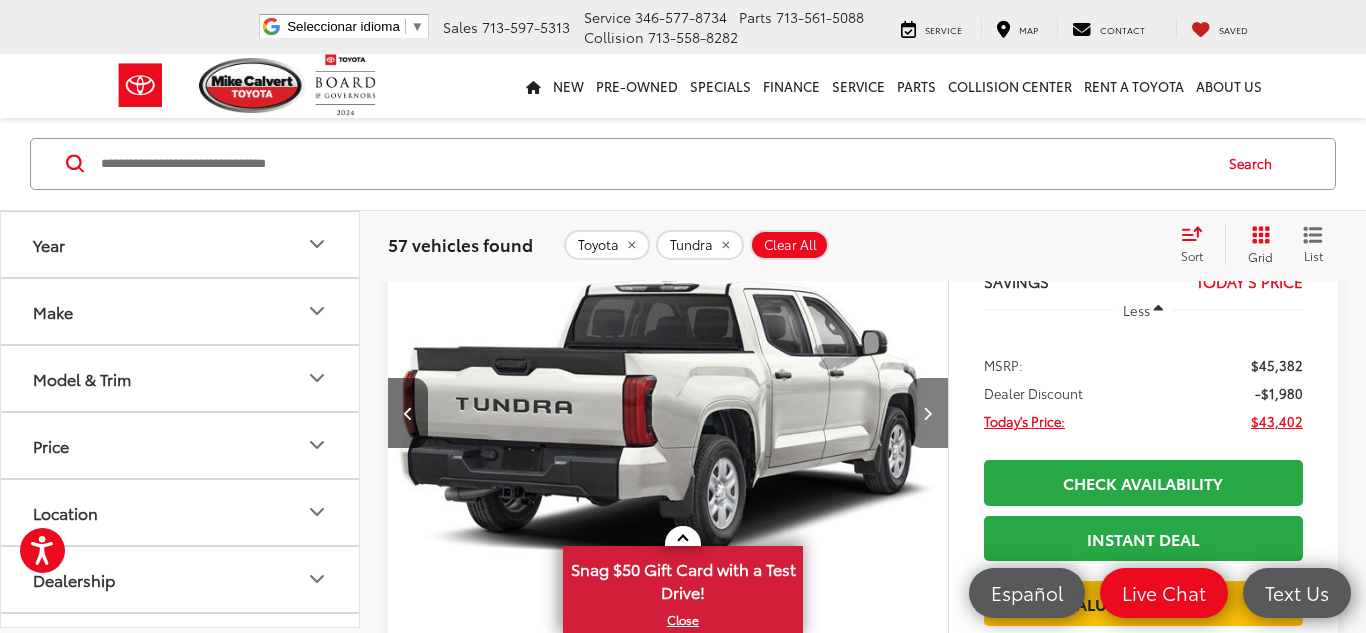 click at bounding box center (927, 413) 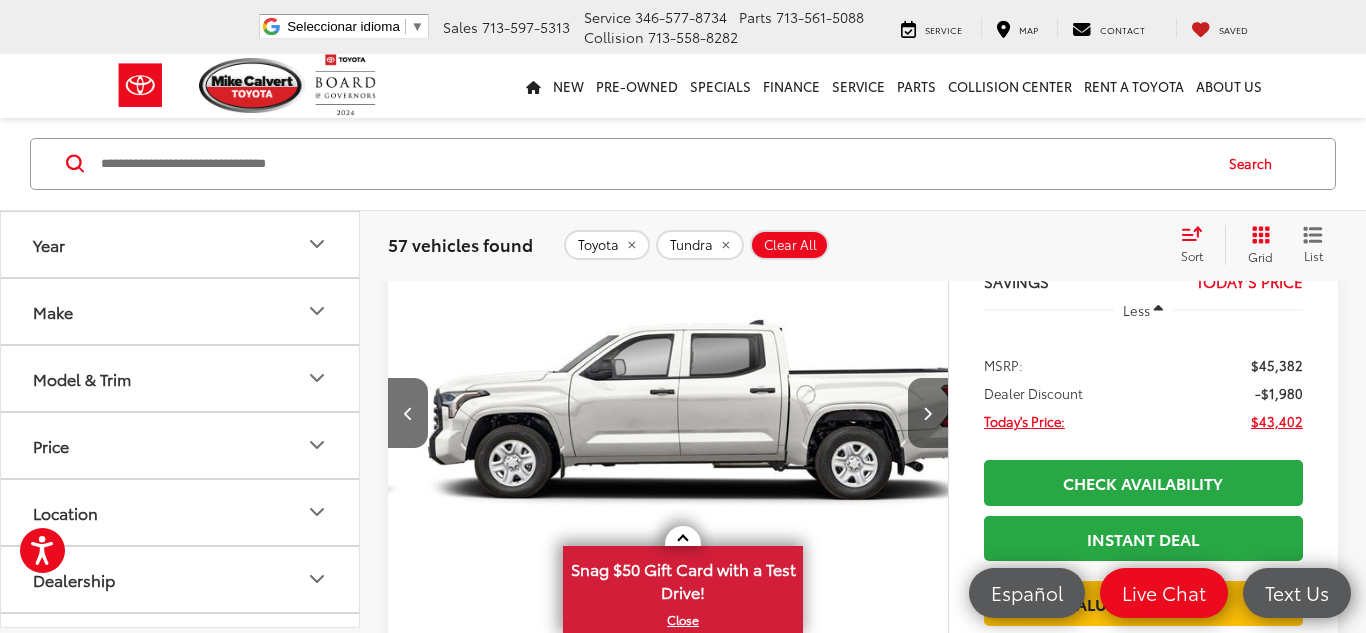 scroll, scrollTop: 0, scrollLeft: 1126, axis: horizontal 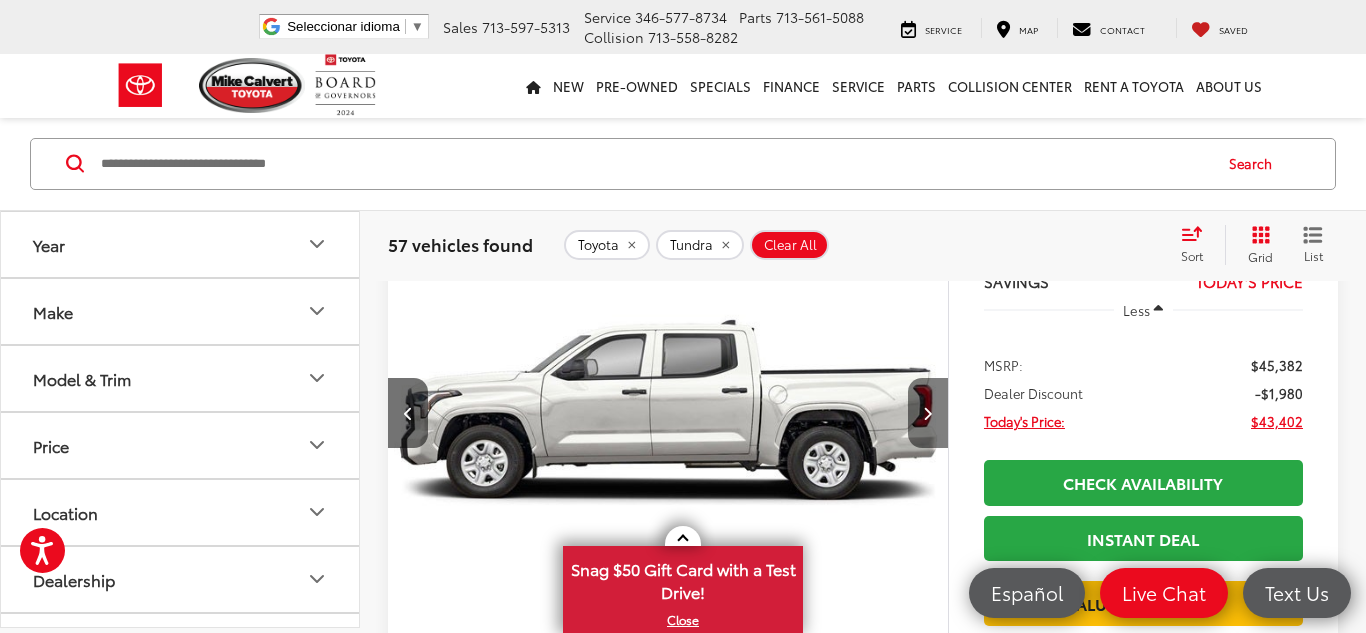 click at bounding box center (927, 413) 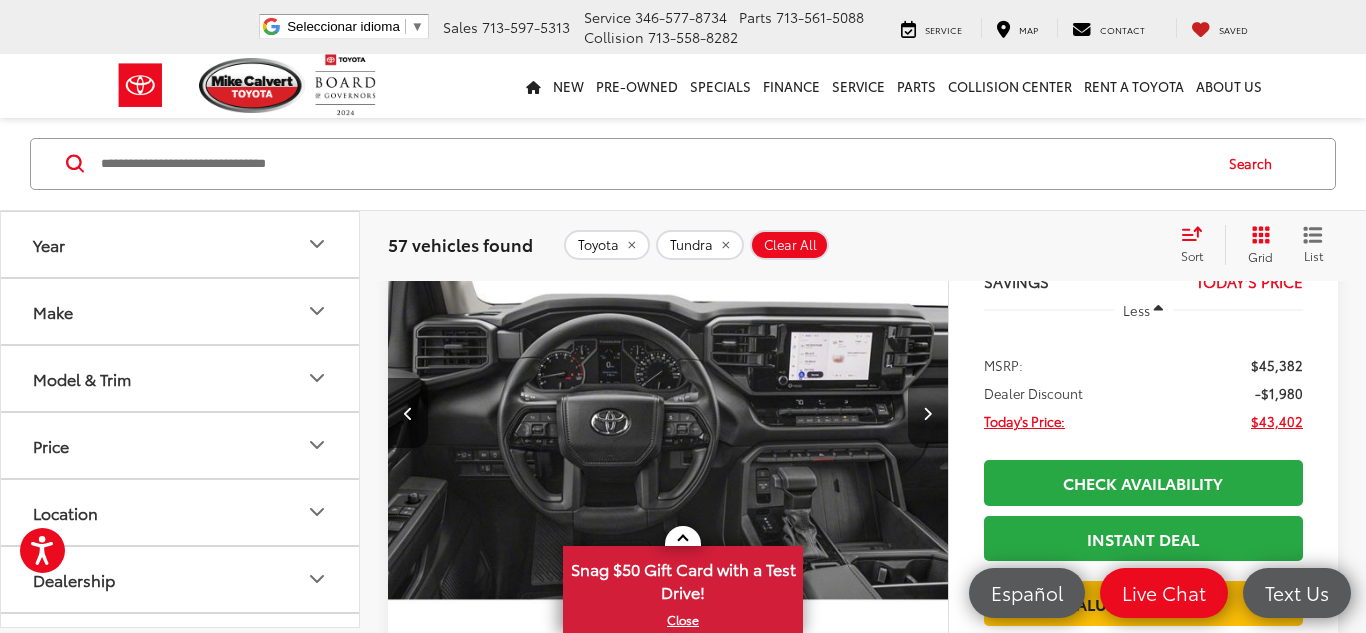 click at bounding box center (927, 413) 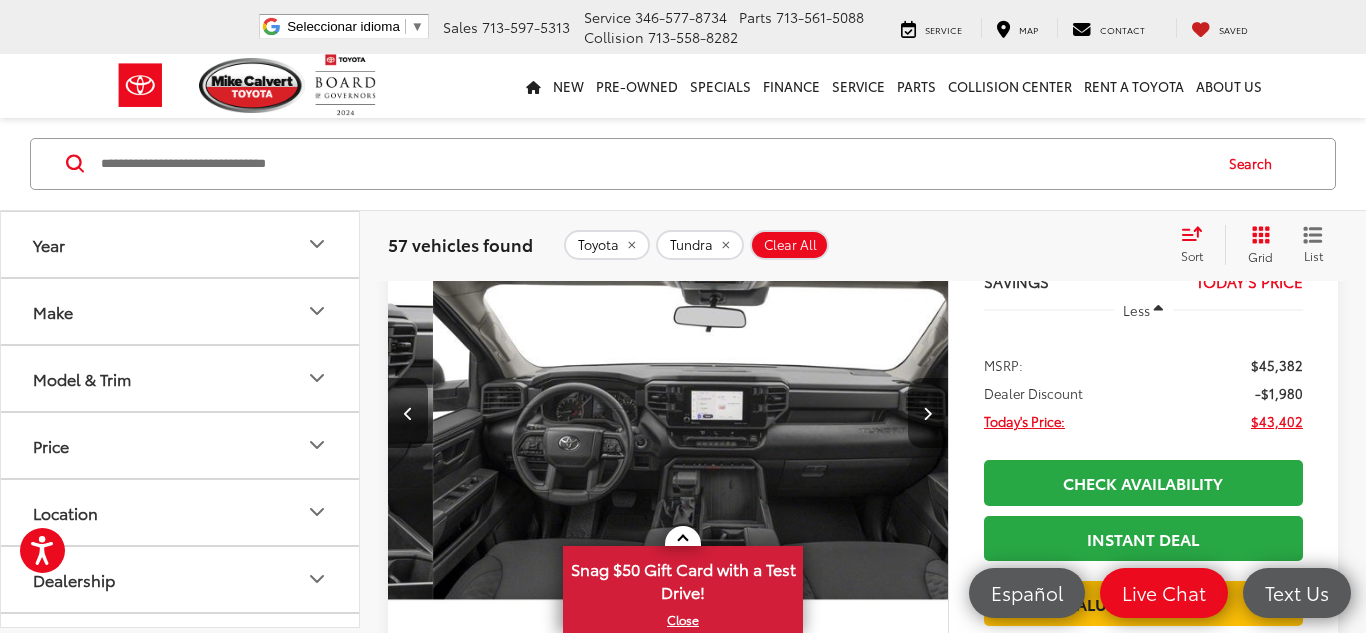 scroll, scrollTop: 0, scrollLeft: 2252, axis: horizontal 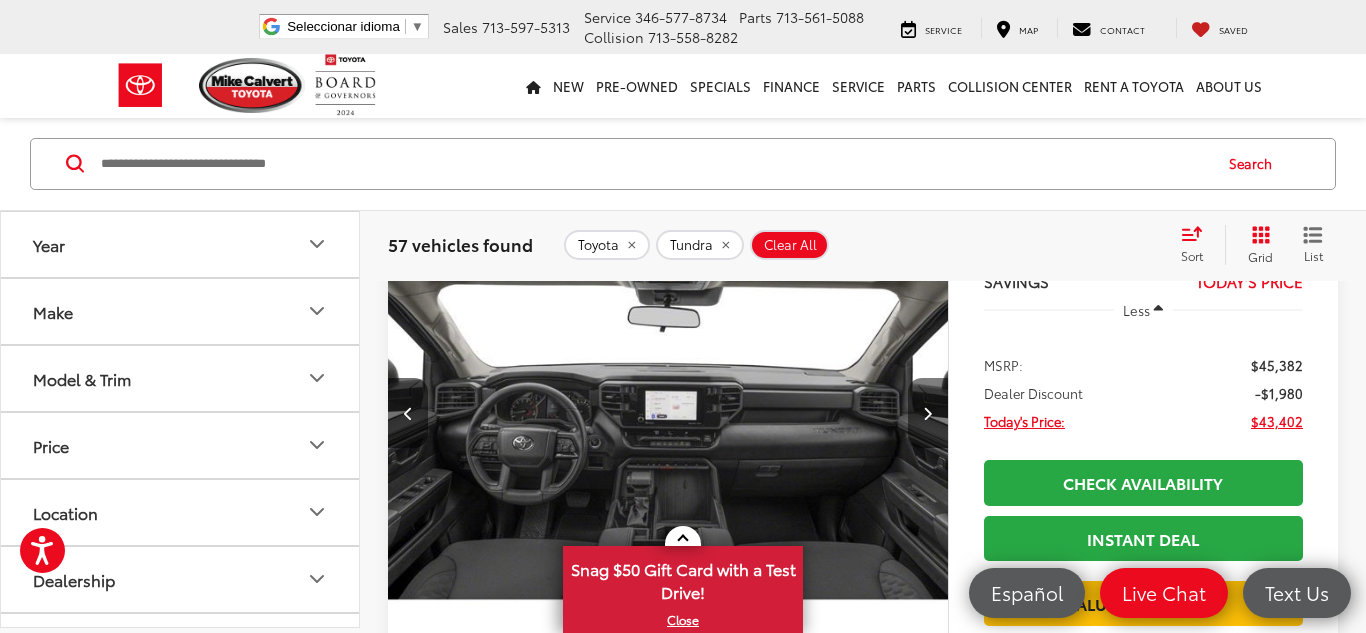 click at bounding box center (927, 413) 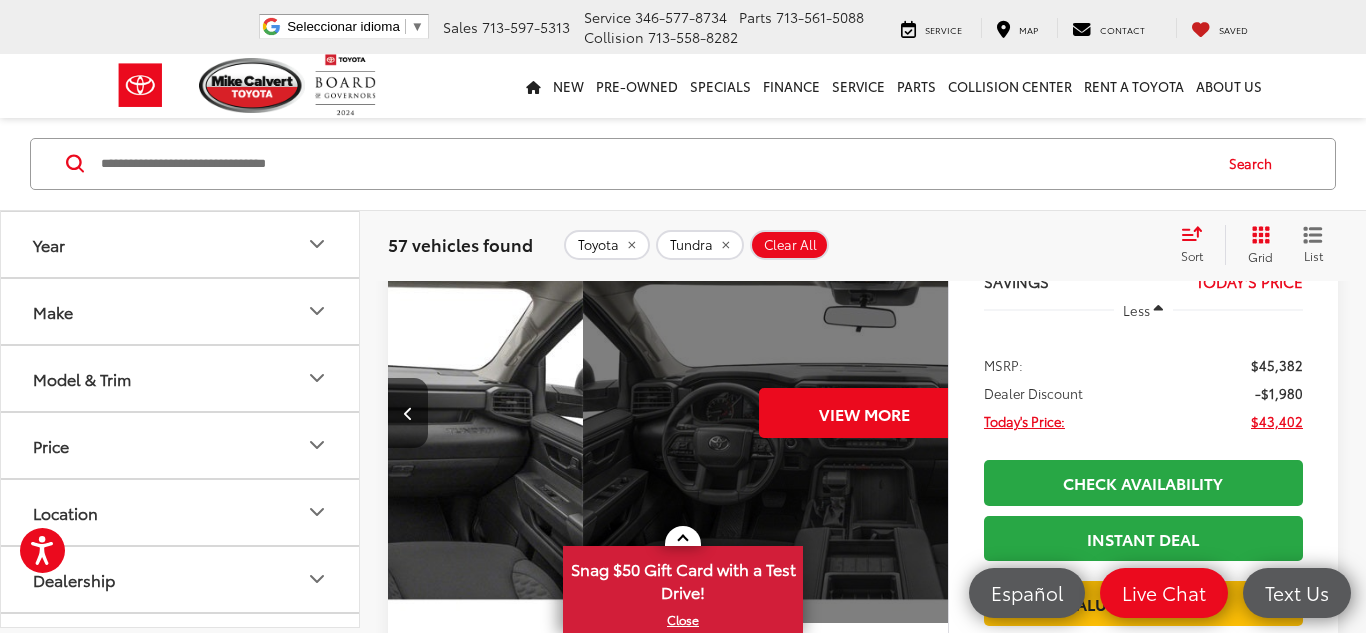 scroll, scrollTop: 0, scrollLeft: 2815, axis: horizontal 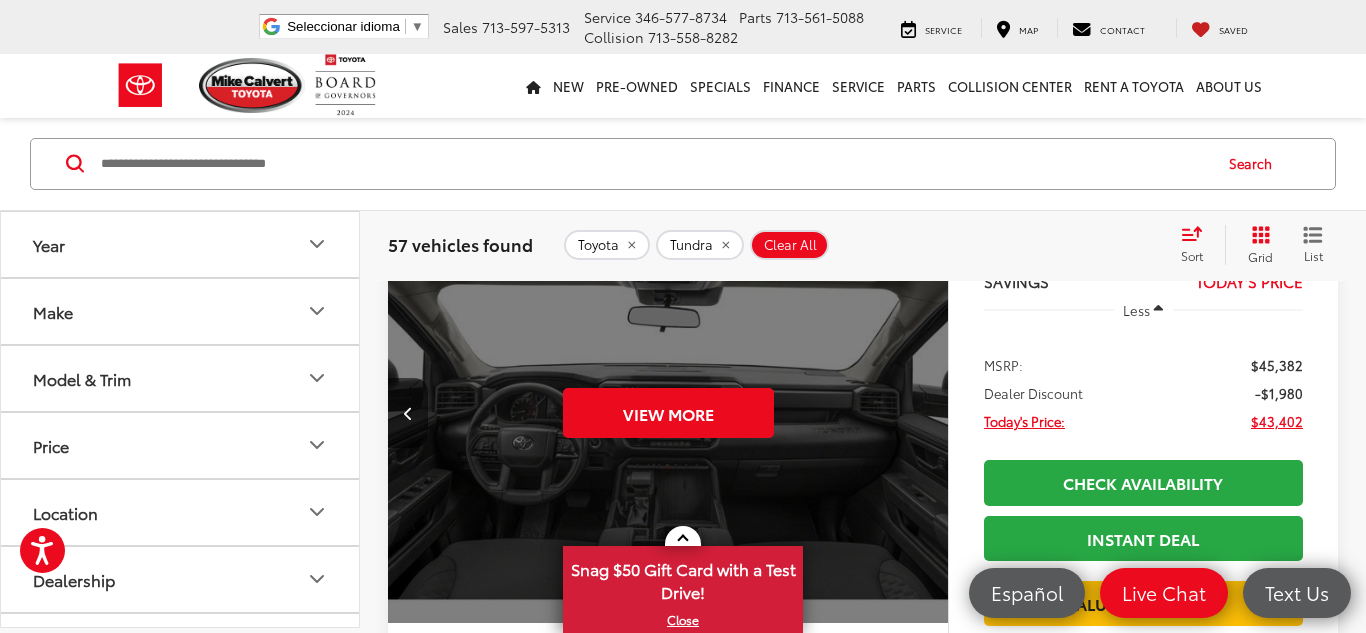 click on "View More" at bounding box center (668, 413) 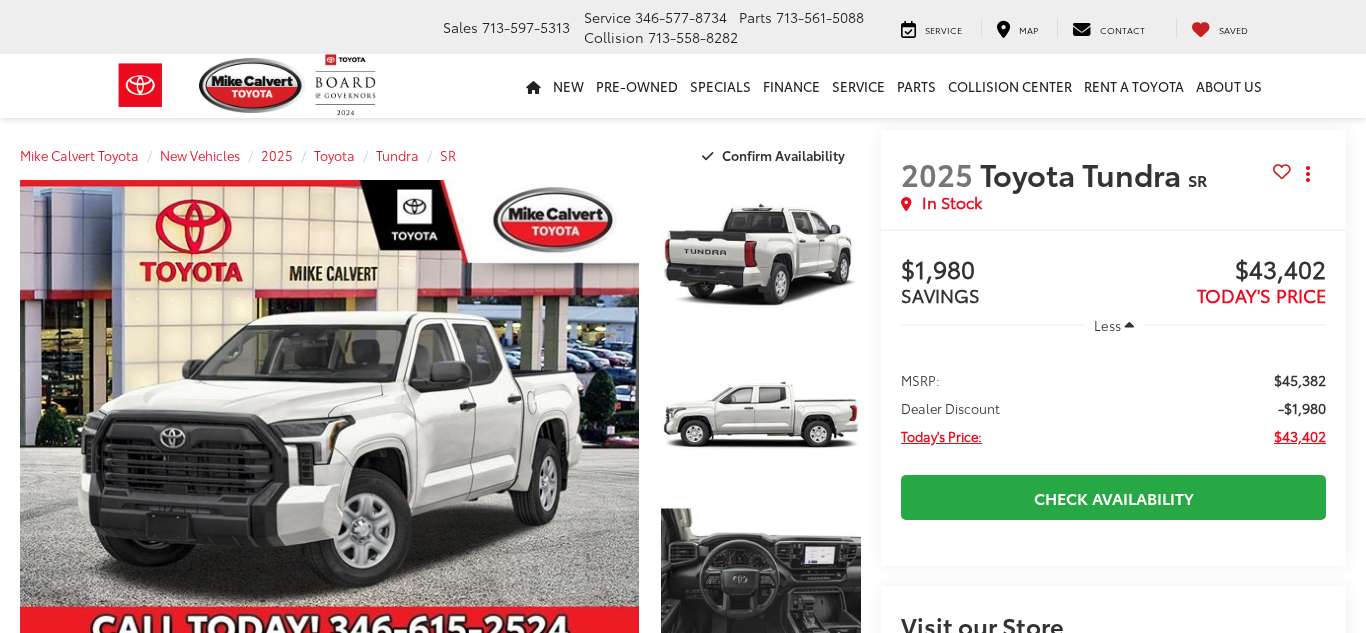 scroll, scrollTop: 0, scrollLeft: 0, axis: both 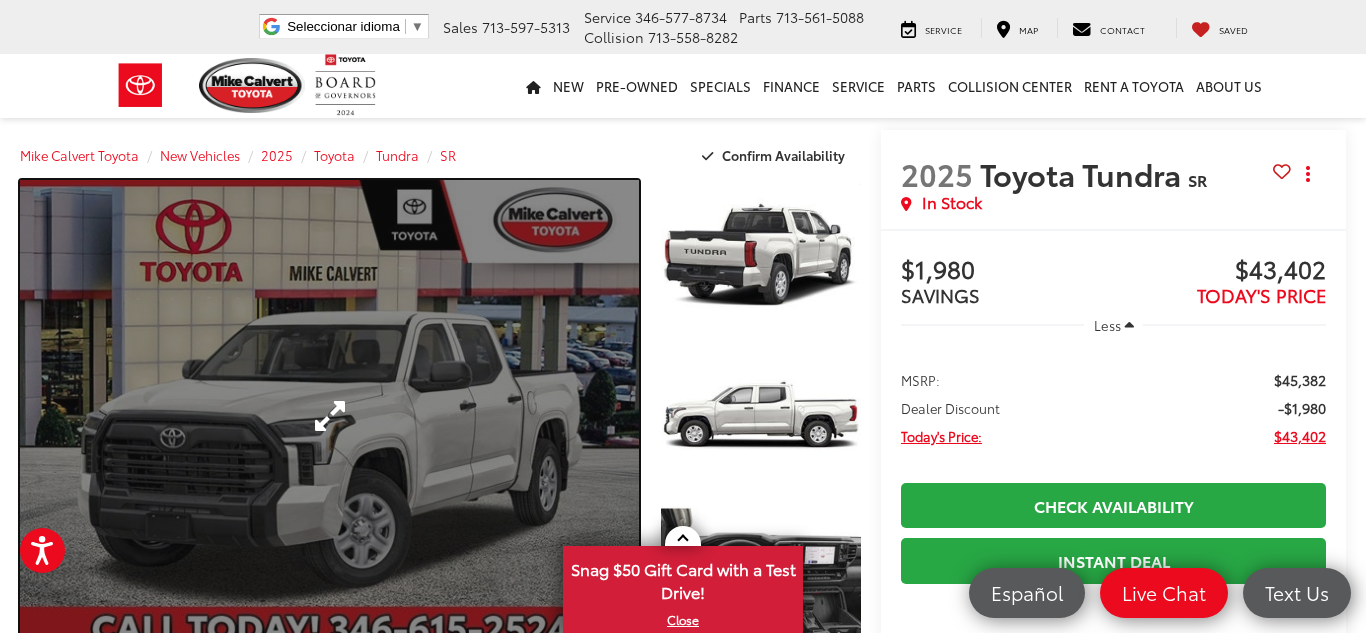 click at bounding box center [329, 415] 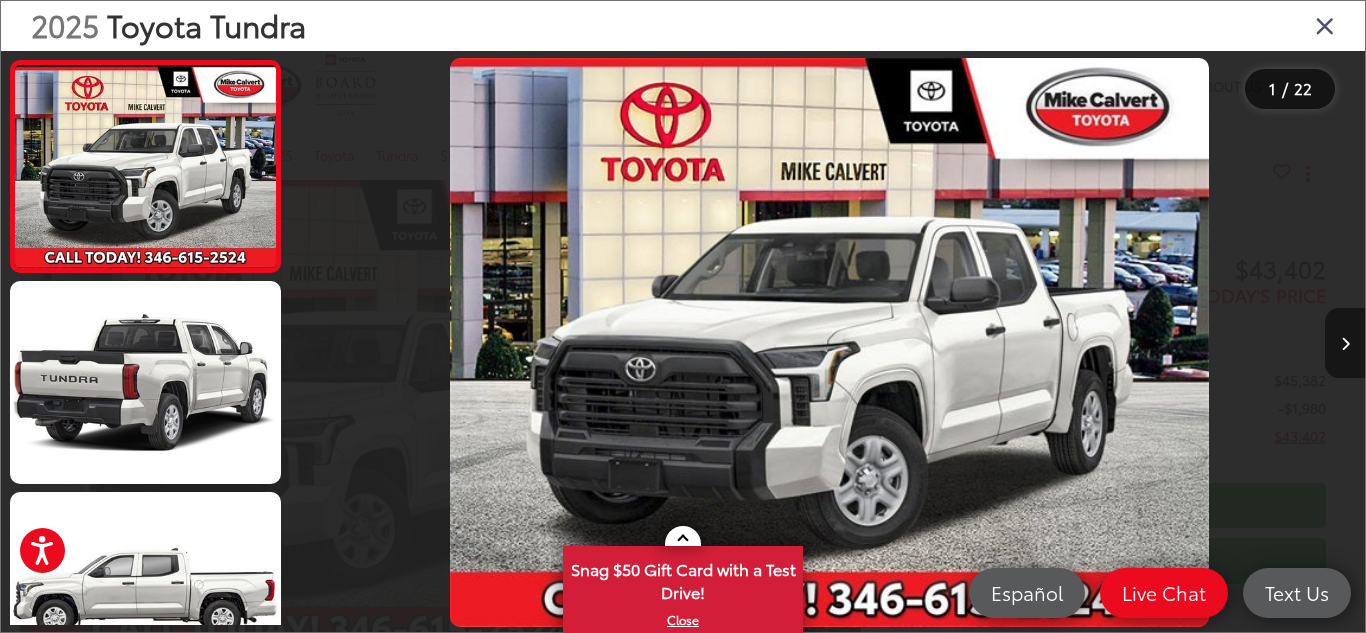 click at bounding box center [1345, 344] 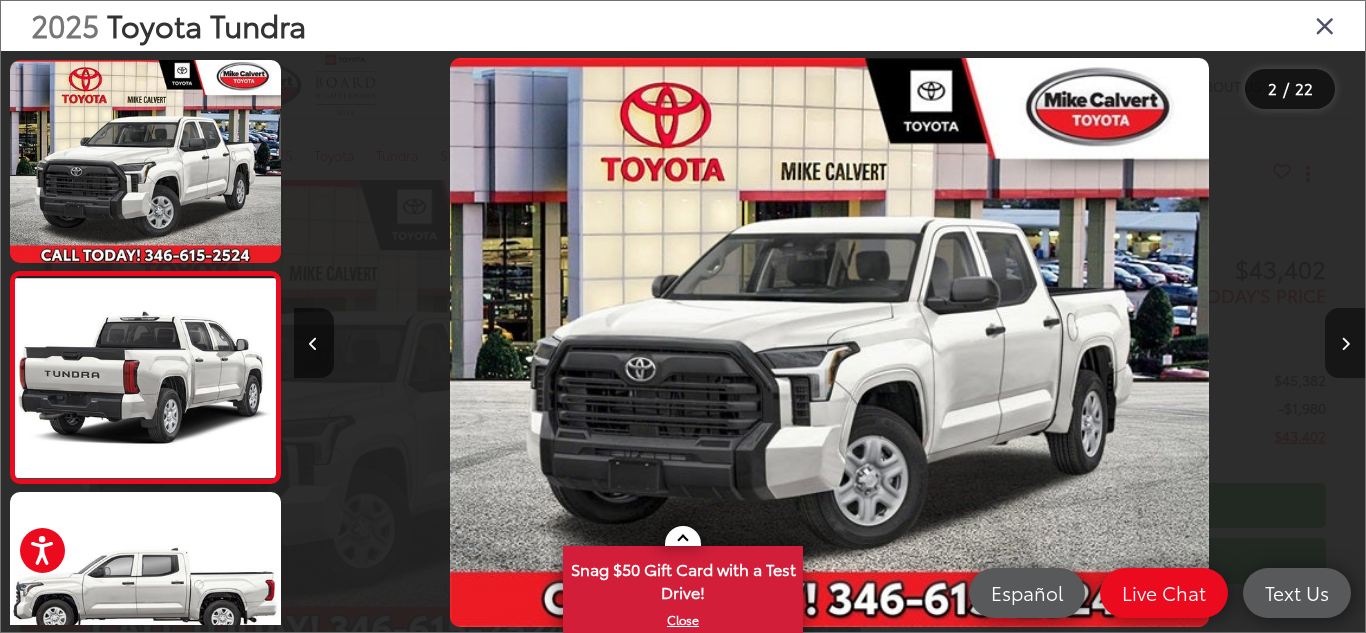 scroll, scrollTop: 0, scrollLeft: 100, axis: horizontal 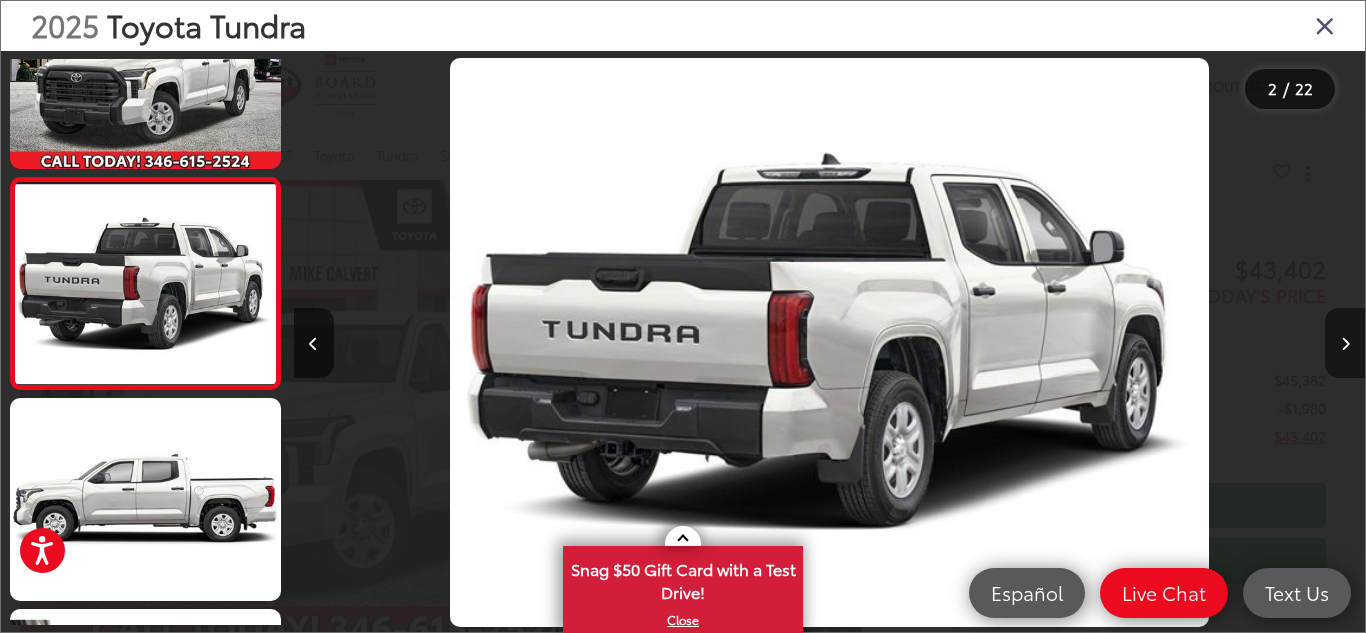 click at bounding box center [1345, 344] 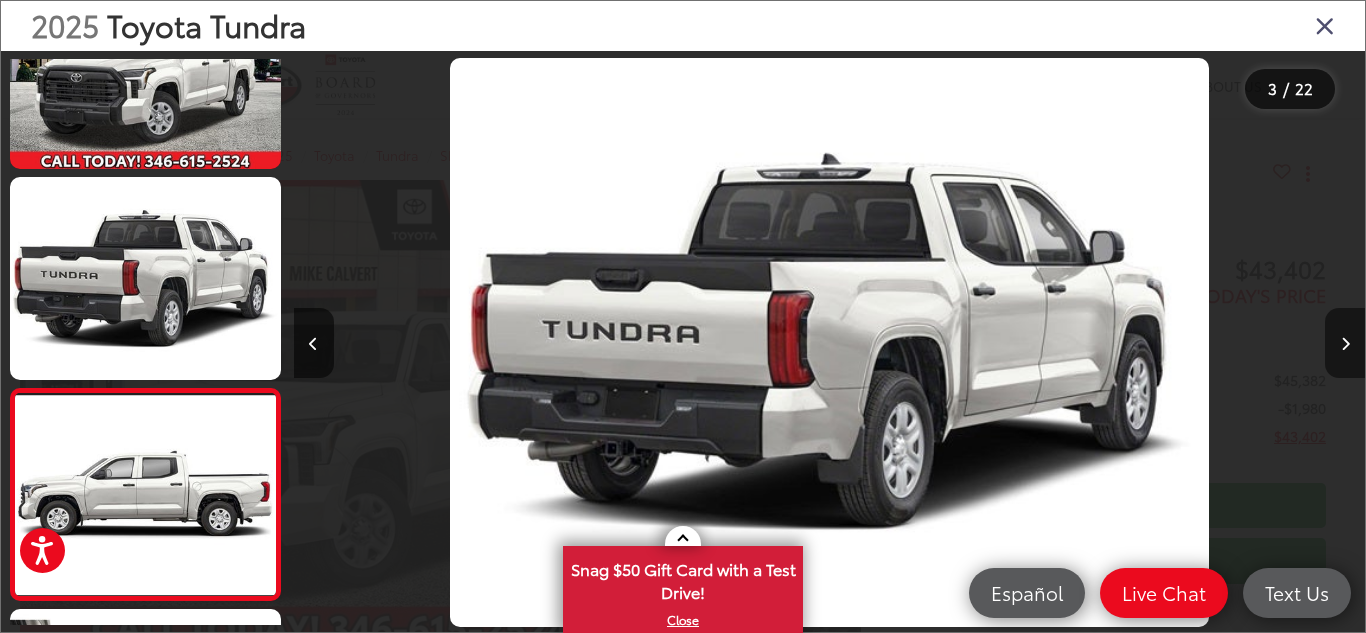 scroll, scrollTop: 0, scrollLeft: 1171, axis: horizontal 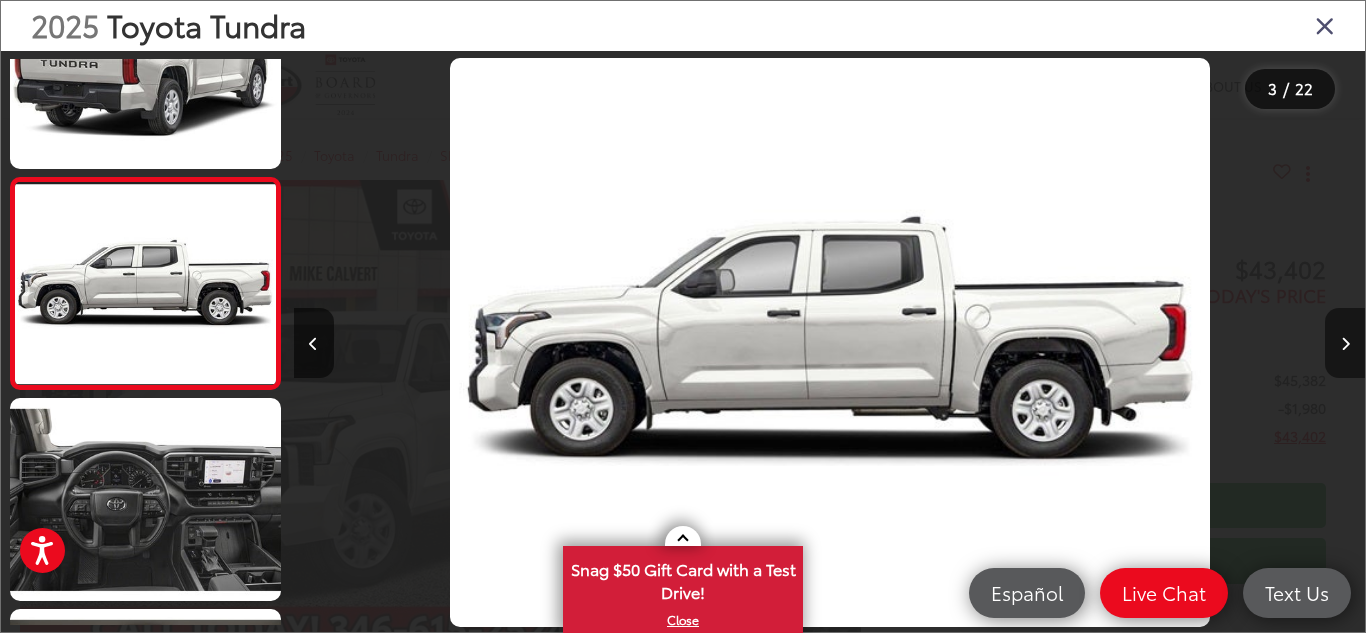 click at bounding box center (1345, 344) 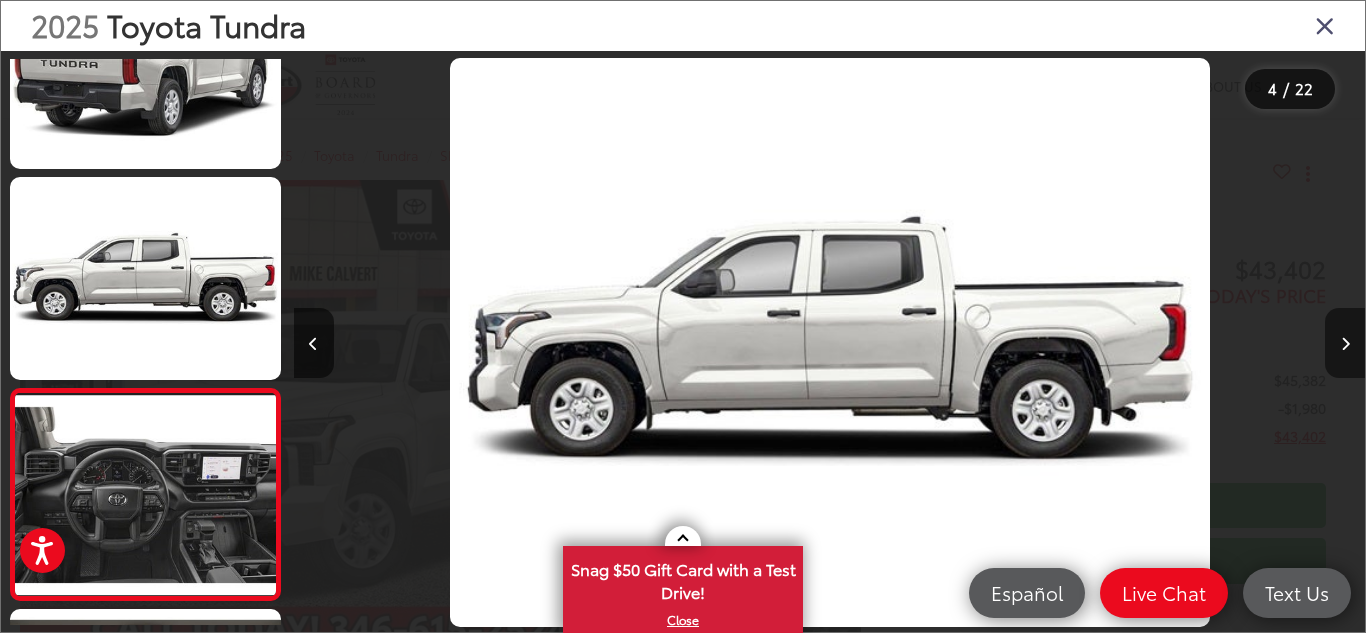 scroll, scrollTop: 0, scrollLeft: 2546, axis: horizontal 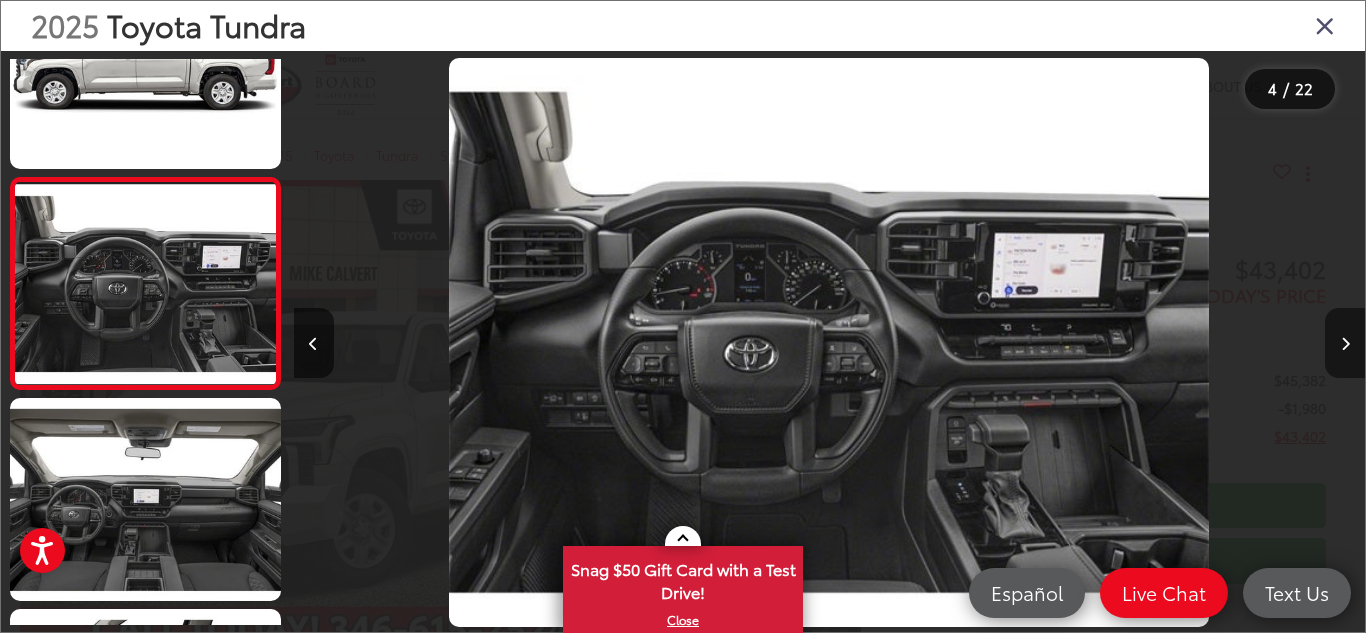 click at bounding box center (1345, 344) 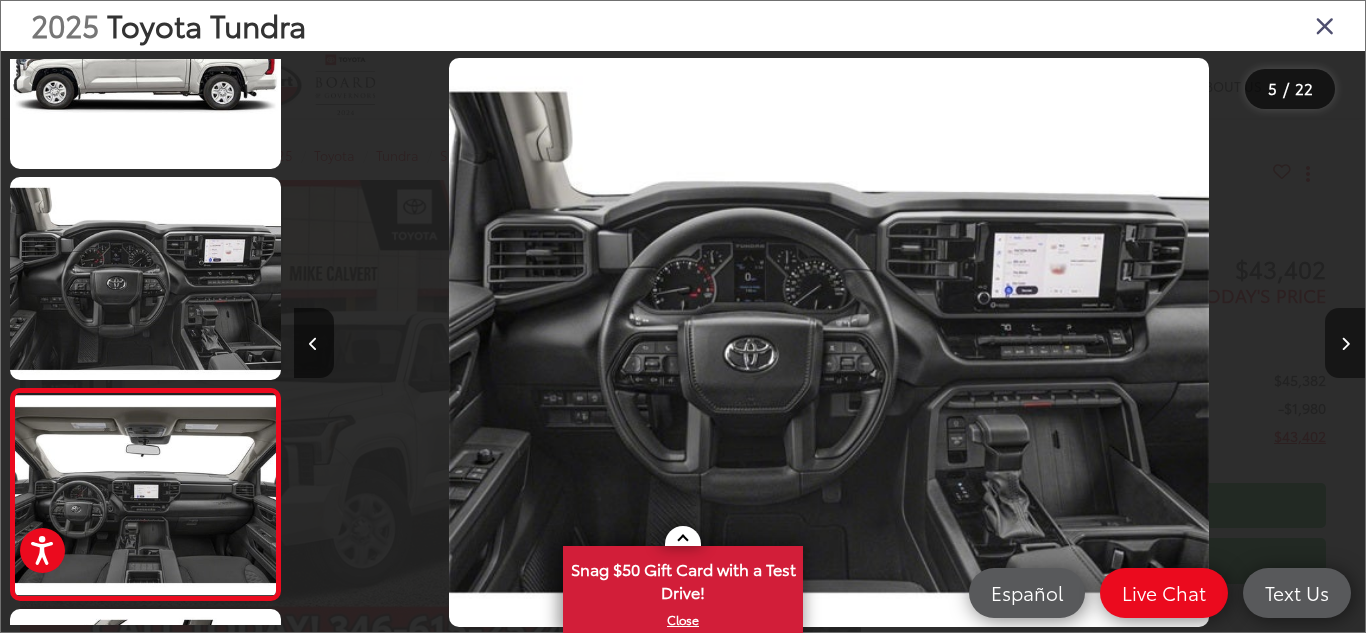 scroll, scrollTop: 0, scrollLeft: 3618, axis: horizontal 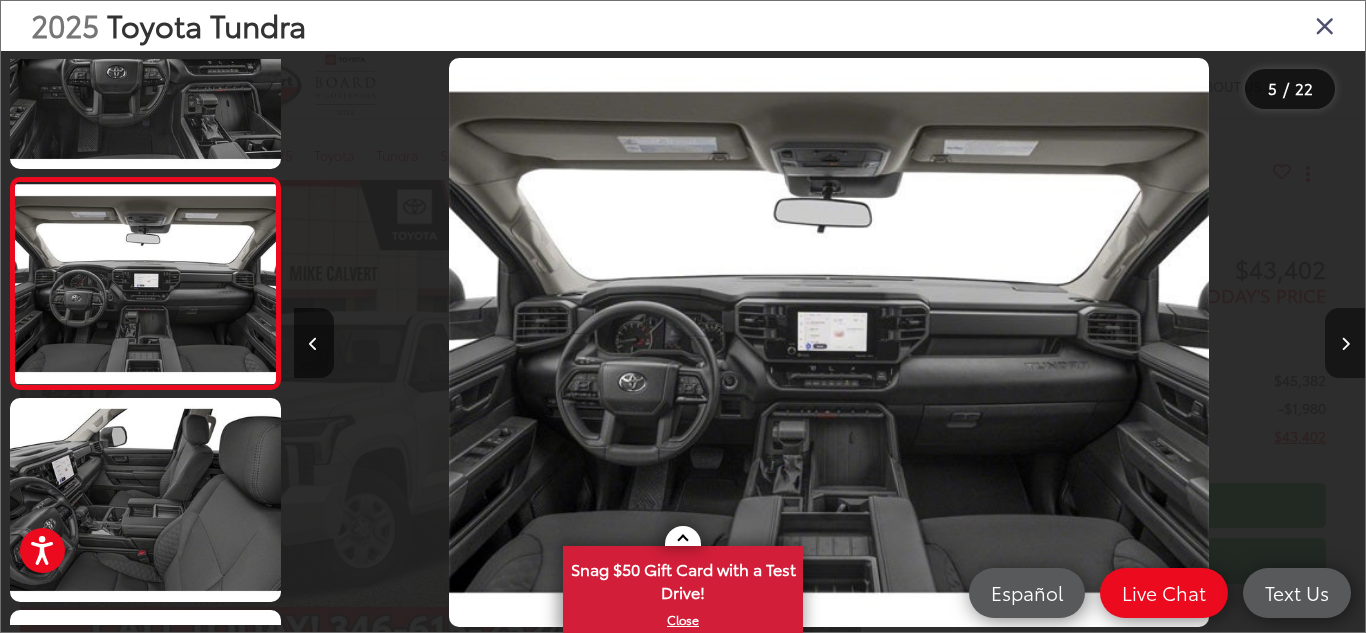 click at bounding box center [1345, 344] 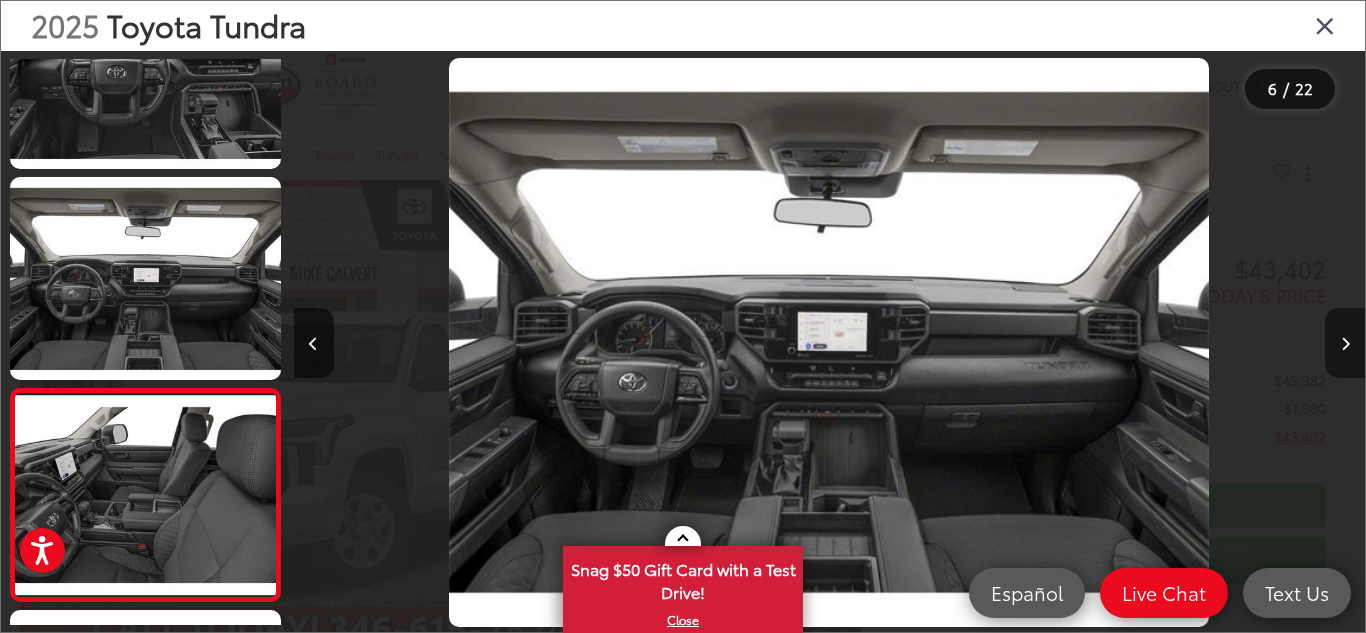 scroll, scrollTop: 0, scrollLeft: 4385, axis: horizontal 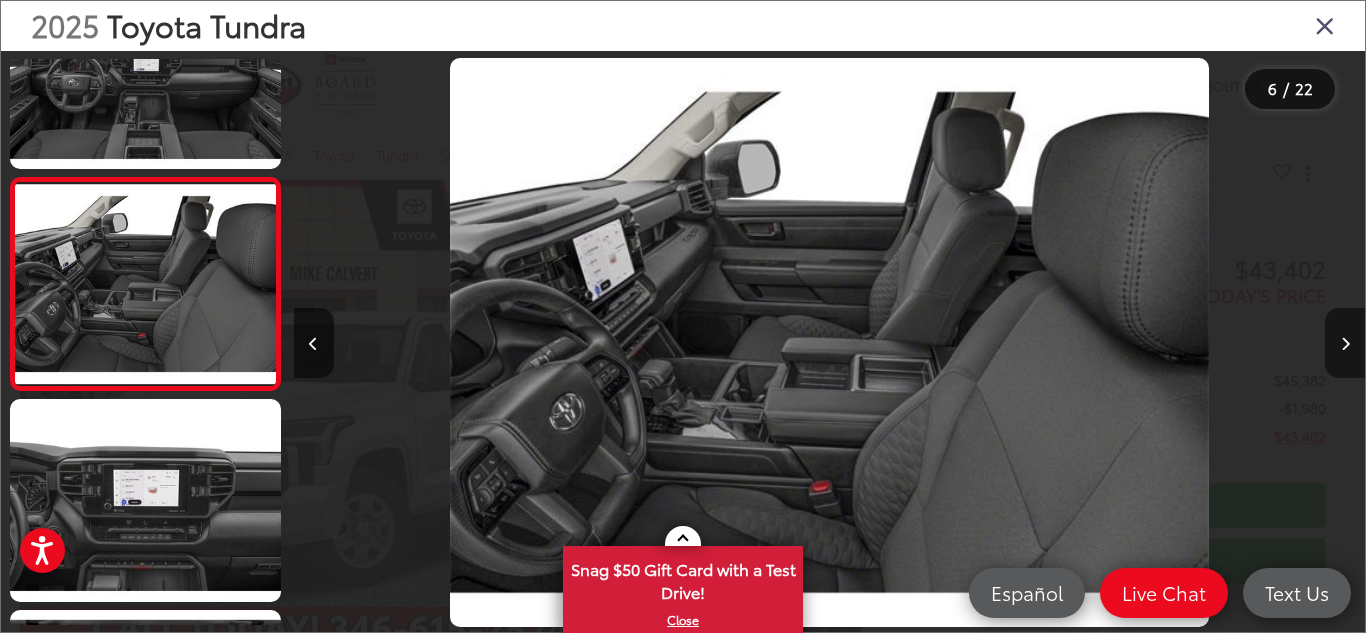click at bounding box center [1345, 344] 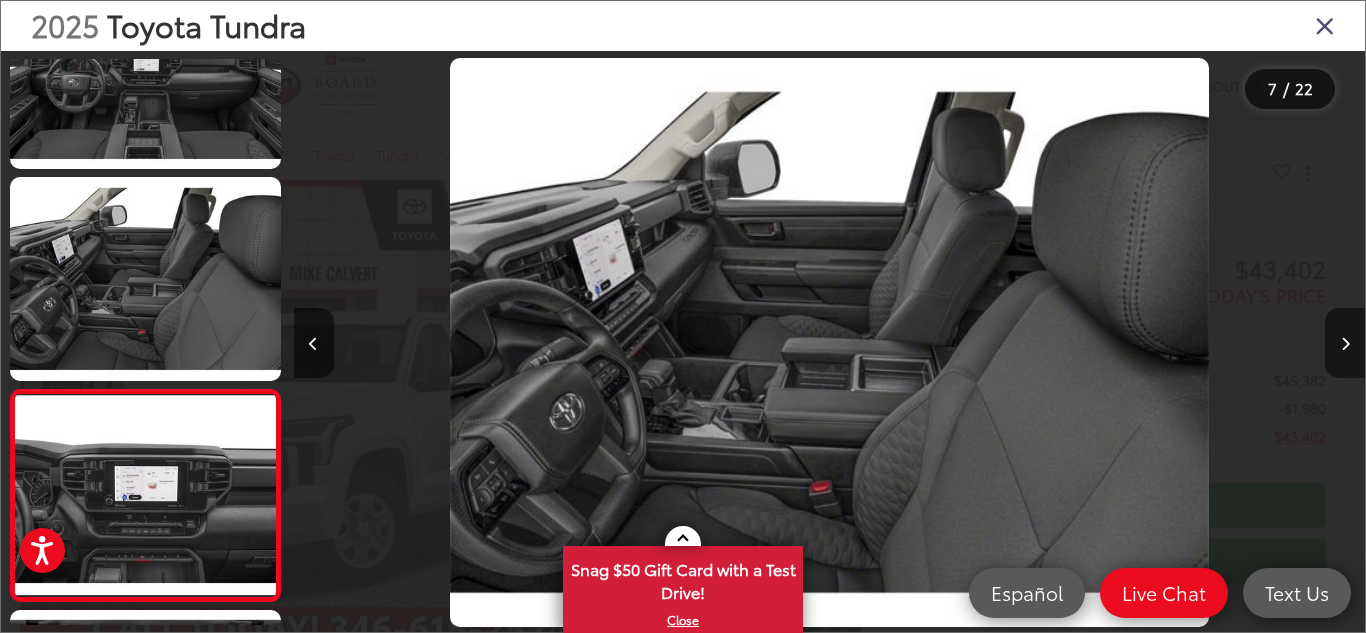 scroll, scrollTop: 0, scrollLeft: 5760, axis: horizontal 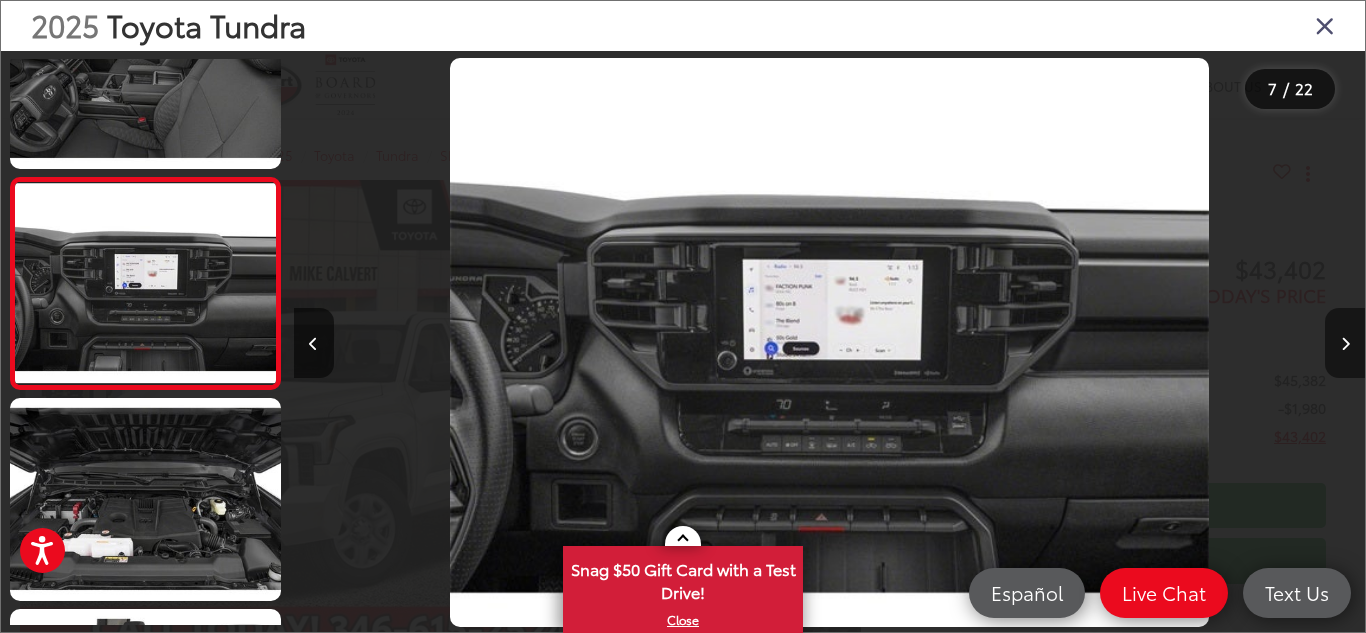 click at bounding box center (1345, 344) 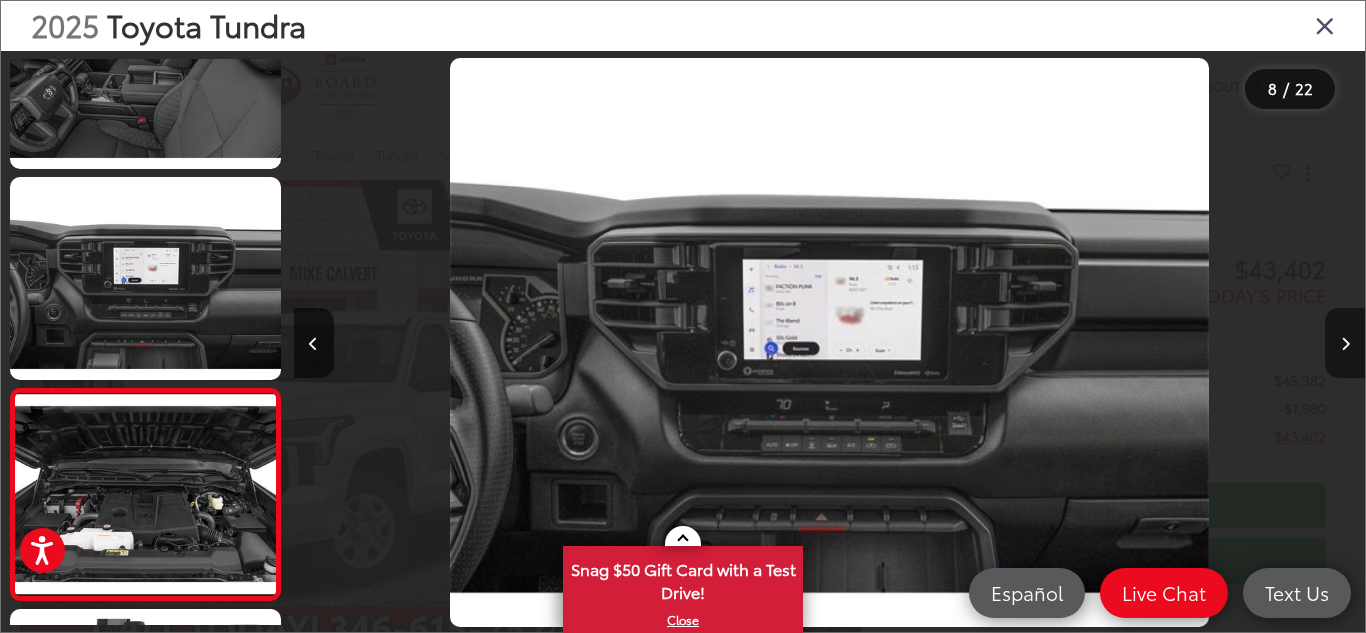 scroll, scrollTop: 0, scrollLeft: 6831, axis: horizontal 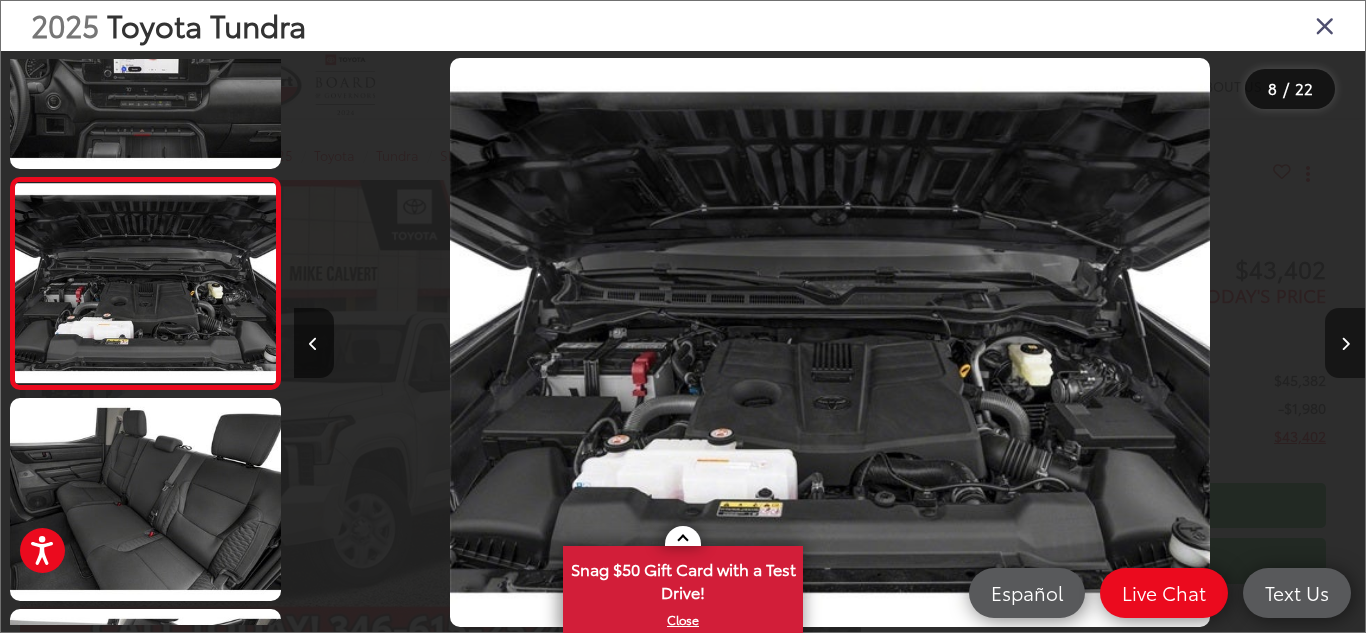 click at bounding box center (1345, 344) 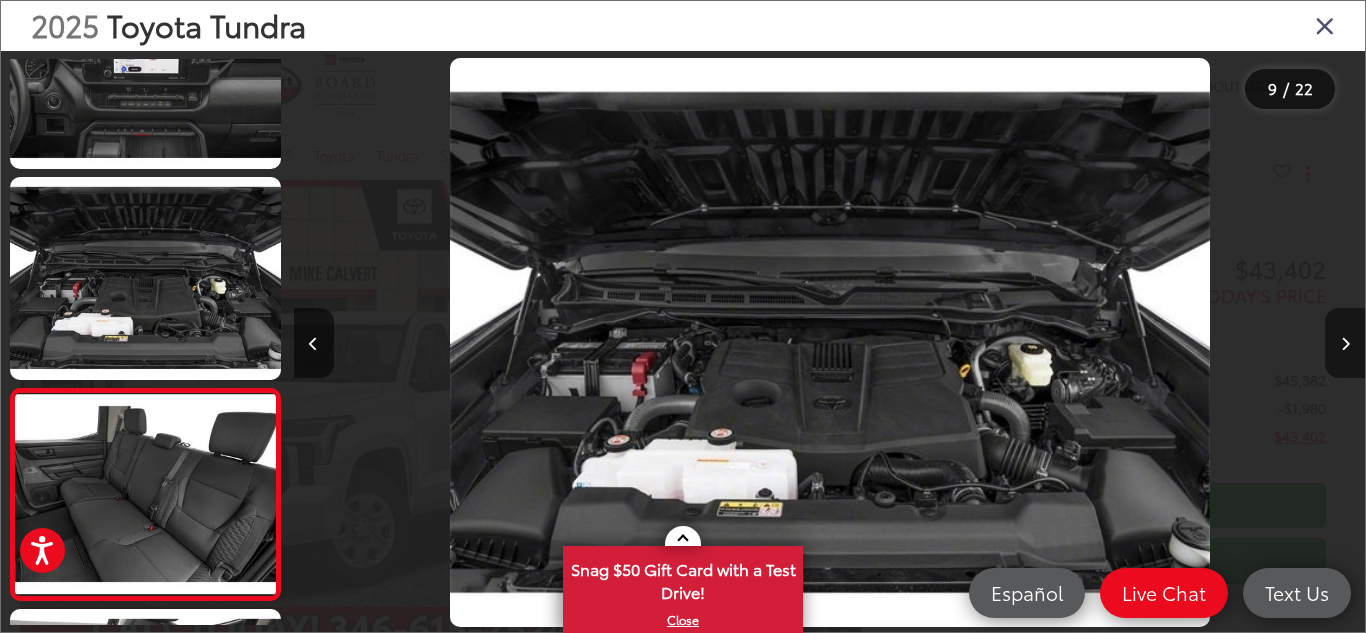 scroll, scrollTop: 0, scrollLeft: 7902, axis: horizontal 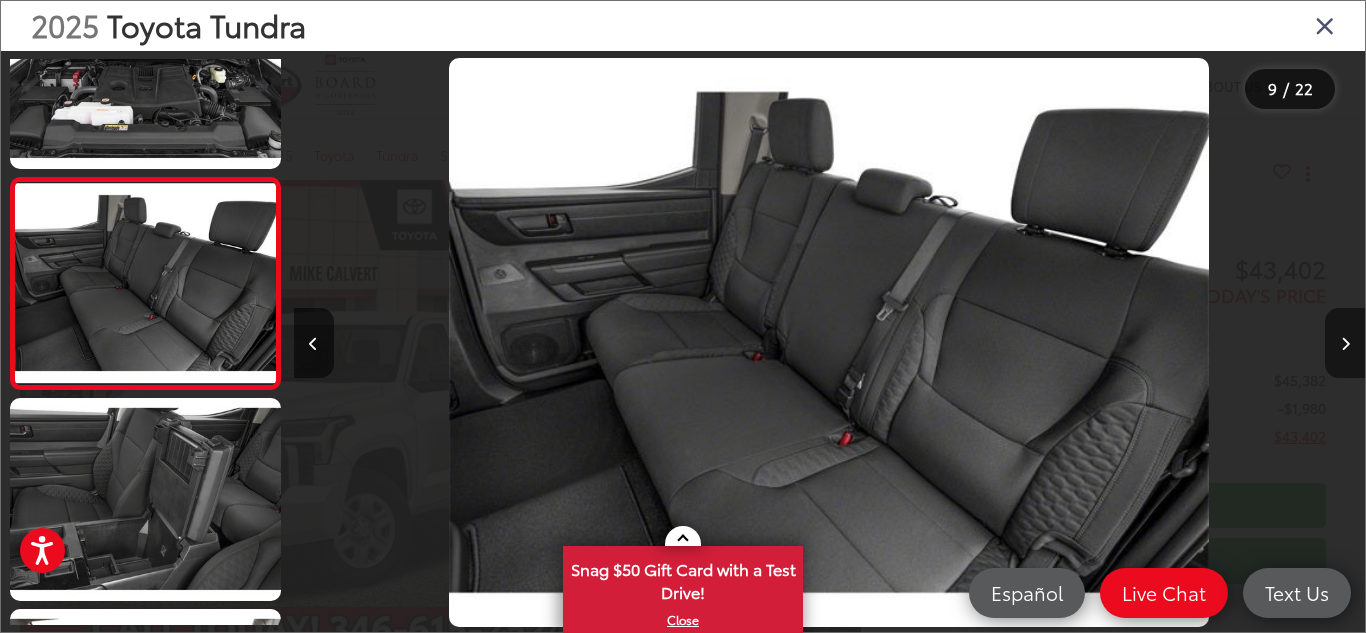 click at bounding box center (1345, 344) 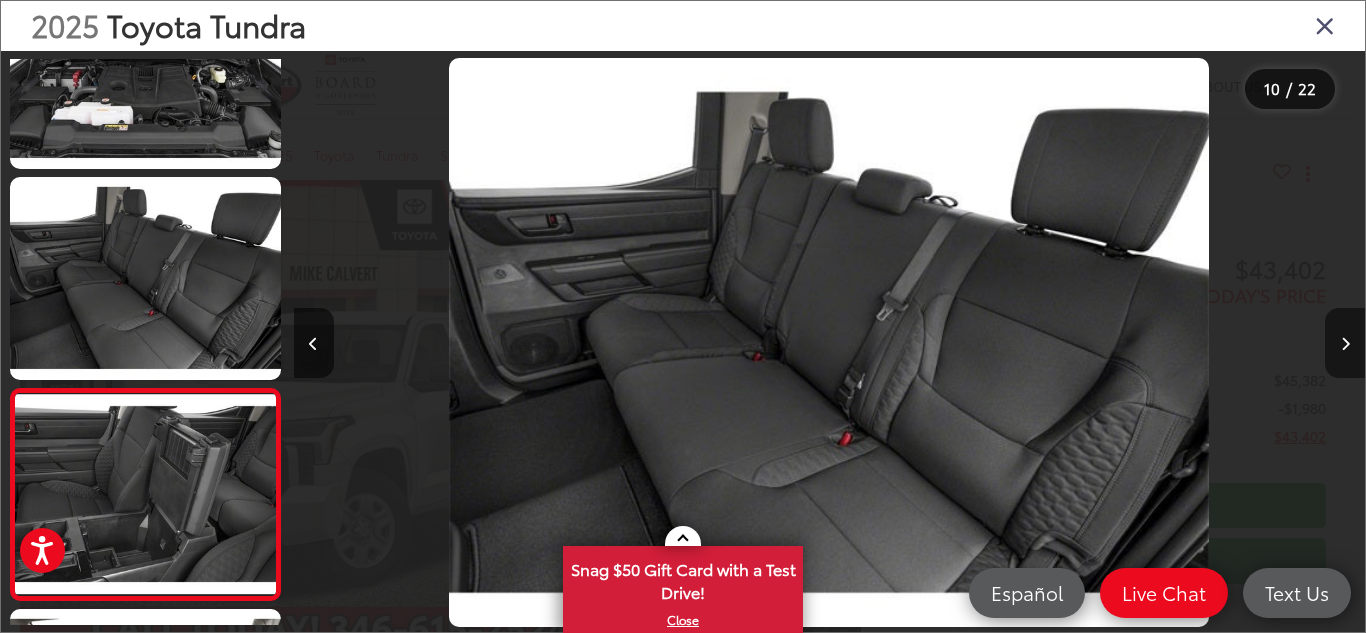 scroll, scrollTop: 0, scrollLeft: 8670, axis: horizontal 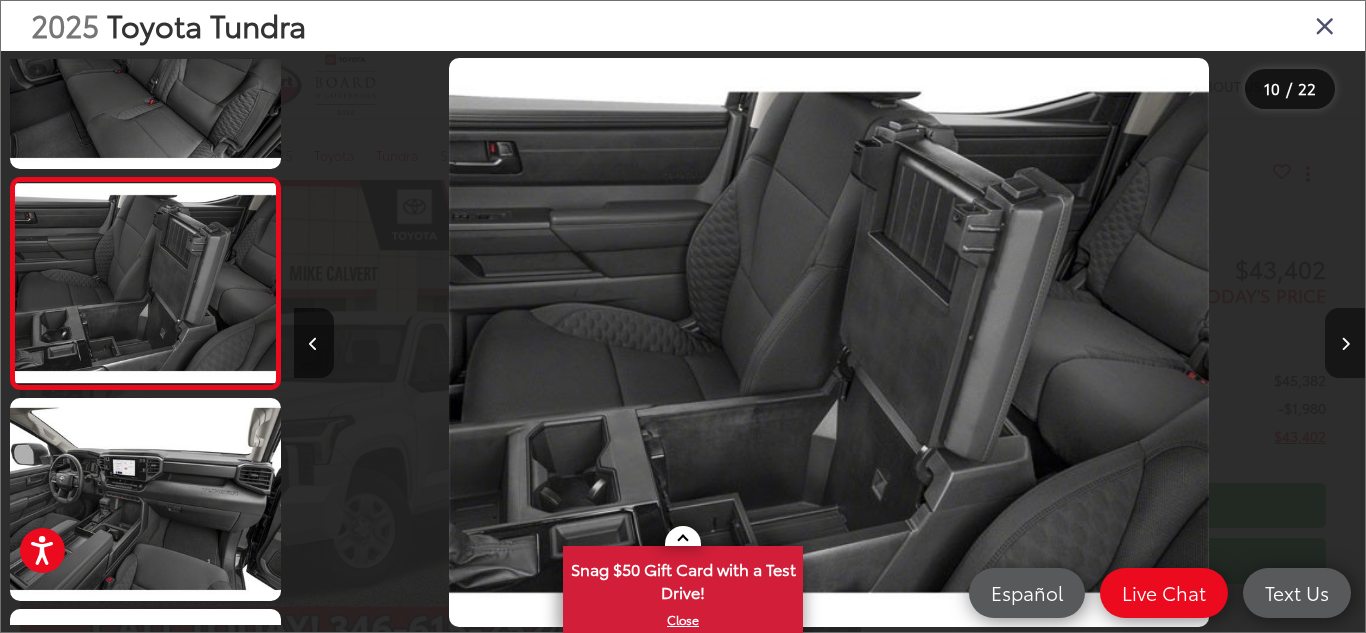 click at bounding box center (1345, 344) 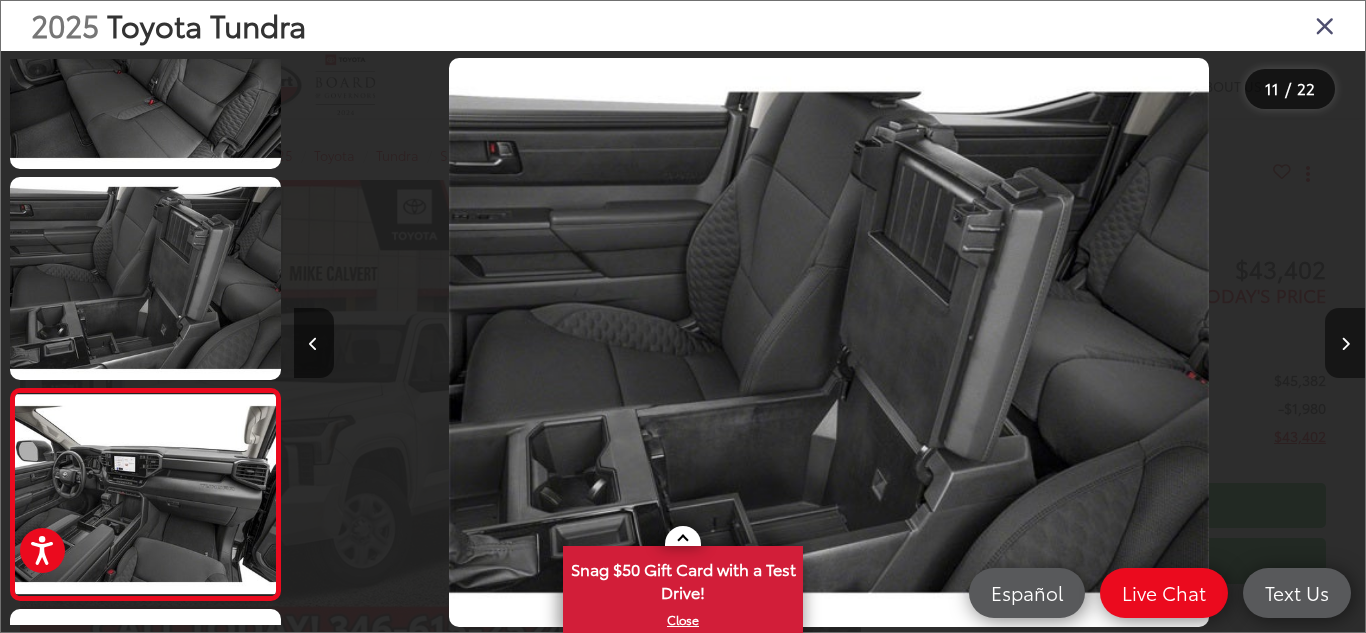 scroll, scrollTop: 0, scrollLeft: 9992, axis: horizontal 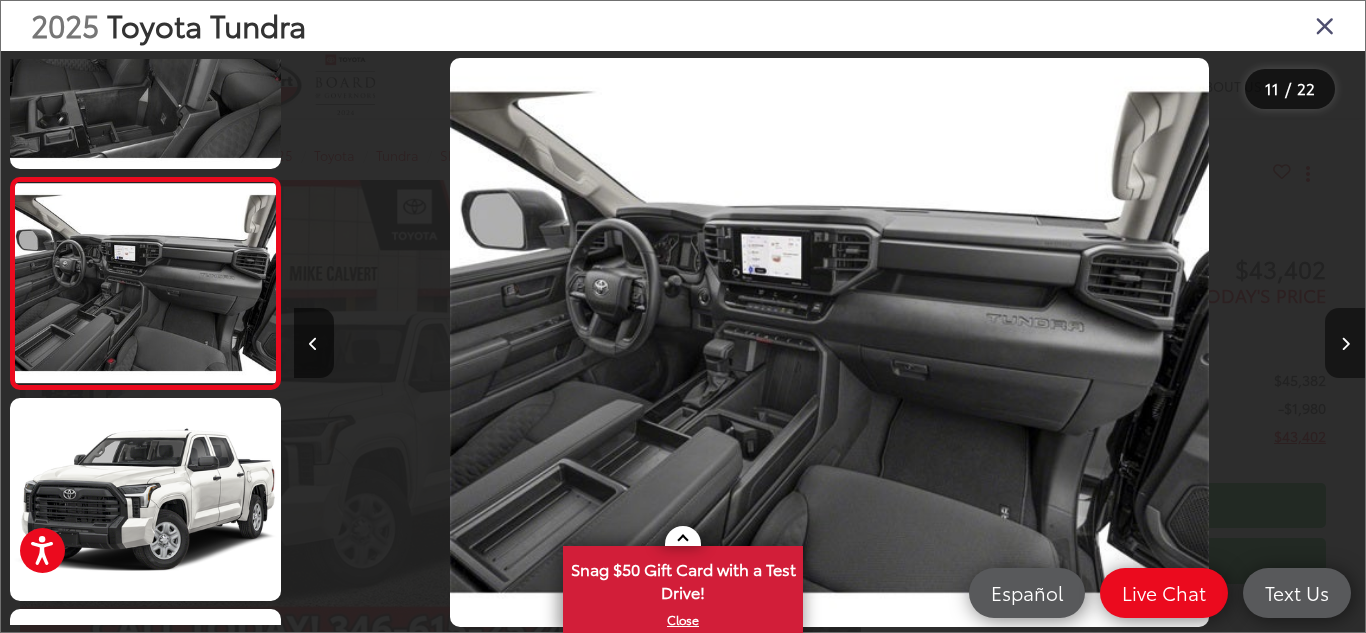 click at bounding box center (1345, 344) 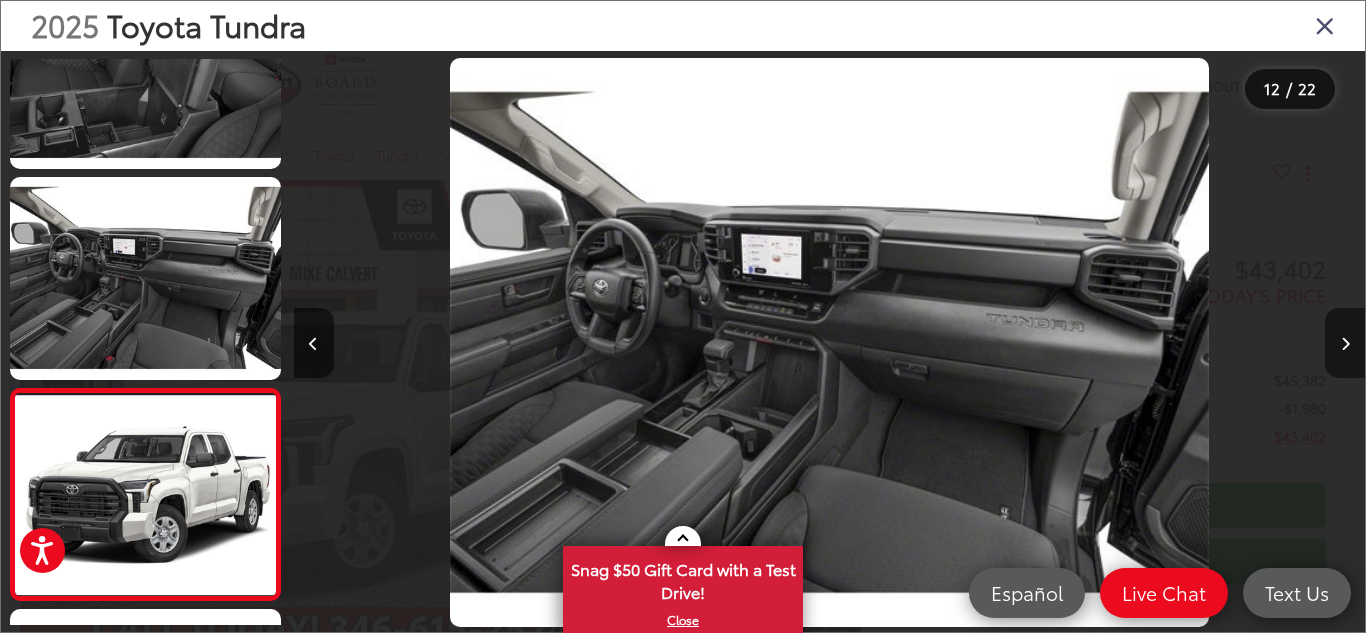 scroll, scrollTop: 0, scrollLeft: 11116, axis: horizontal 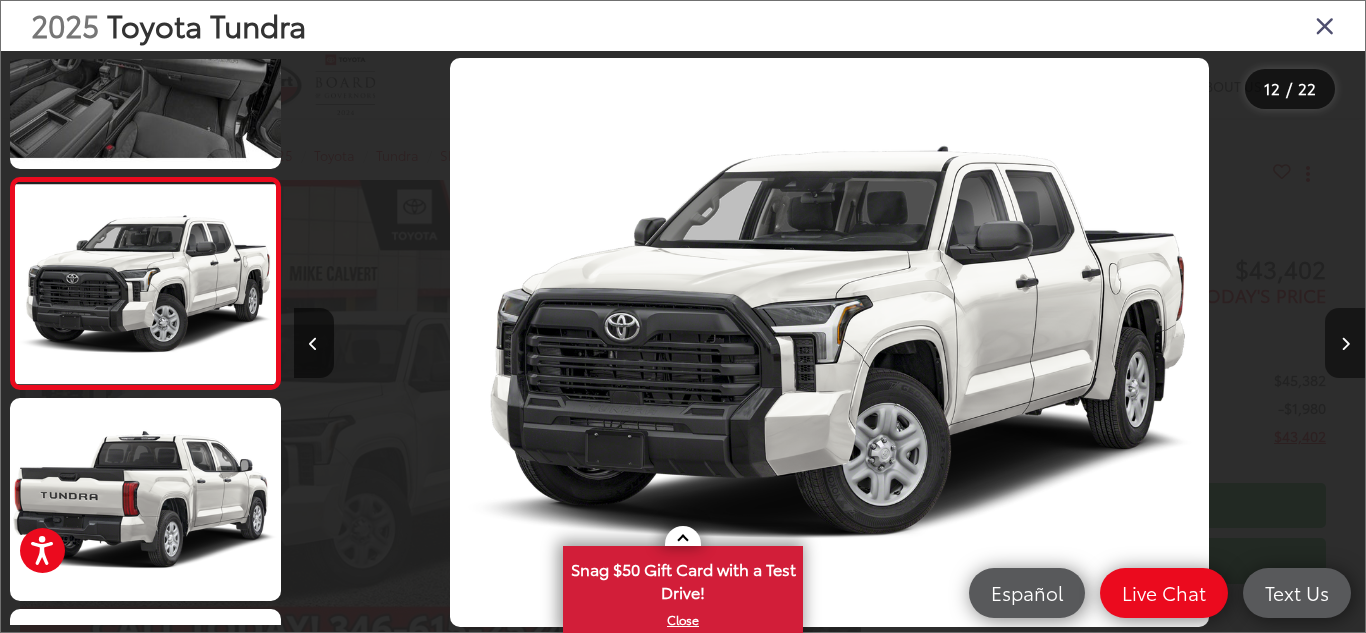 click at bounding box center (1345, 344) 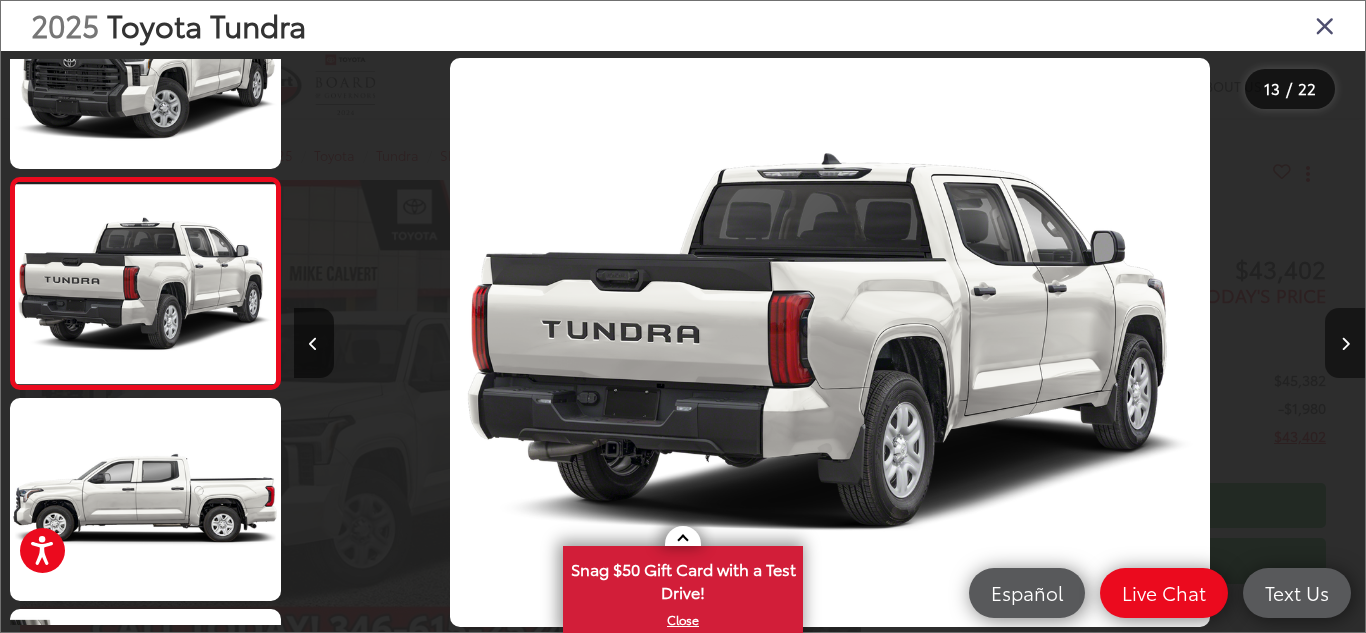 click at bounding box center (1345, 344) 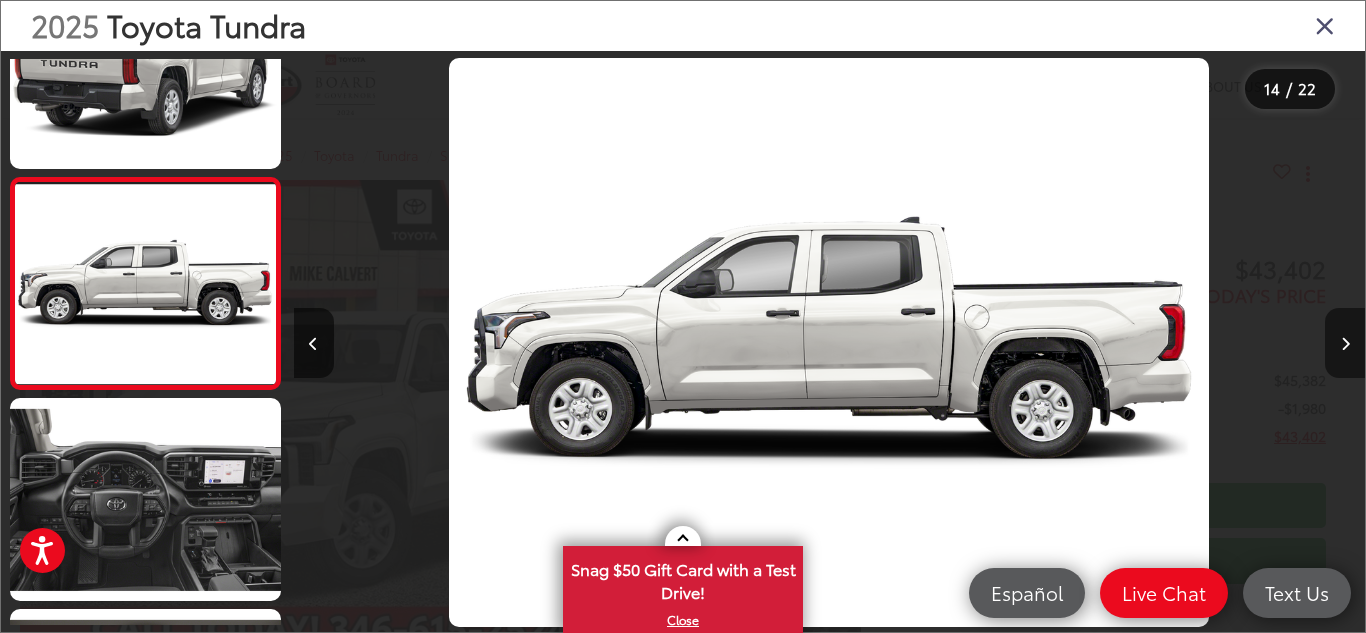 click at bounding box center (1345, 344) 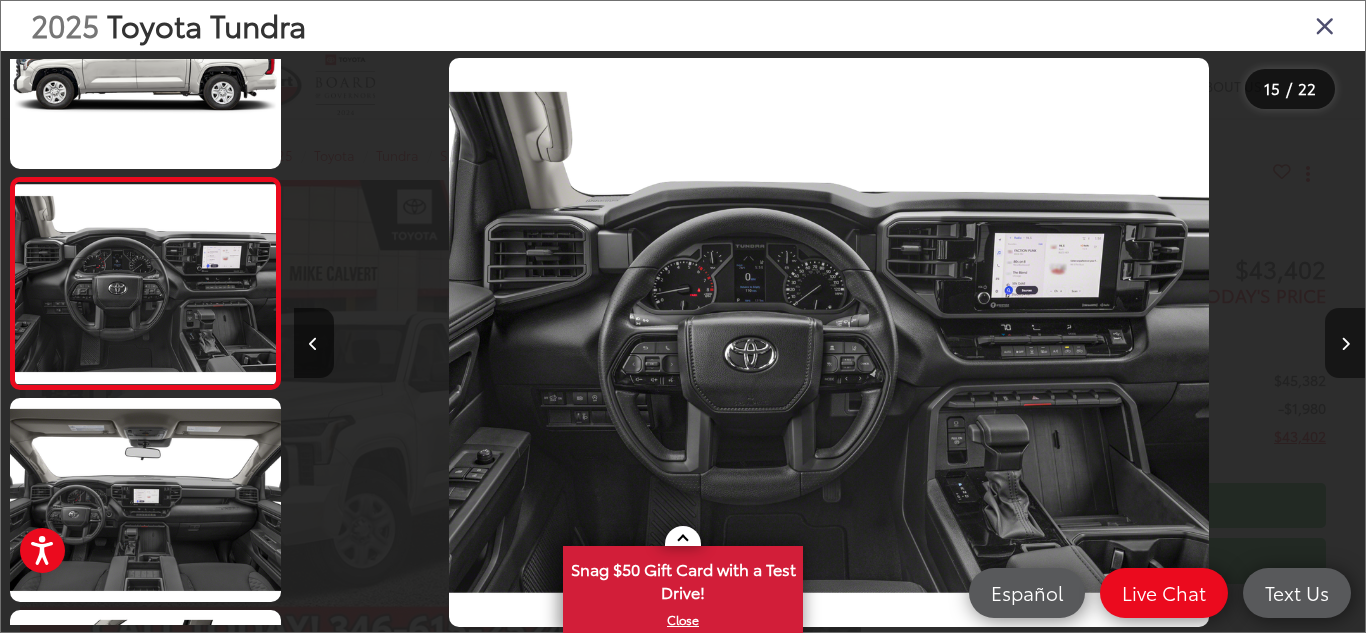 click at bounding box center [1345, 344] 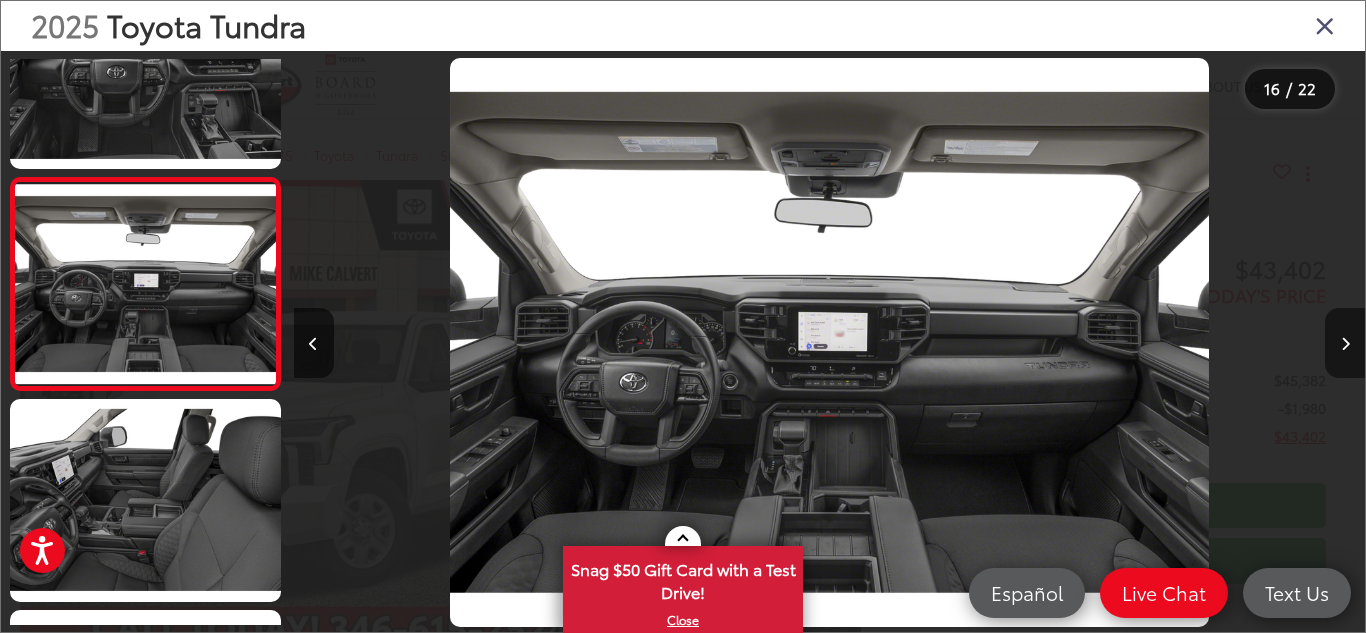 click at bounding box center [1345, 344] 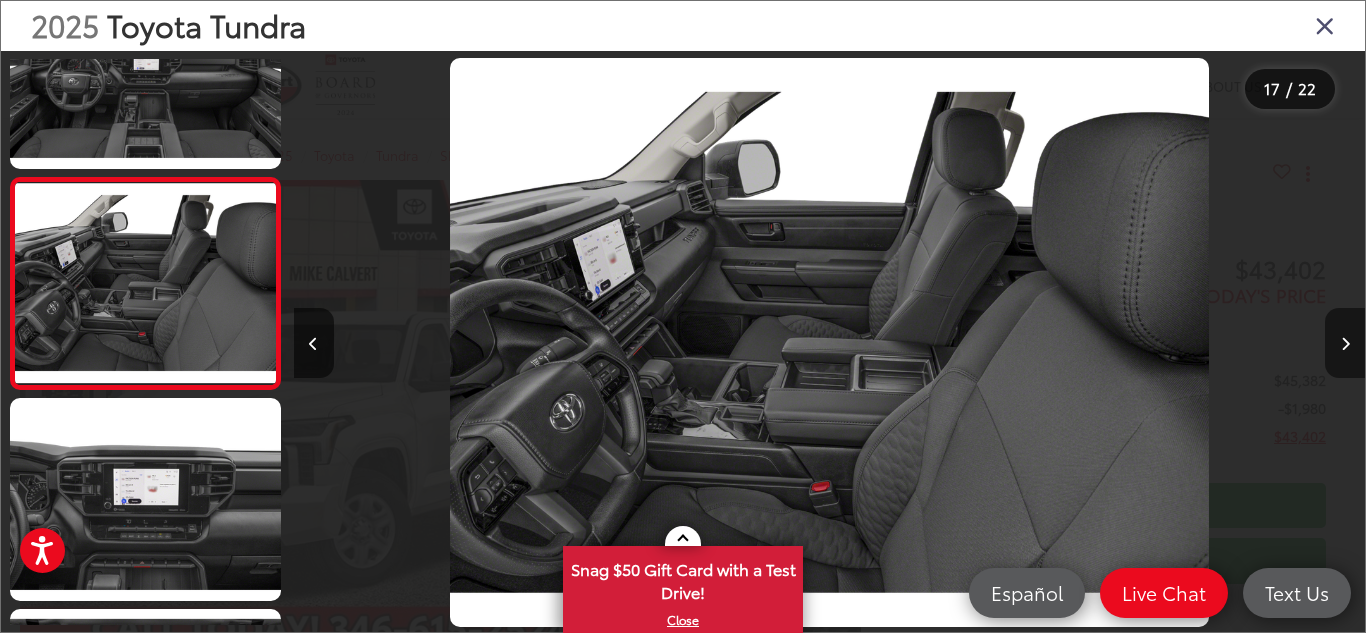 click at bounding box center (1345, 344) 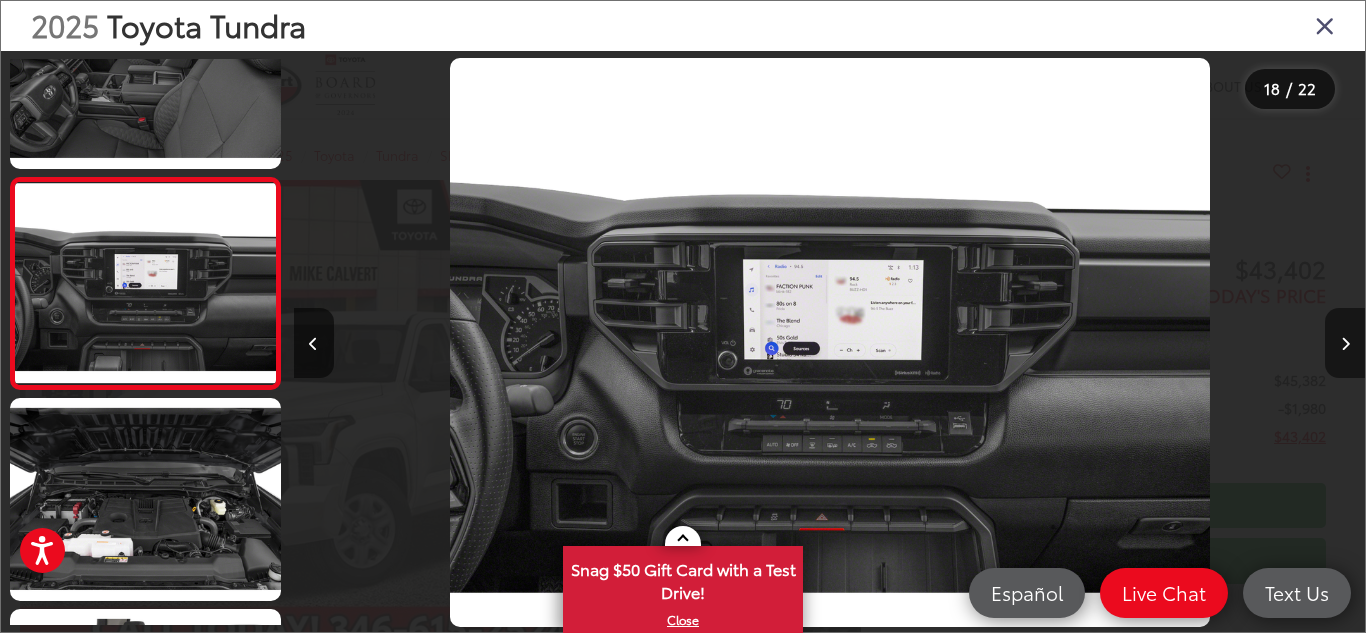 click at bounding box center (1345, 344) 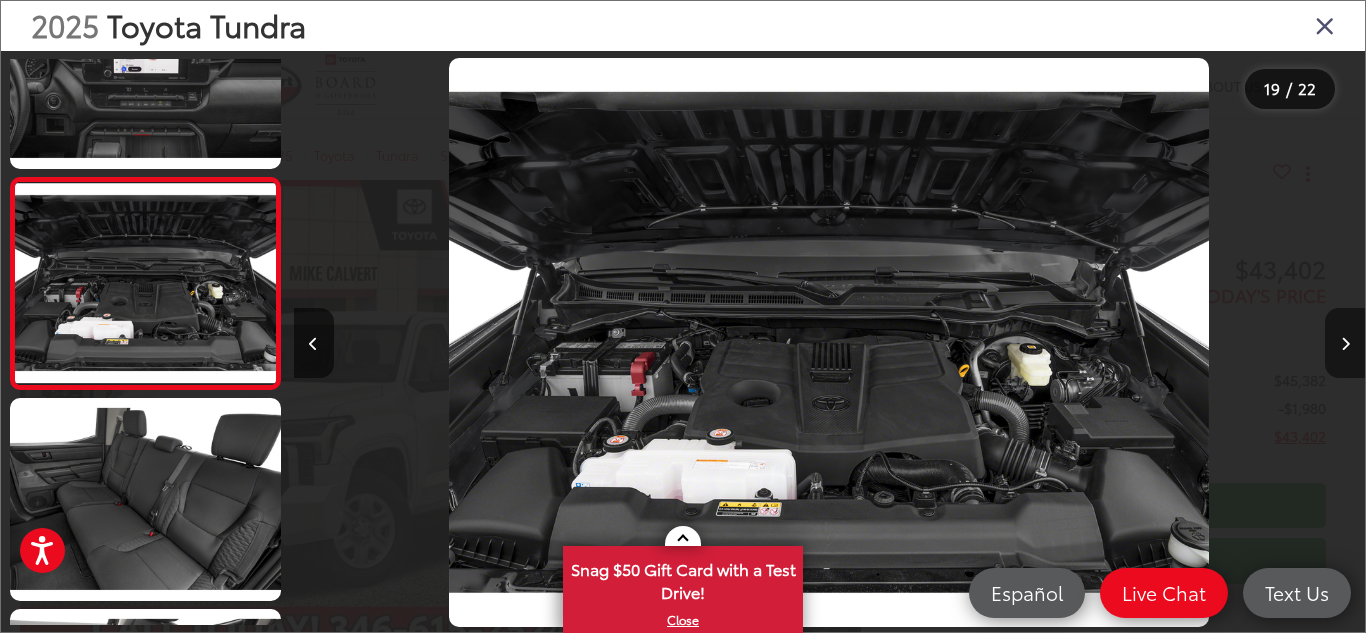 click at bounding box center (1345, 344) 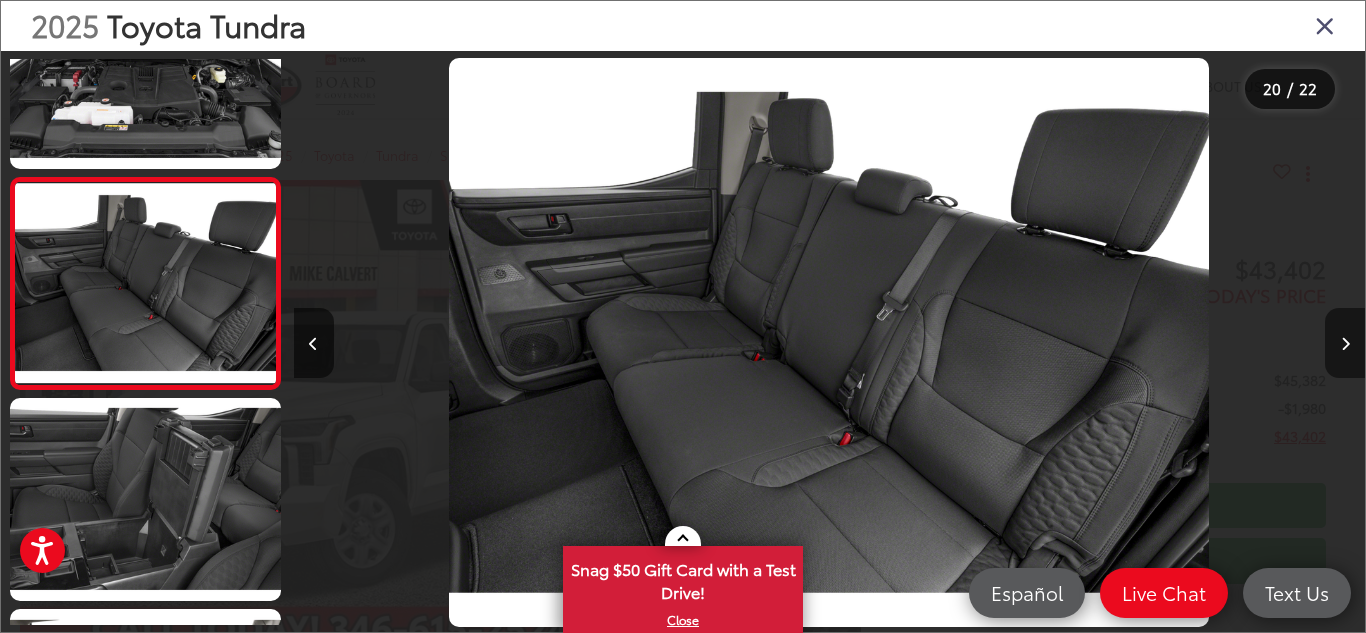 click at bounding box center (1345, 344) 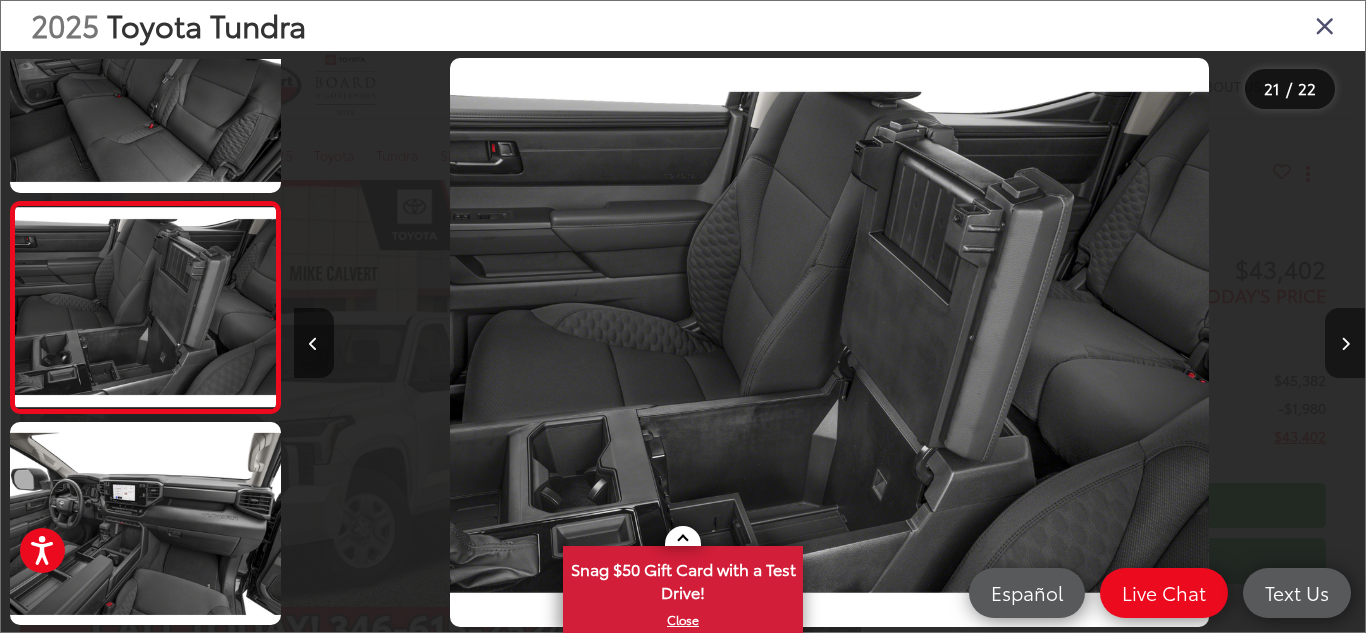 click at bounding box center [1345, 344] 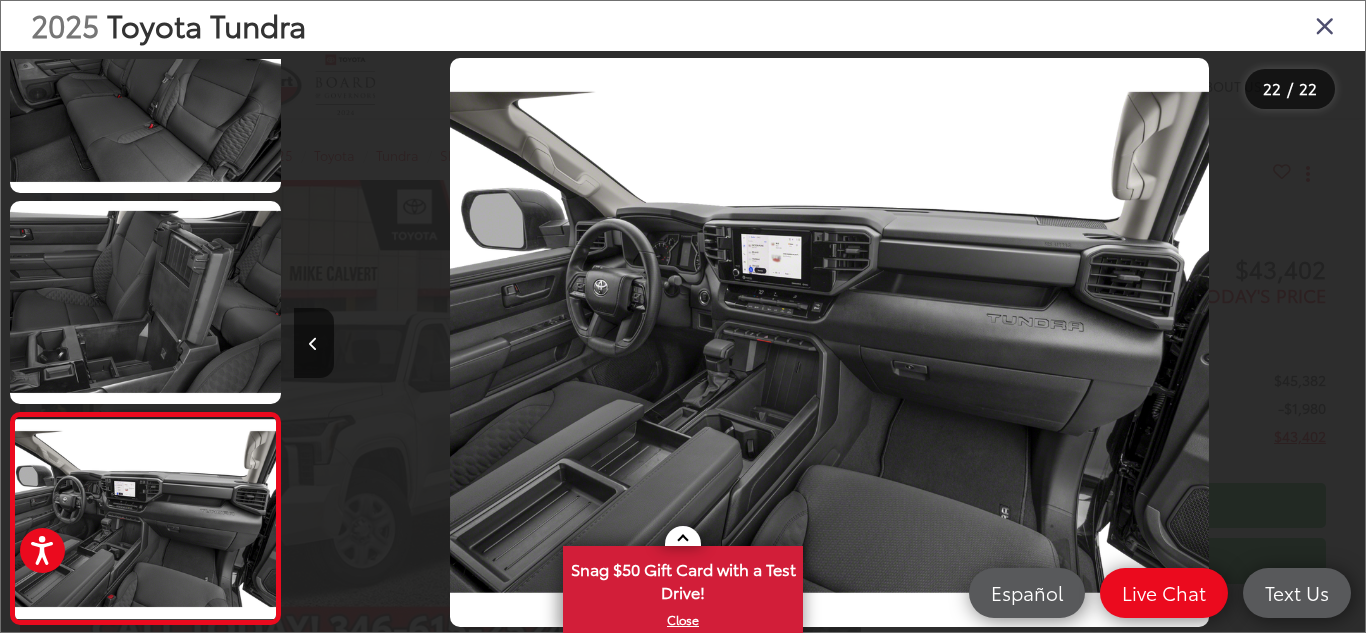 click at bounding box center [1231, 342] 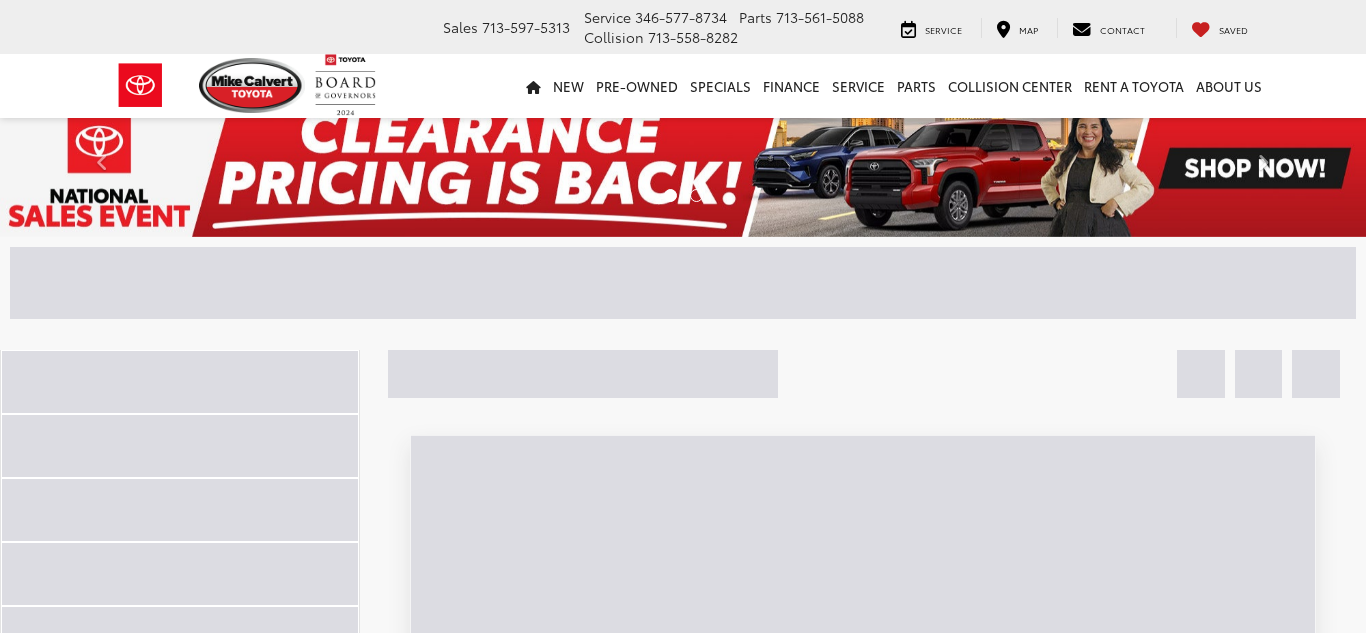 scroll, scrollTop: 15746, scrollLeft: 0, axis: vertical 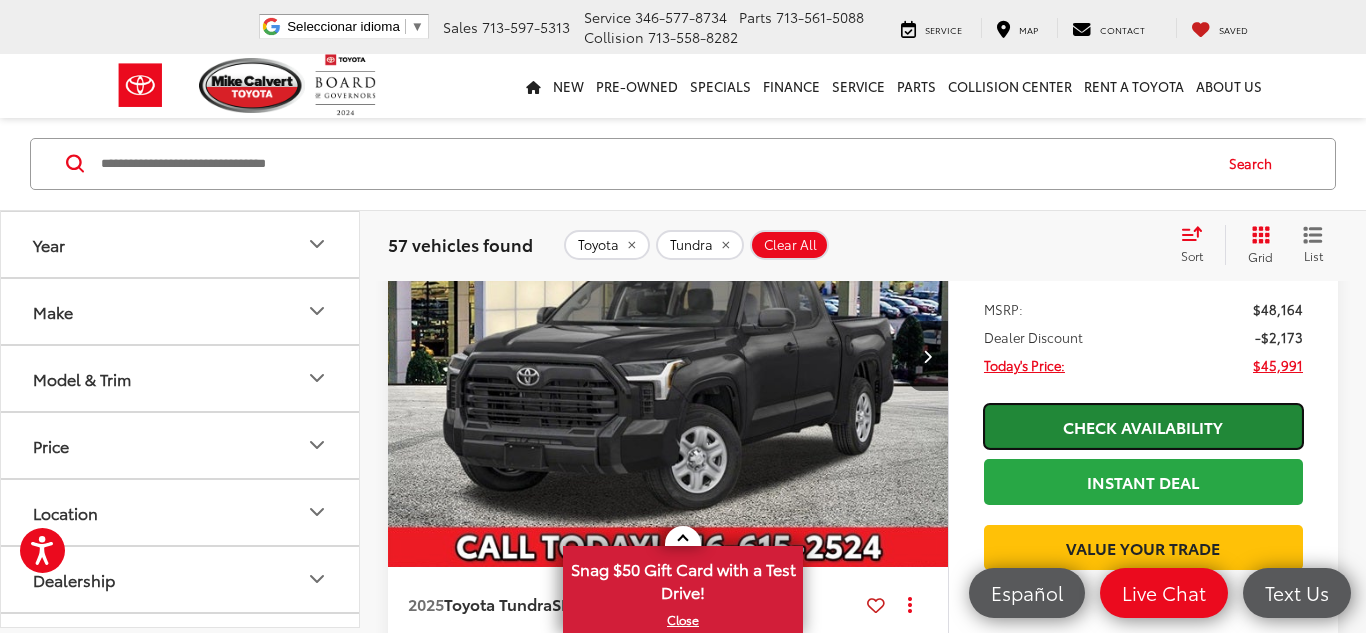 click on "Check Availability" at bounding box center (1143, 426) 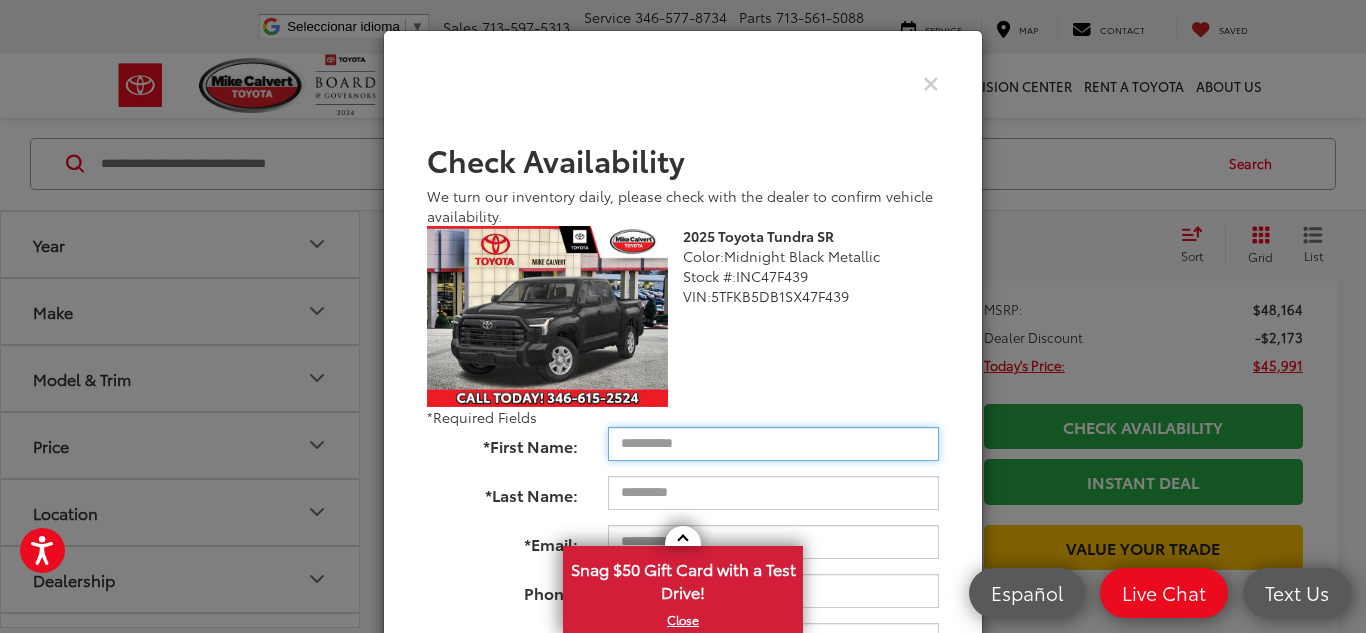 click on "*First Name:" at bounding box center [773, 444] 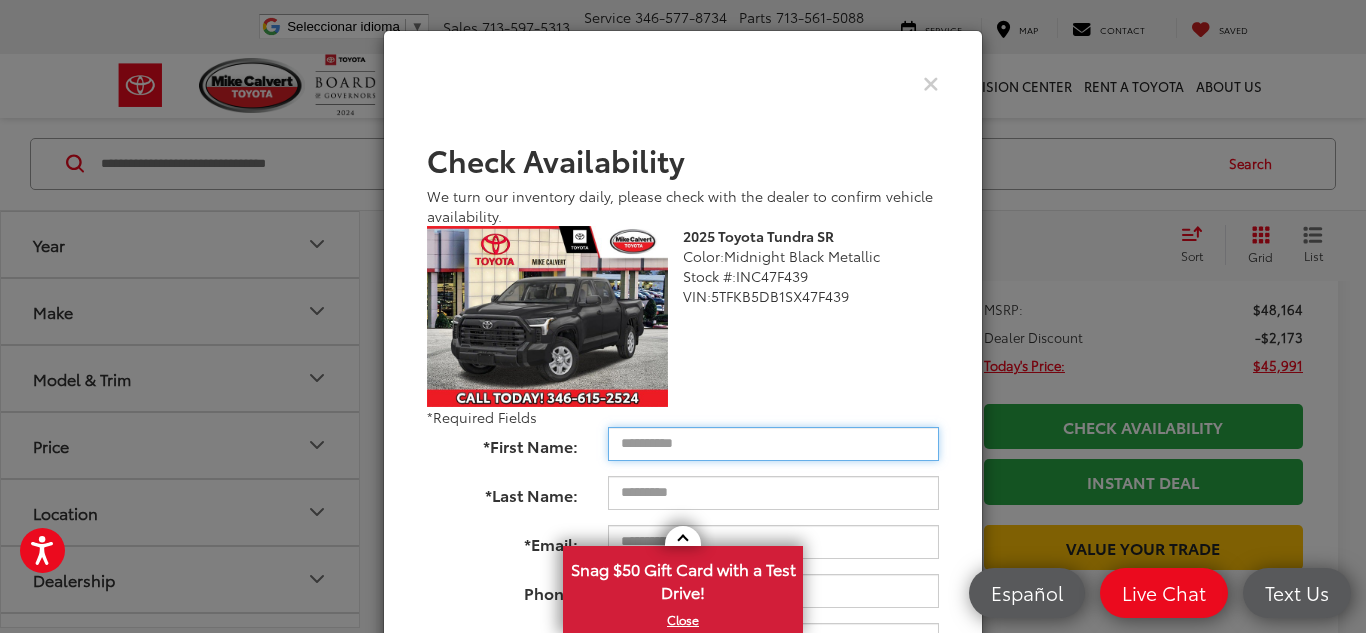 click on "*First Name:" at bounding box center [773, 444] 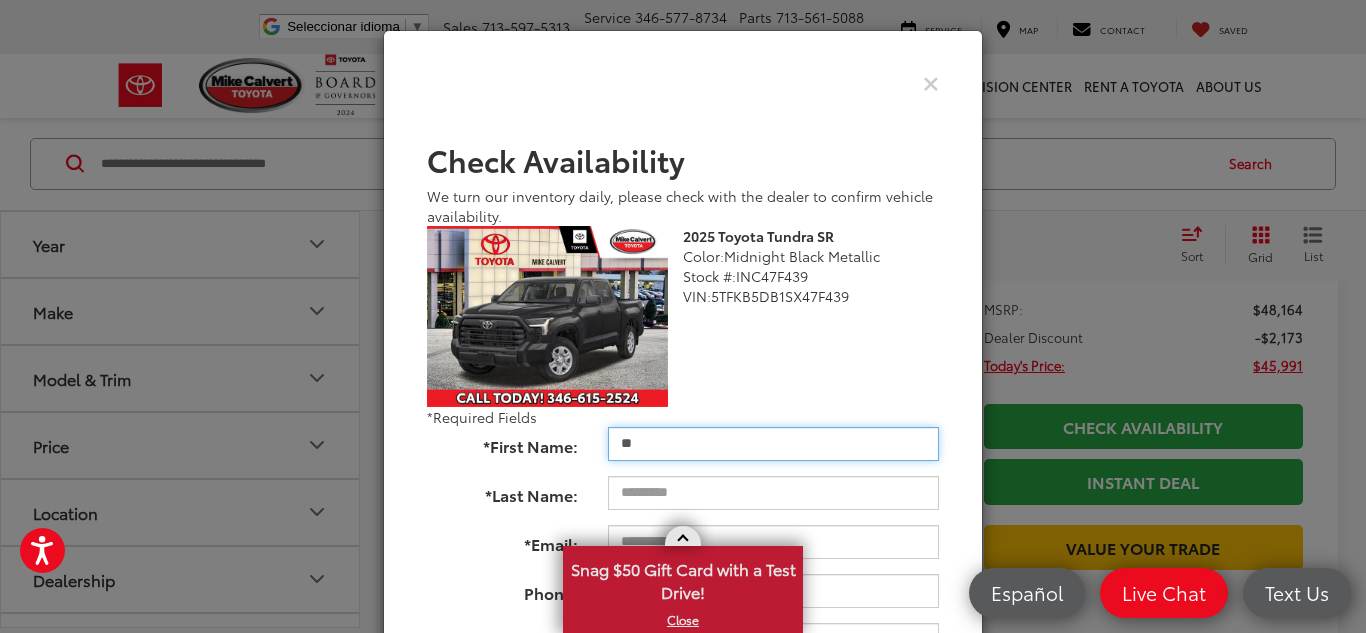 type on "*" 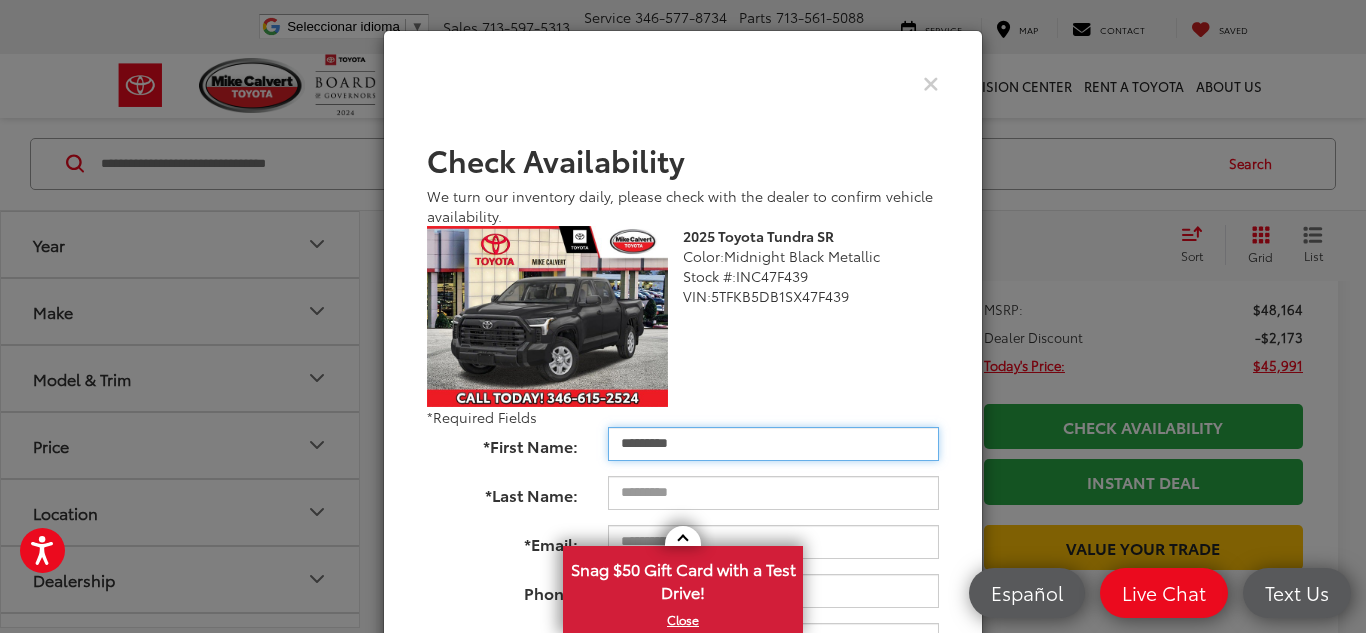 type on "*********" 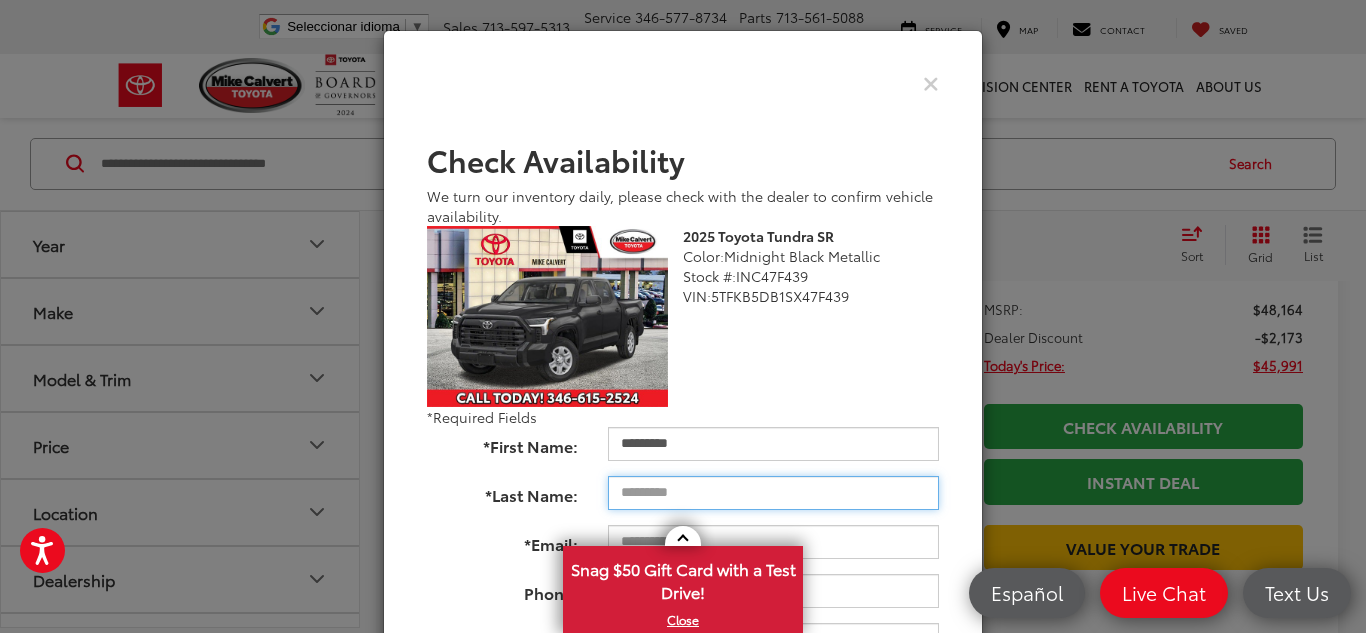 click on "*Last Name:" at bounding box center (773, 493) 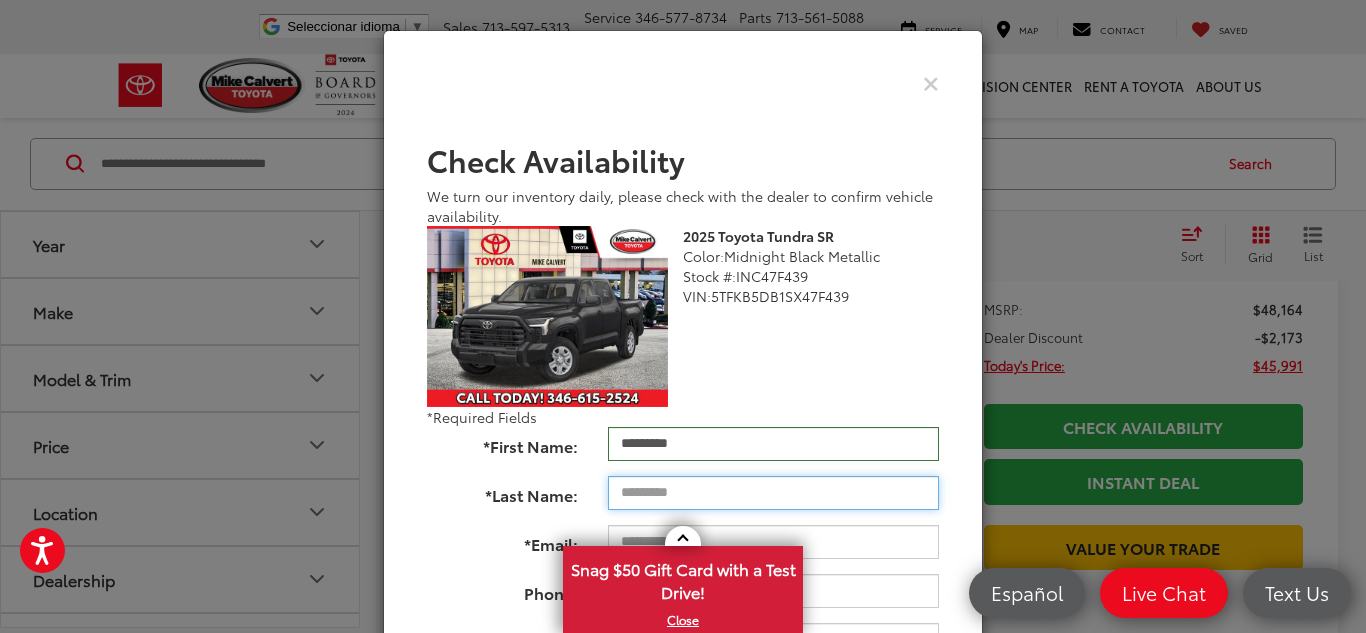 click on "*Last Name:" at bounding box center (773, 493) 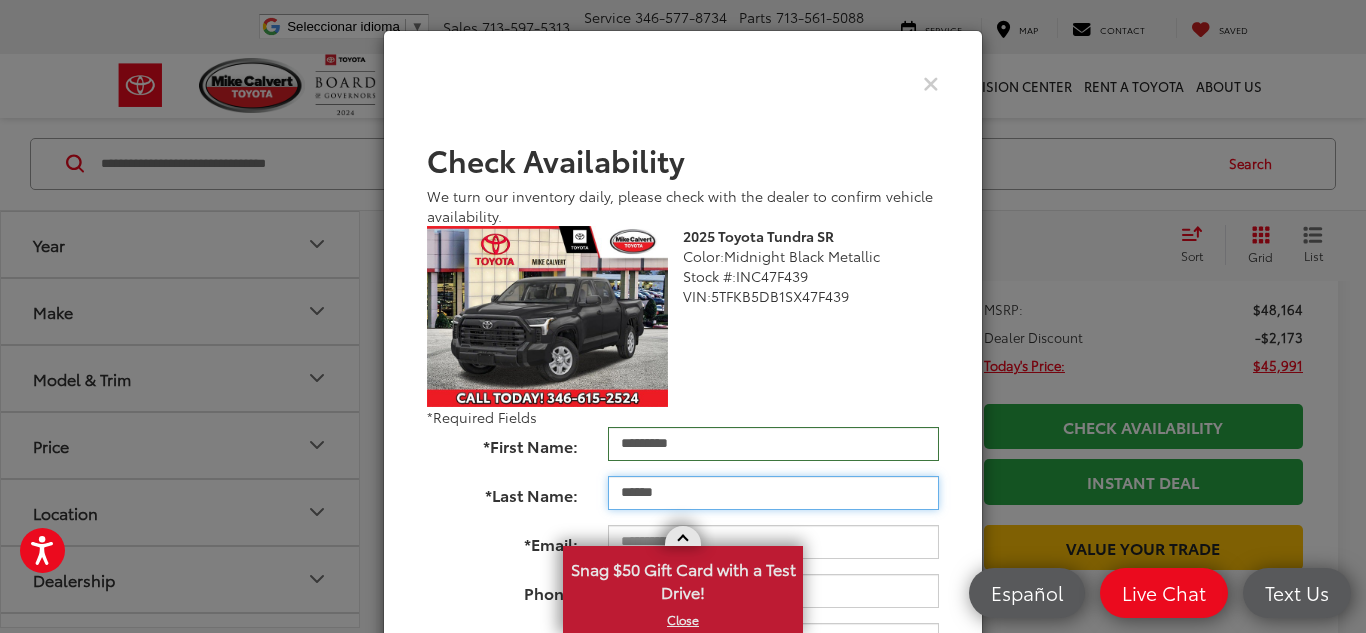 type on "******" 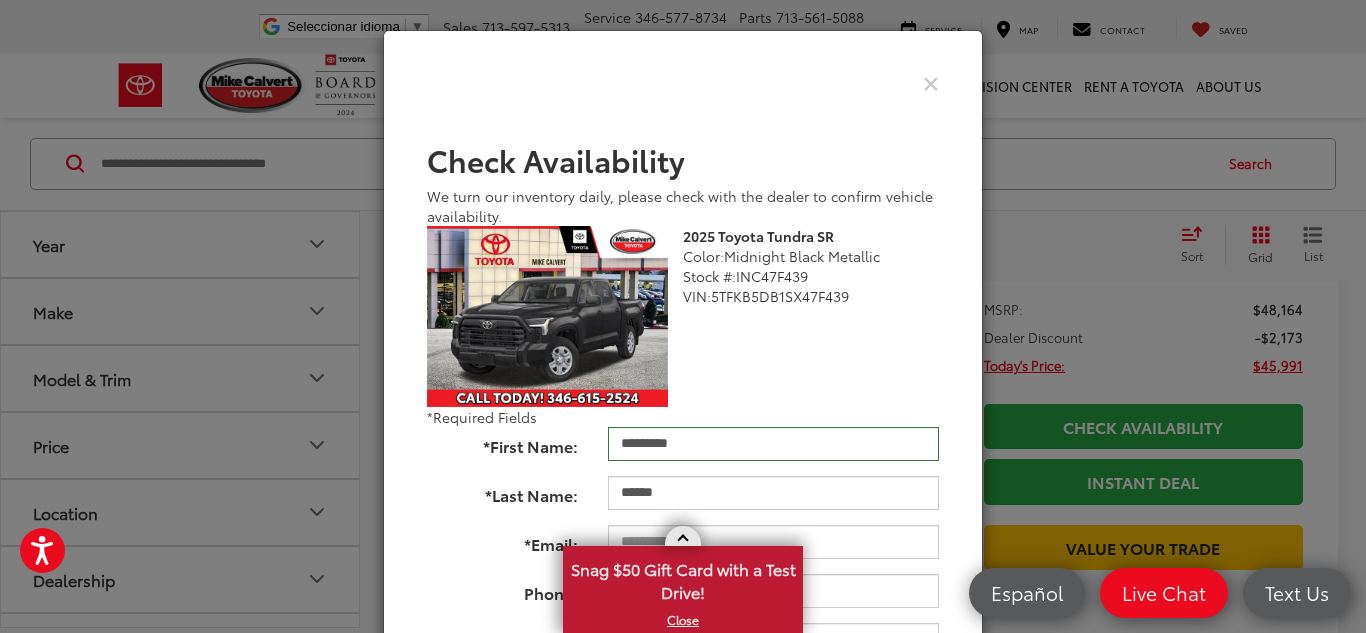 click on "X" at bounding box center (683, 620) 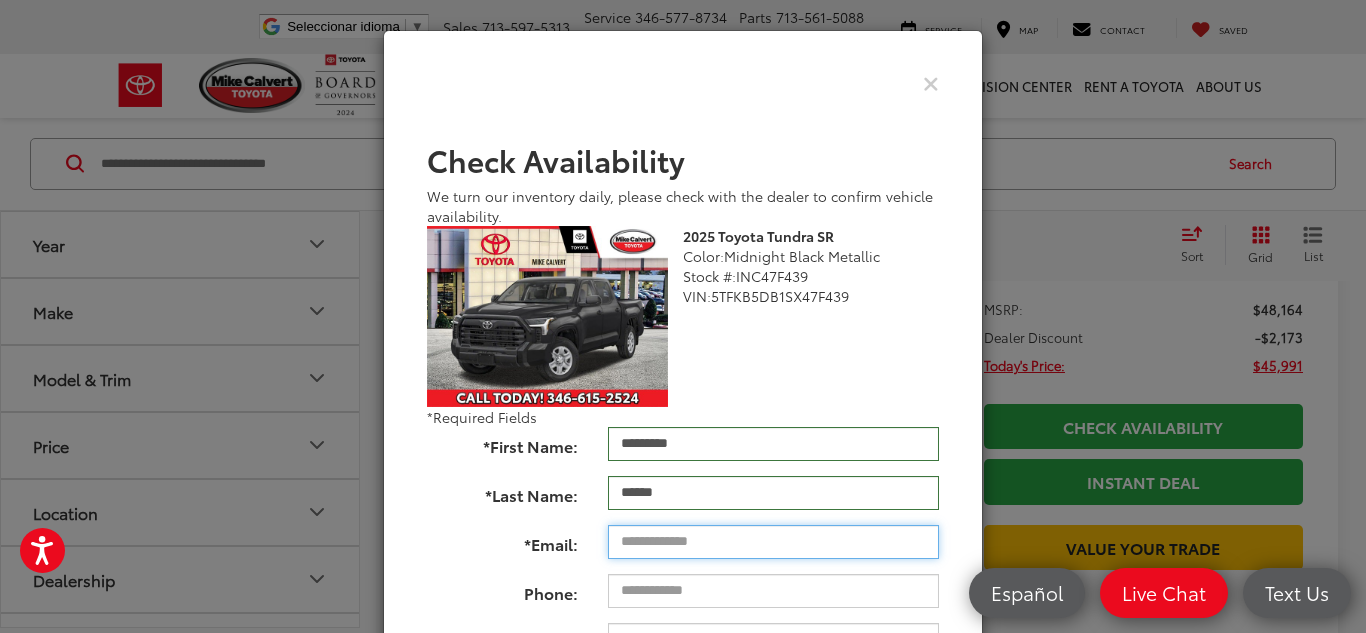click on "*Email:" at bounding box center [773, 542] 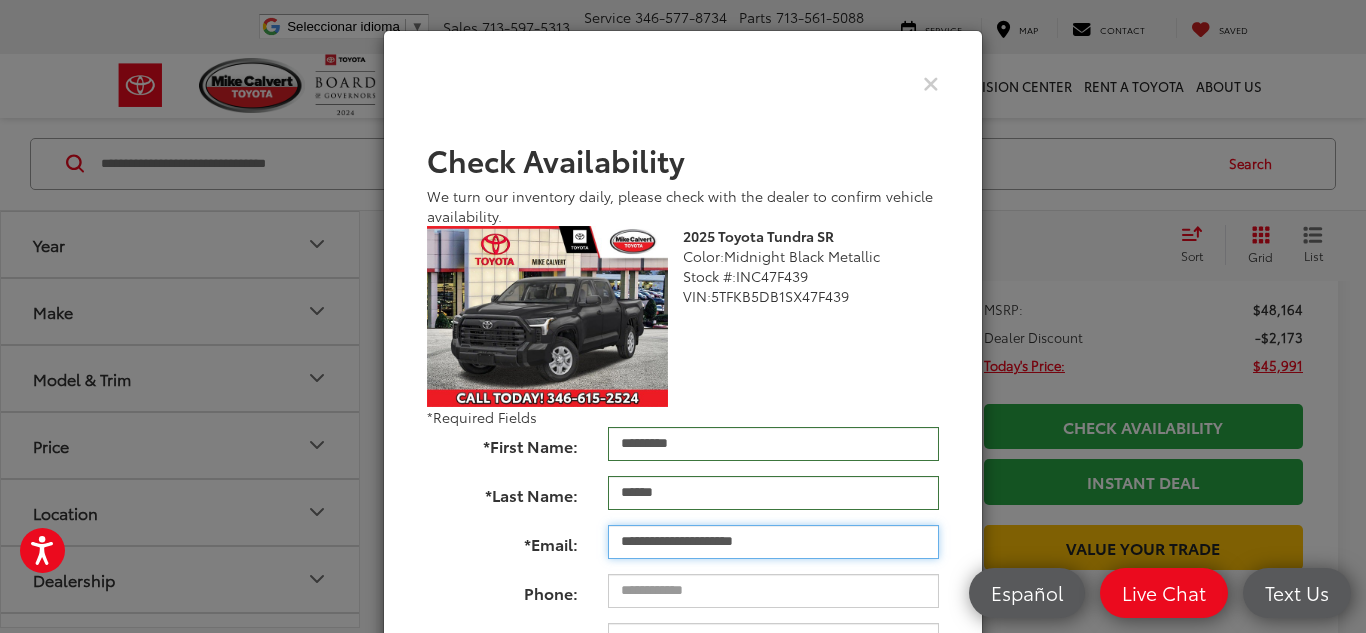 type on "**********" 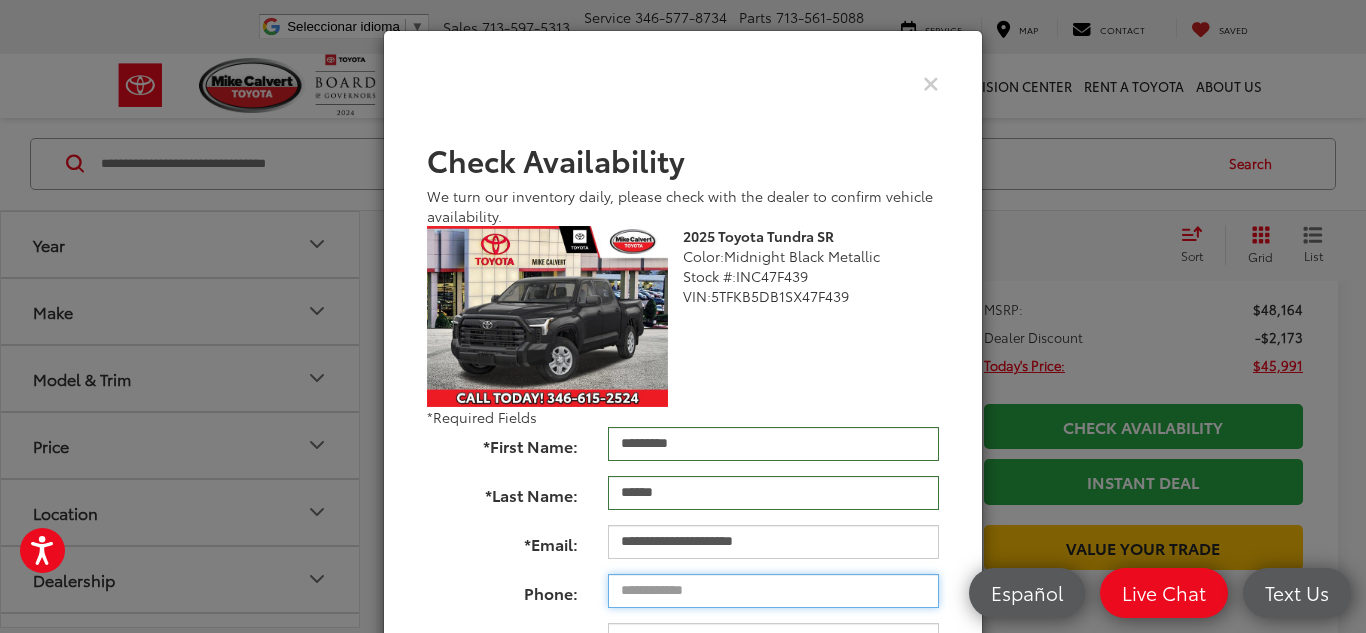 click on "Phone:" at bounding box center [773, 591] 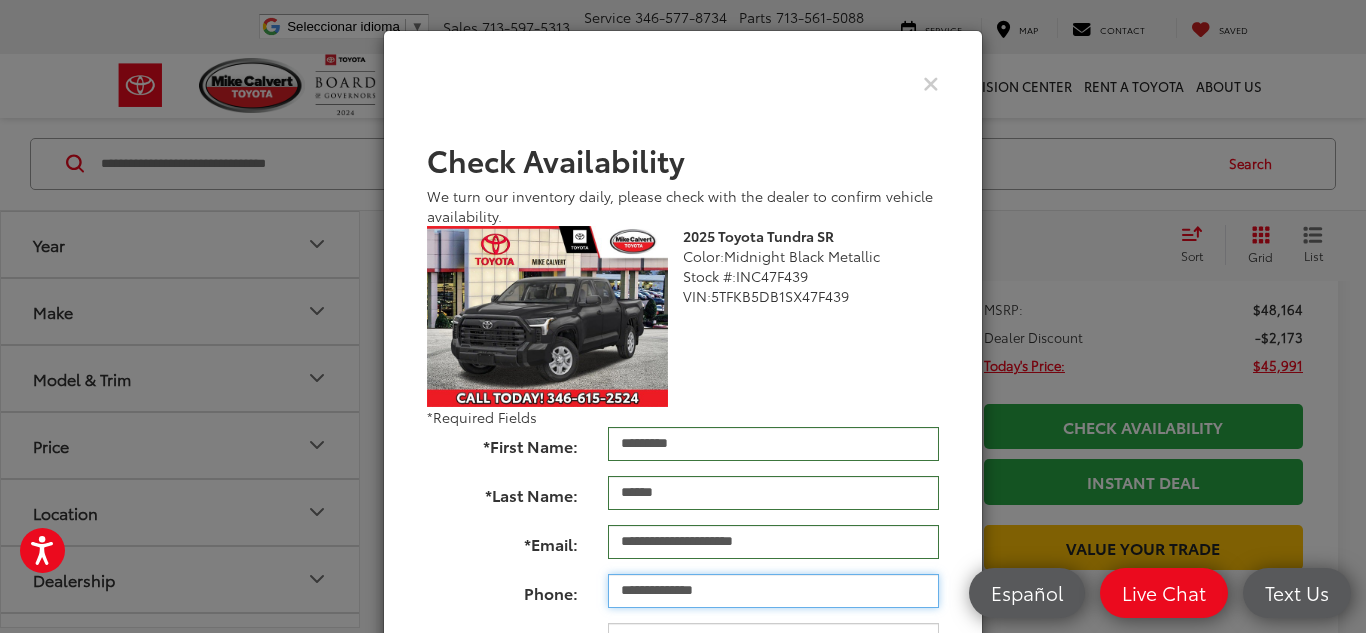 type on "**********" 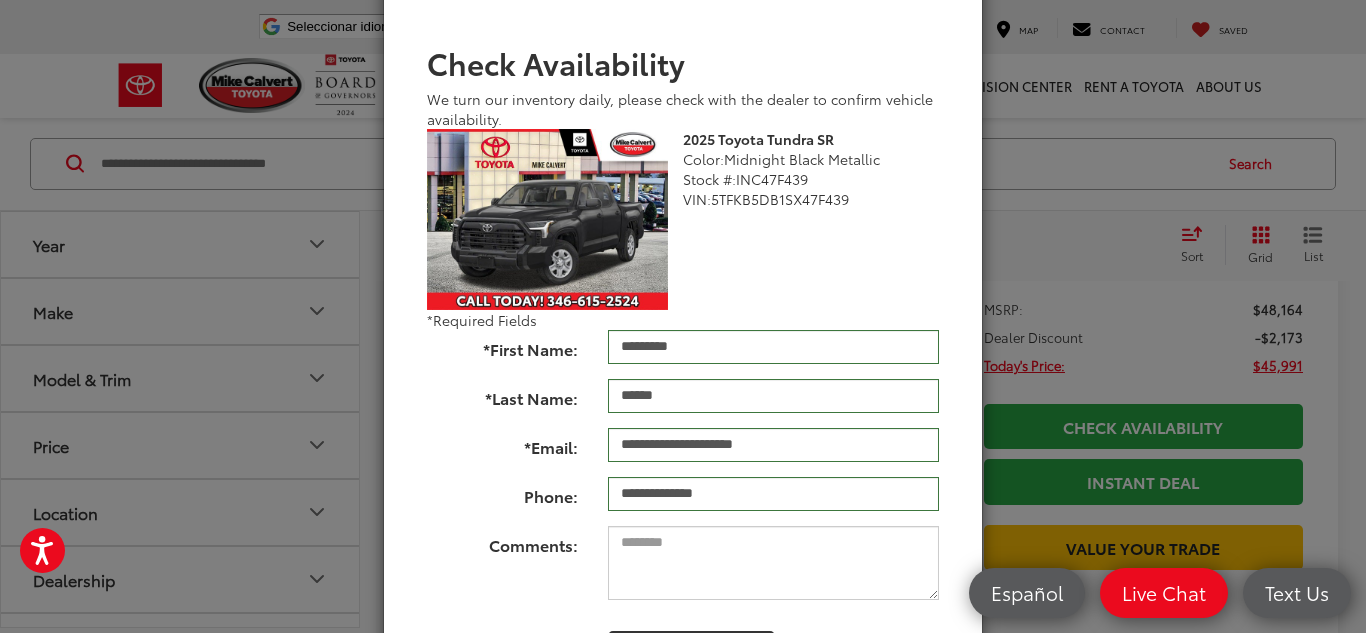 scroll, scrollTop: 158, scrollLeft: 0, axis: vertical 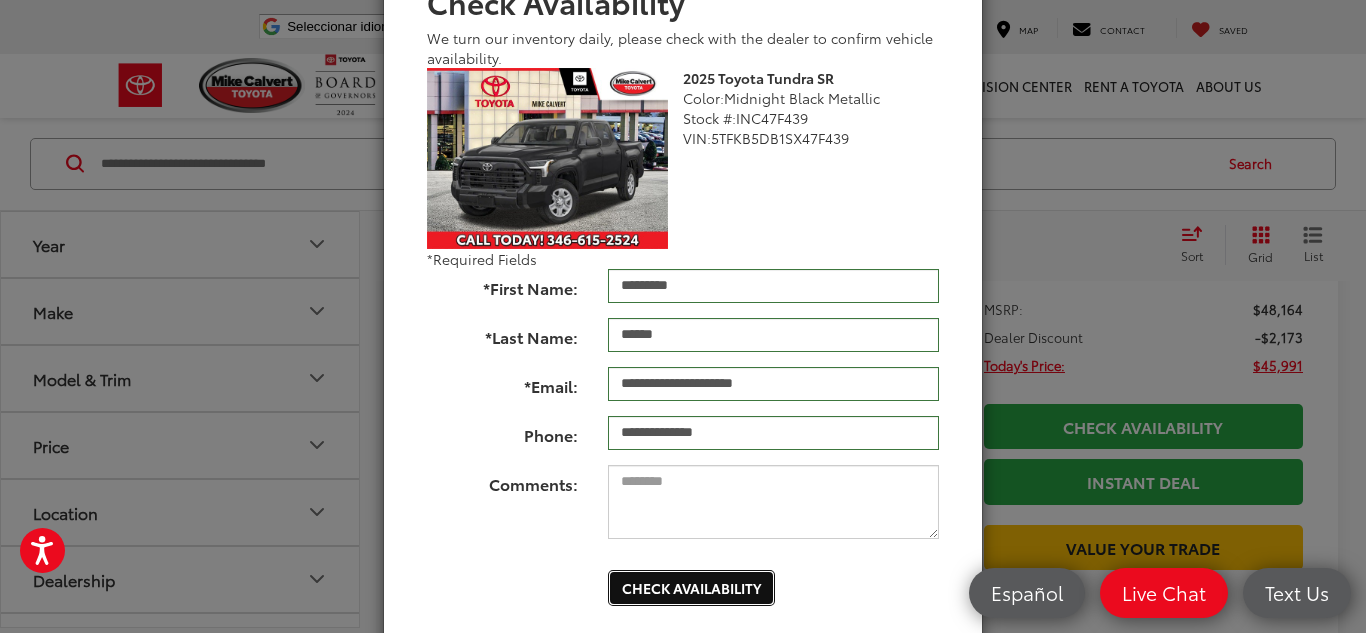 click on "Check Availability" at bounding box center (691, 588) 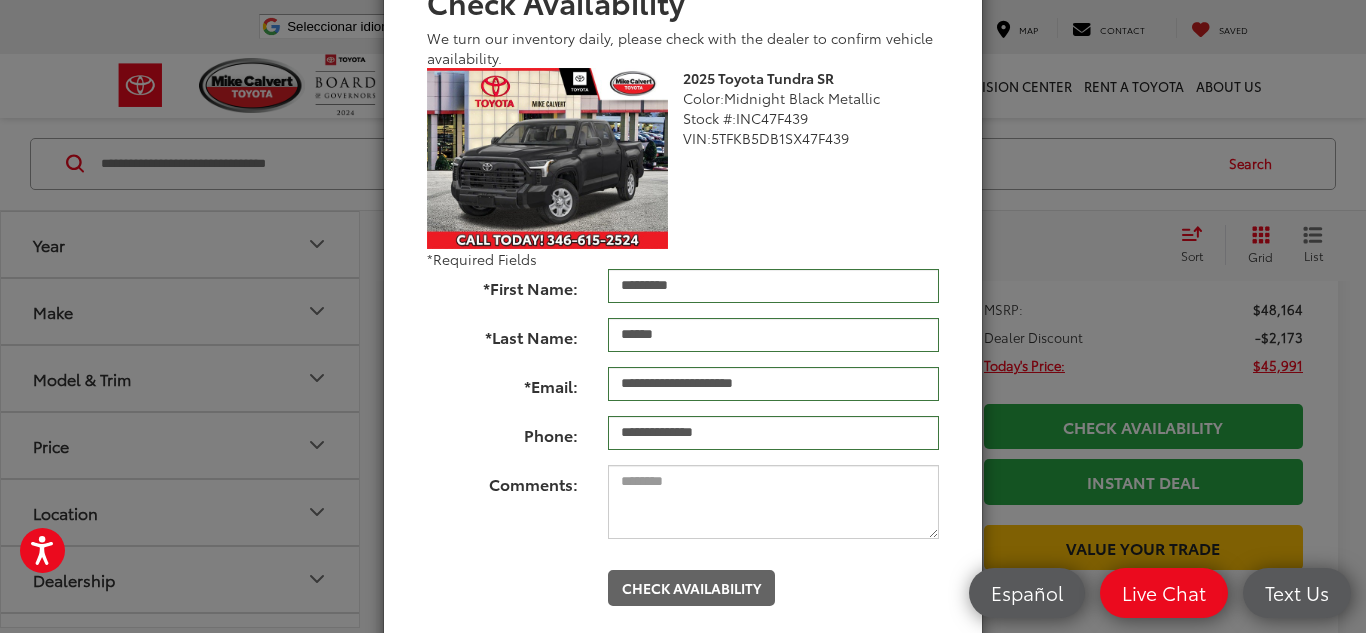 scroll, scrollTop: 0, scrollLeft: 0, axis: both 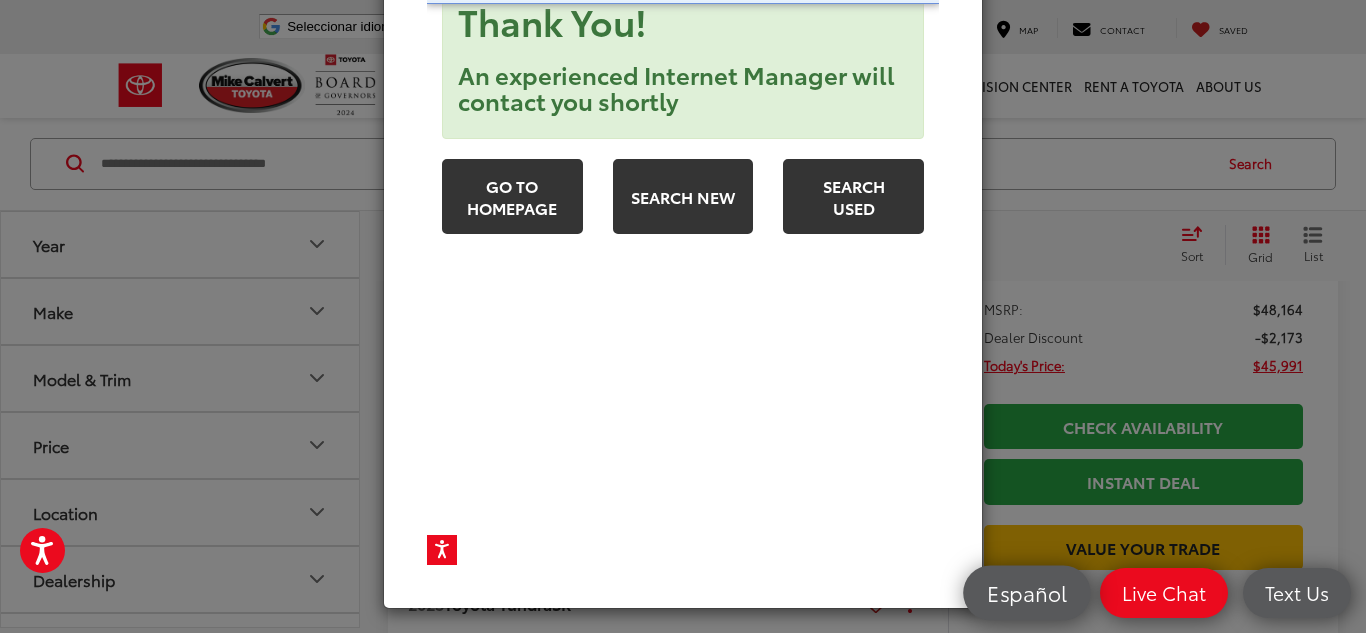 click on "Español" at bounding box center [1026, 593] 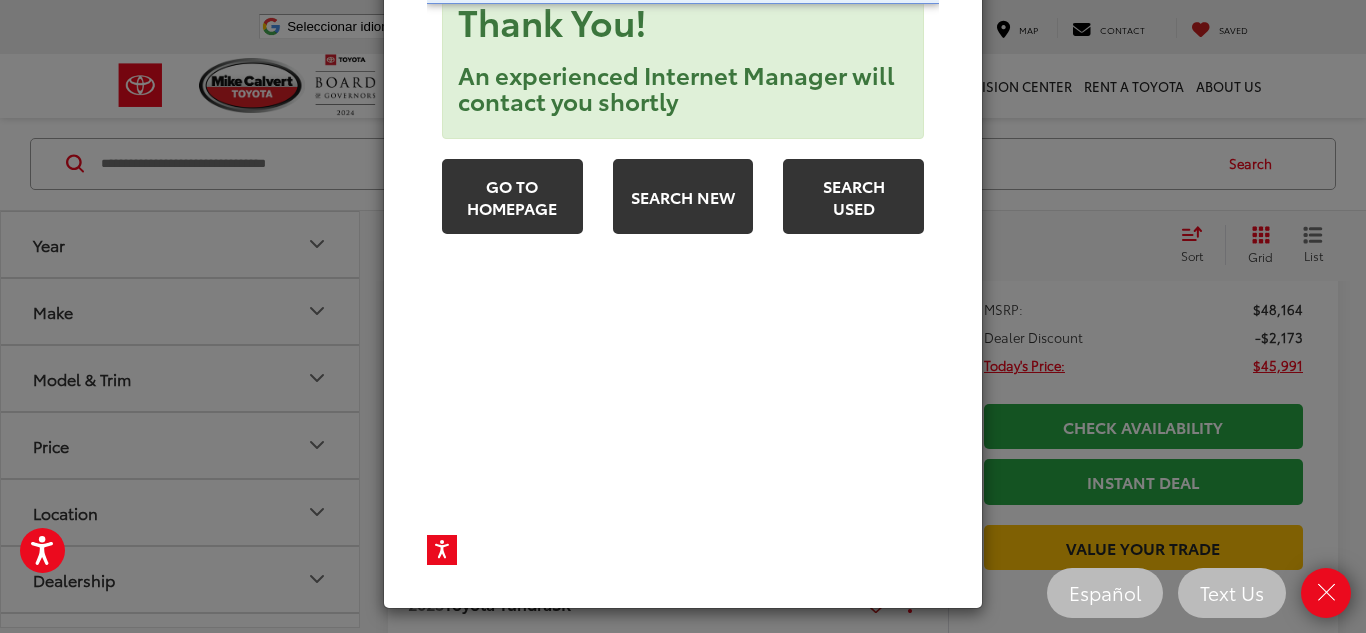 click on "**********" at bounding box center [683, 265] 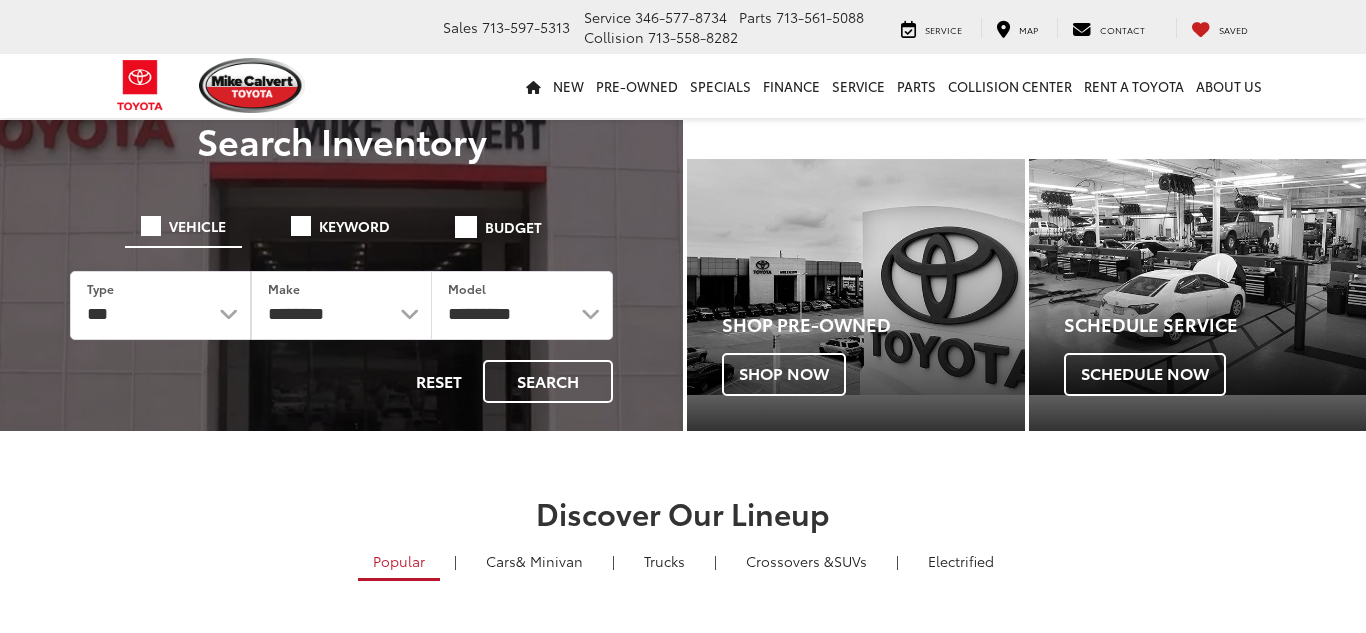 scroll, scrollTop: 0, scrollLeft: 0, axis: both 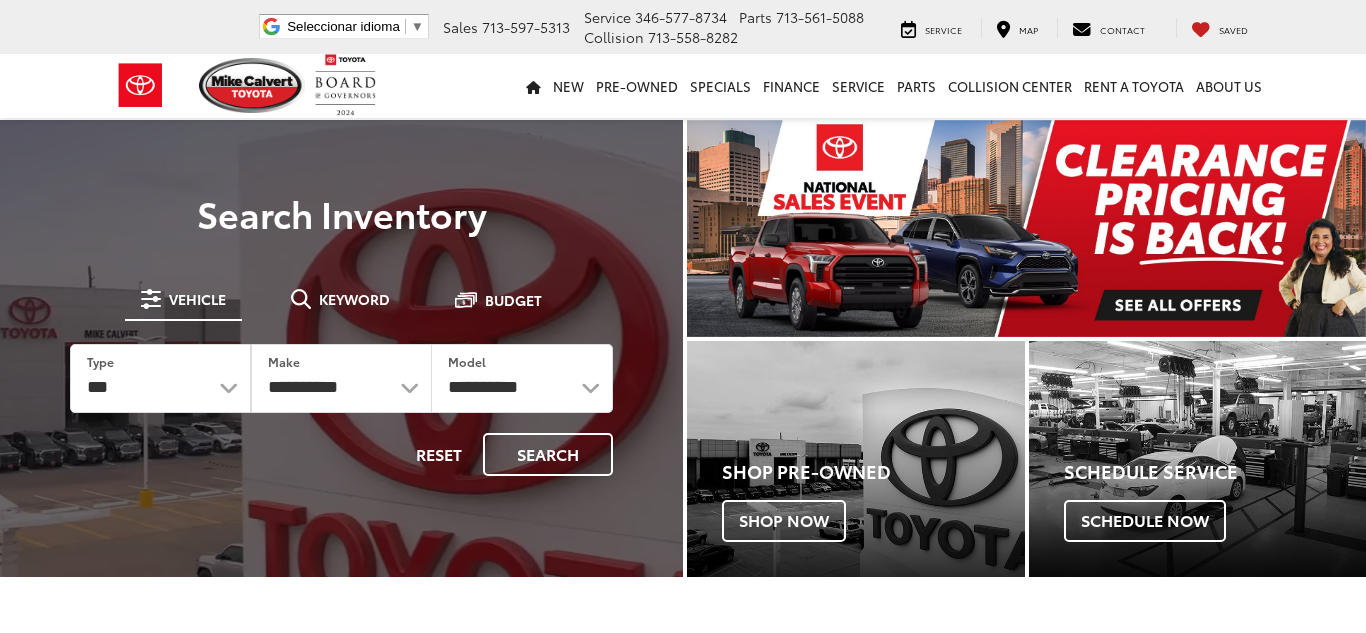 select on "******" 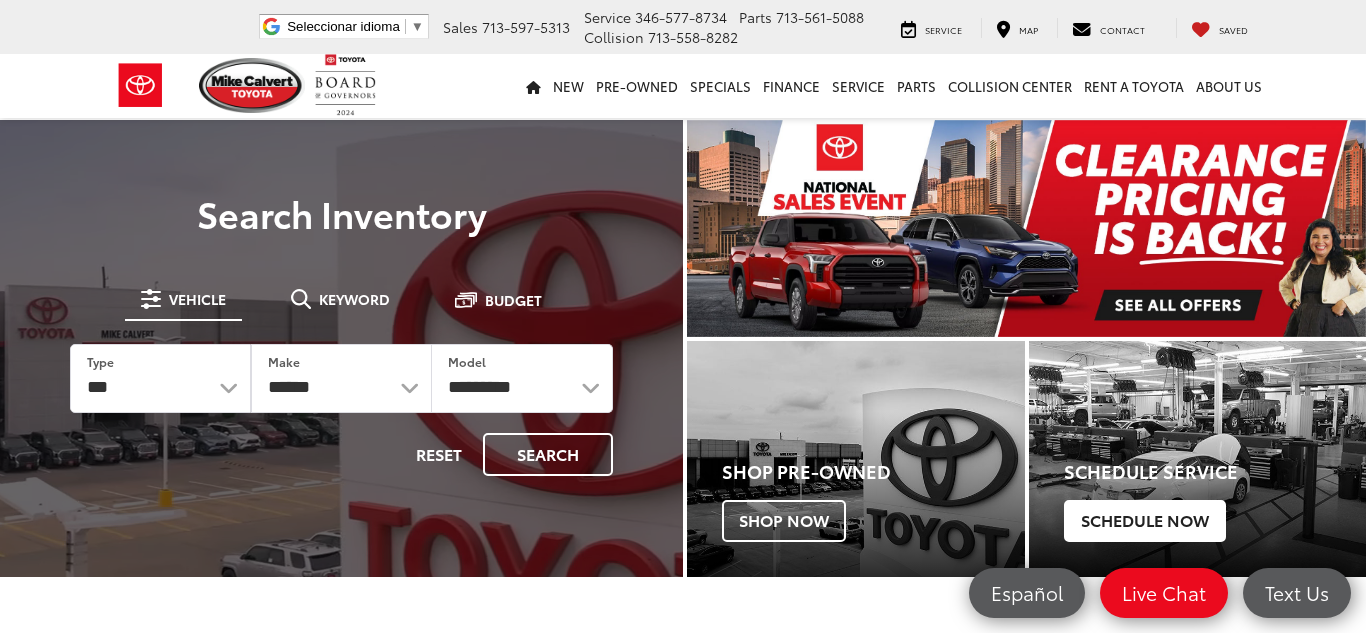 scroll, scrollTop: 0, scrollLeft: 0, axis: both 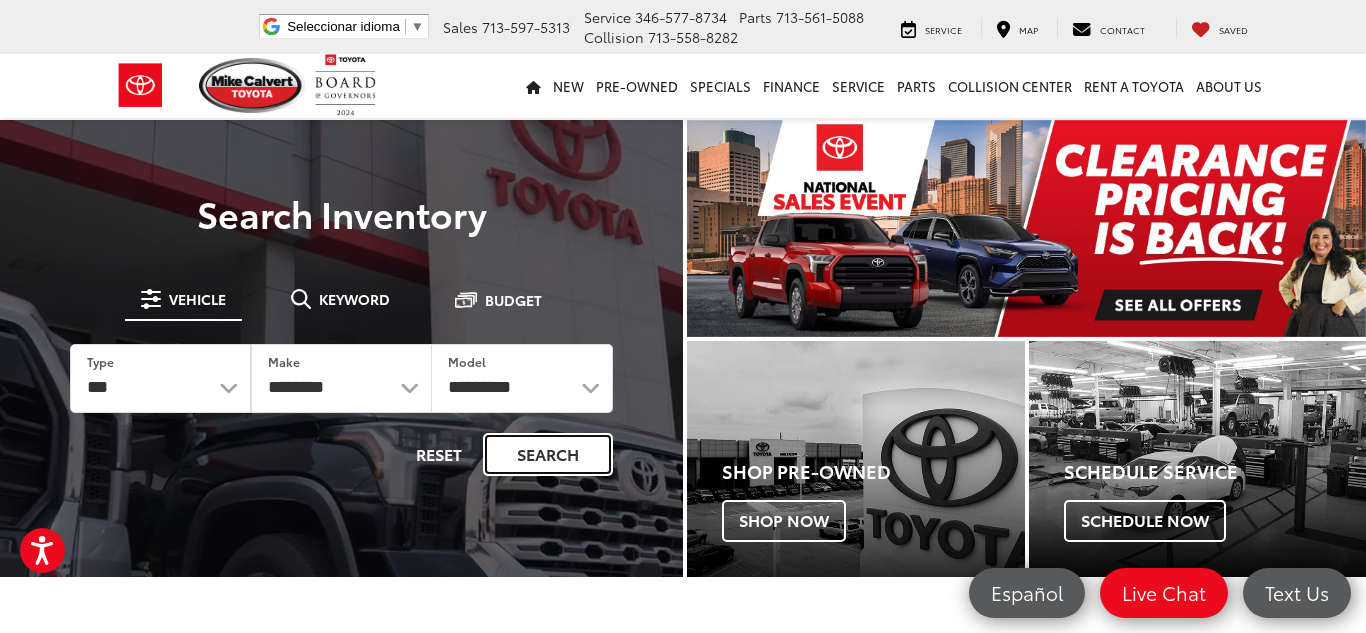 click on "Search" at bounding box center (548, 454) 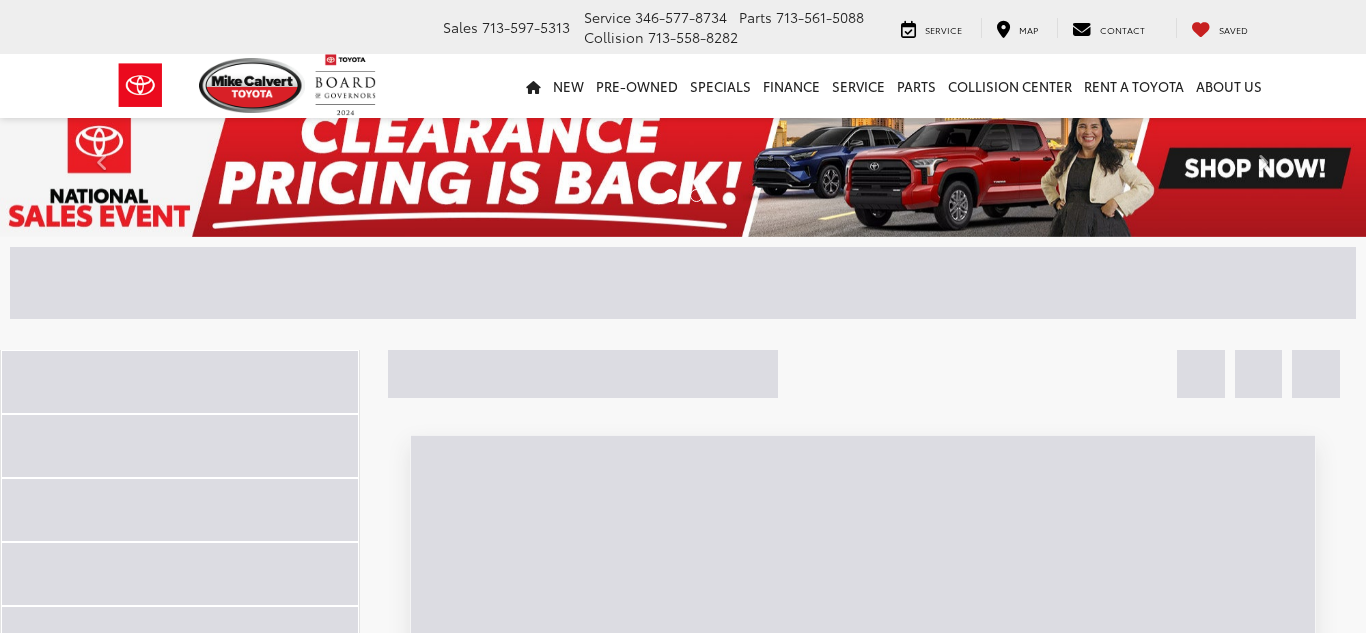 scroll, scrollTop: 0, scrollLeft: 0, axis: both 